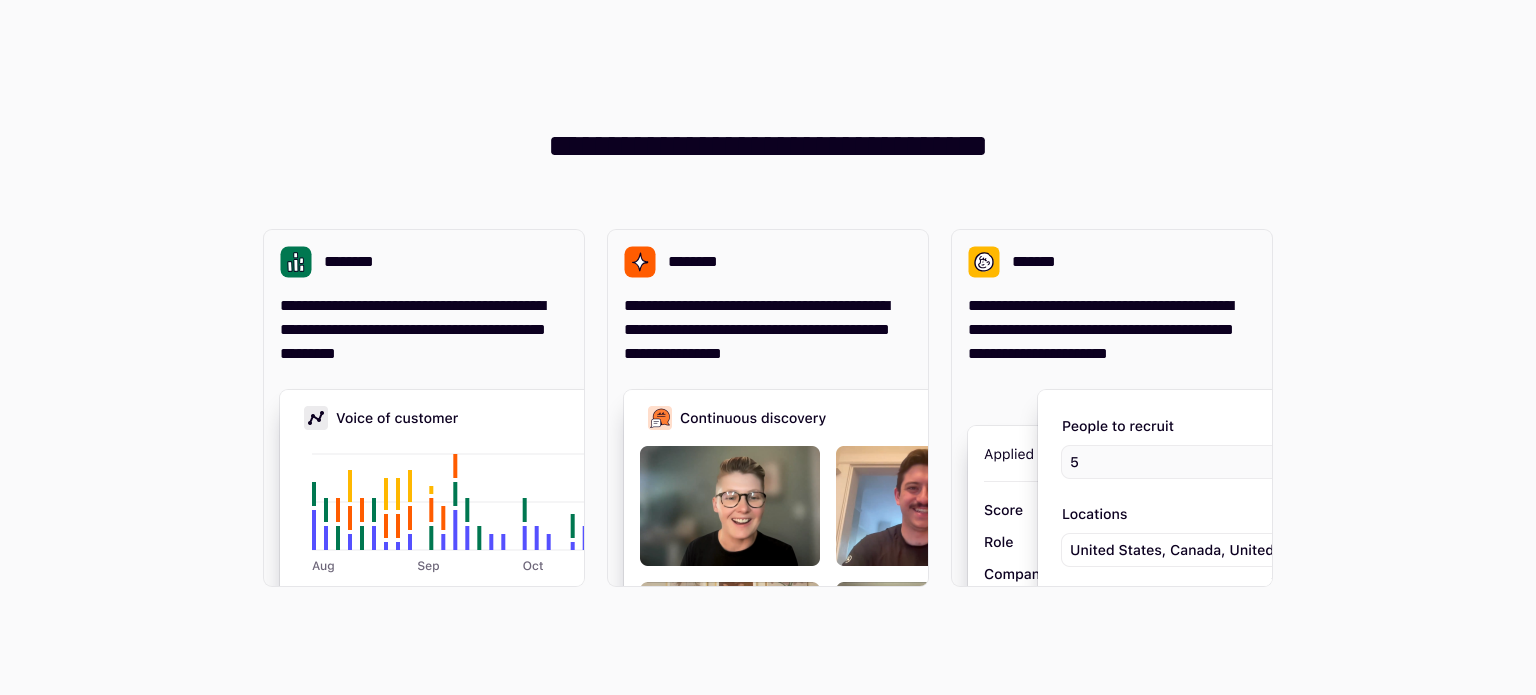 scroll, scrollTop: 0, scrollLeft: 0, axis: both 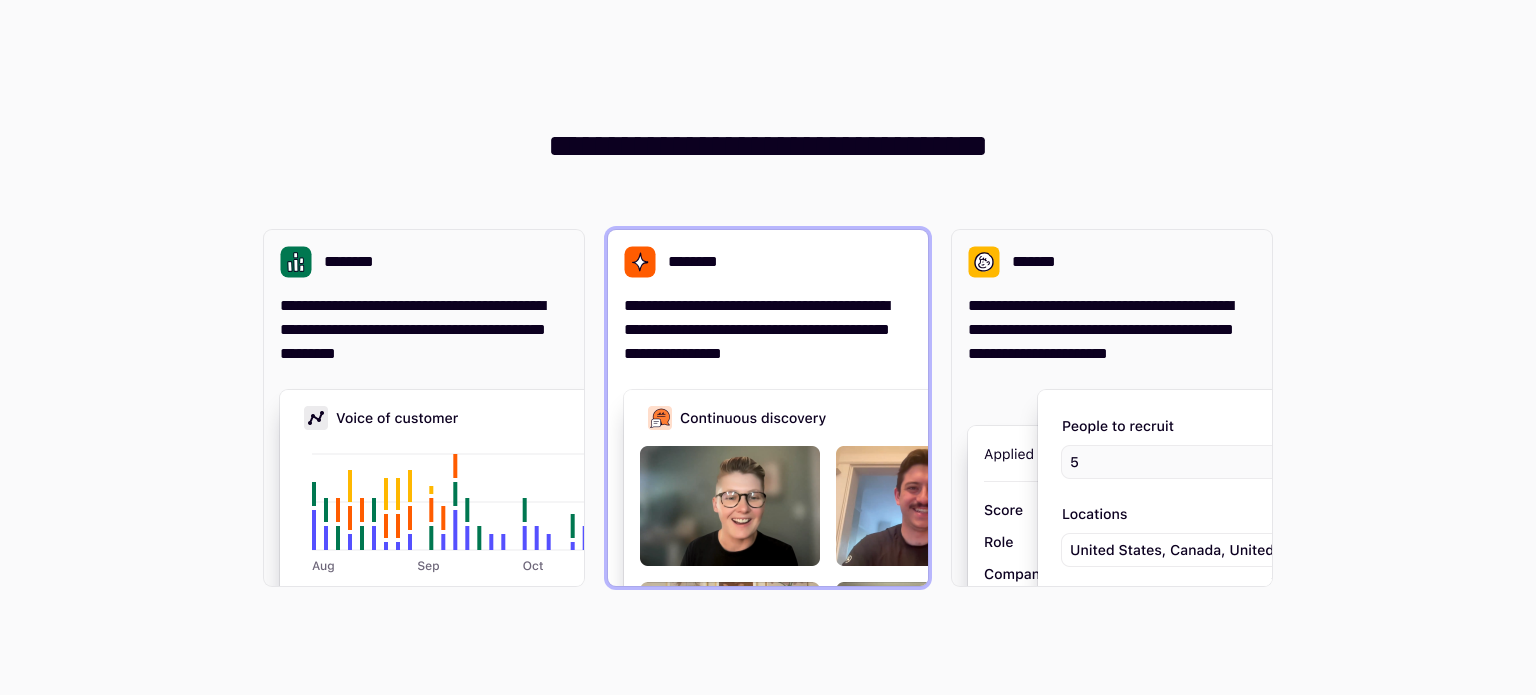 click at bounding box center [924, 590] 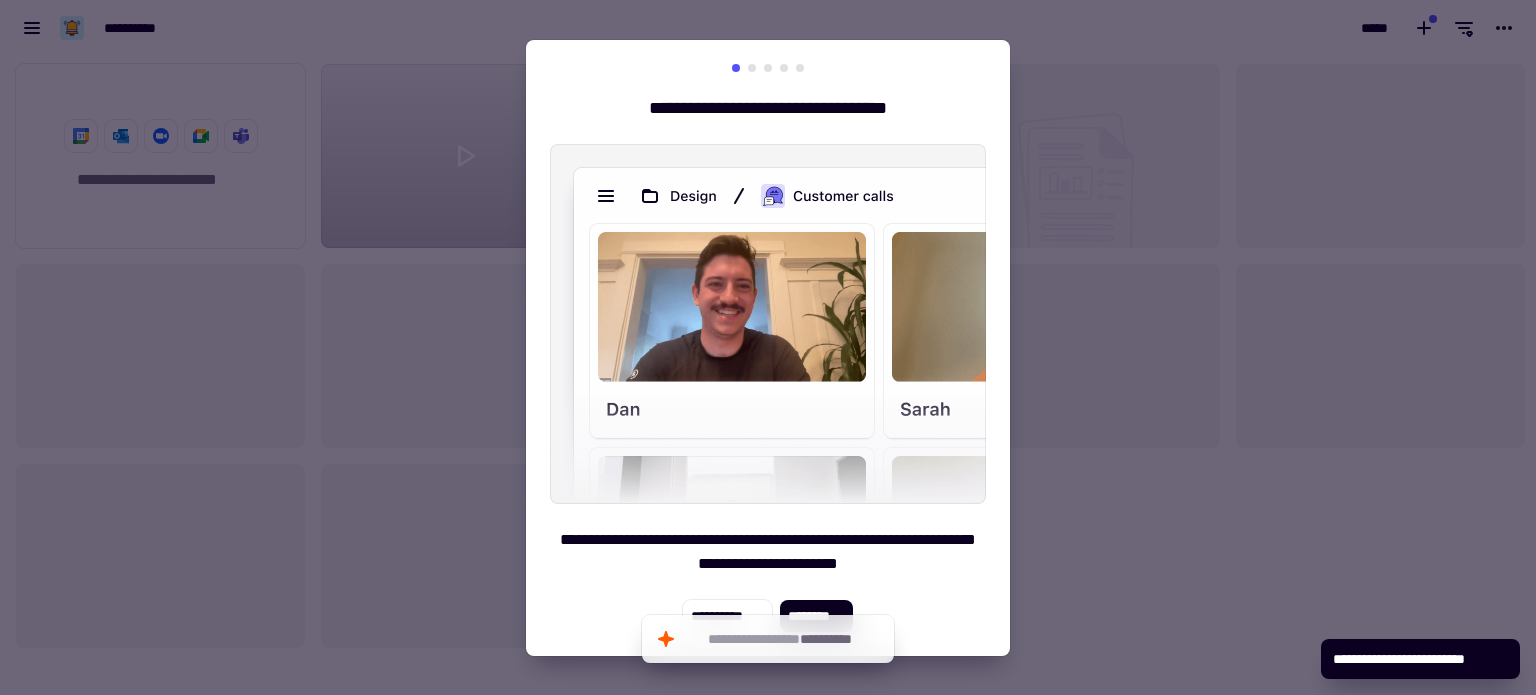 scroll, scrollTop: 16, scrollLeft: 16, axis: both 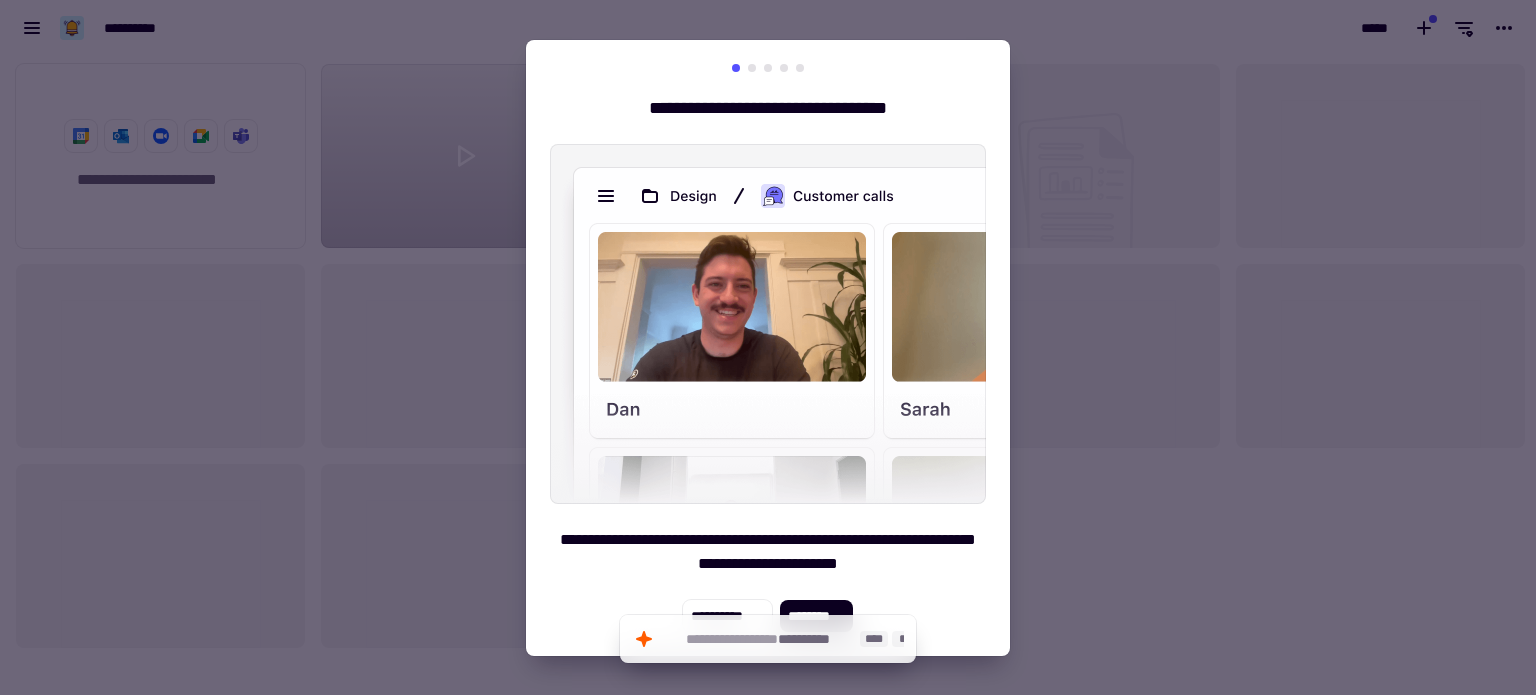 click on "**********" 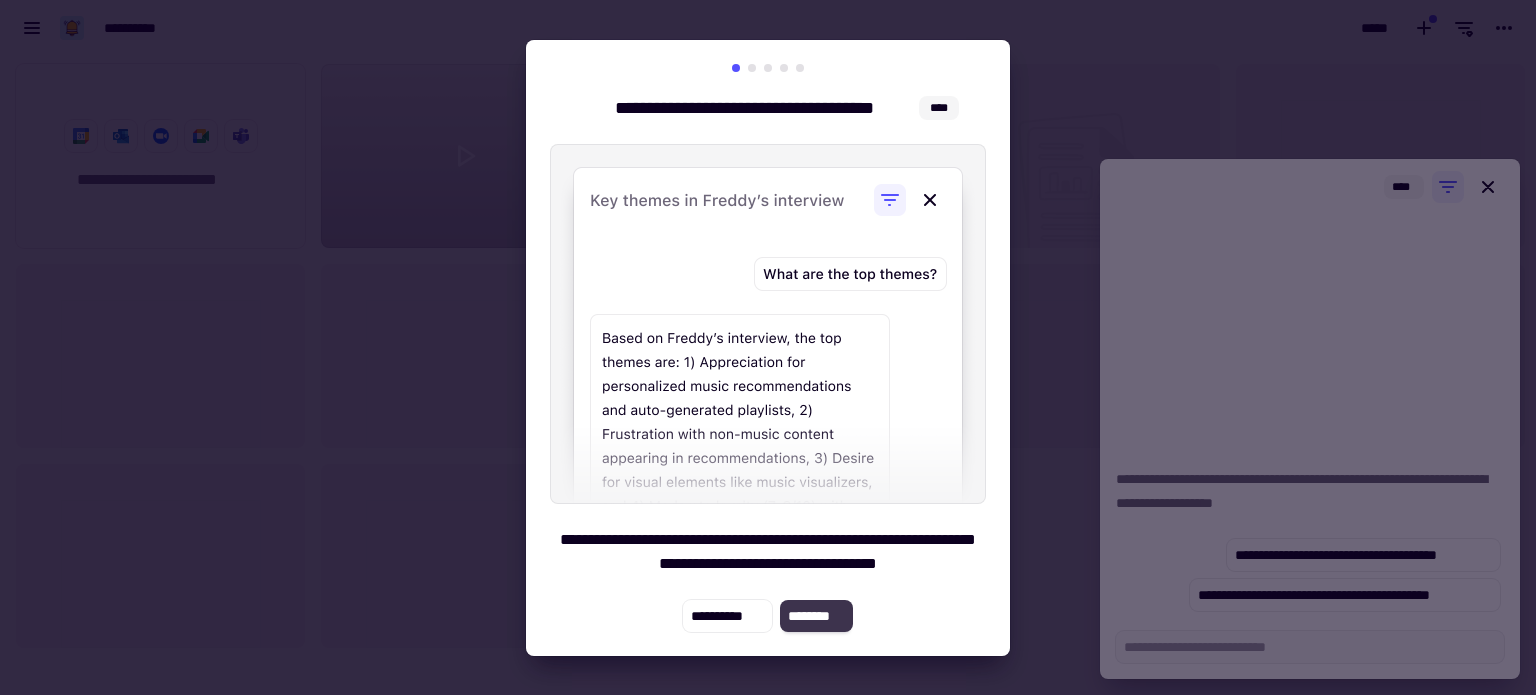 click on "********" 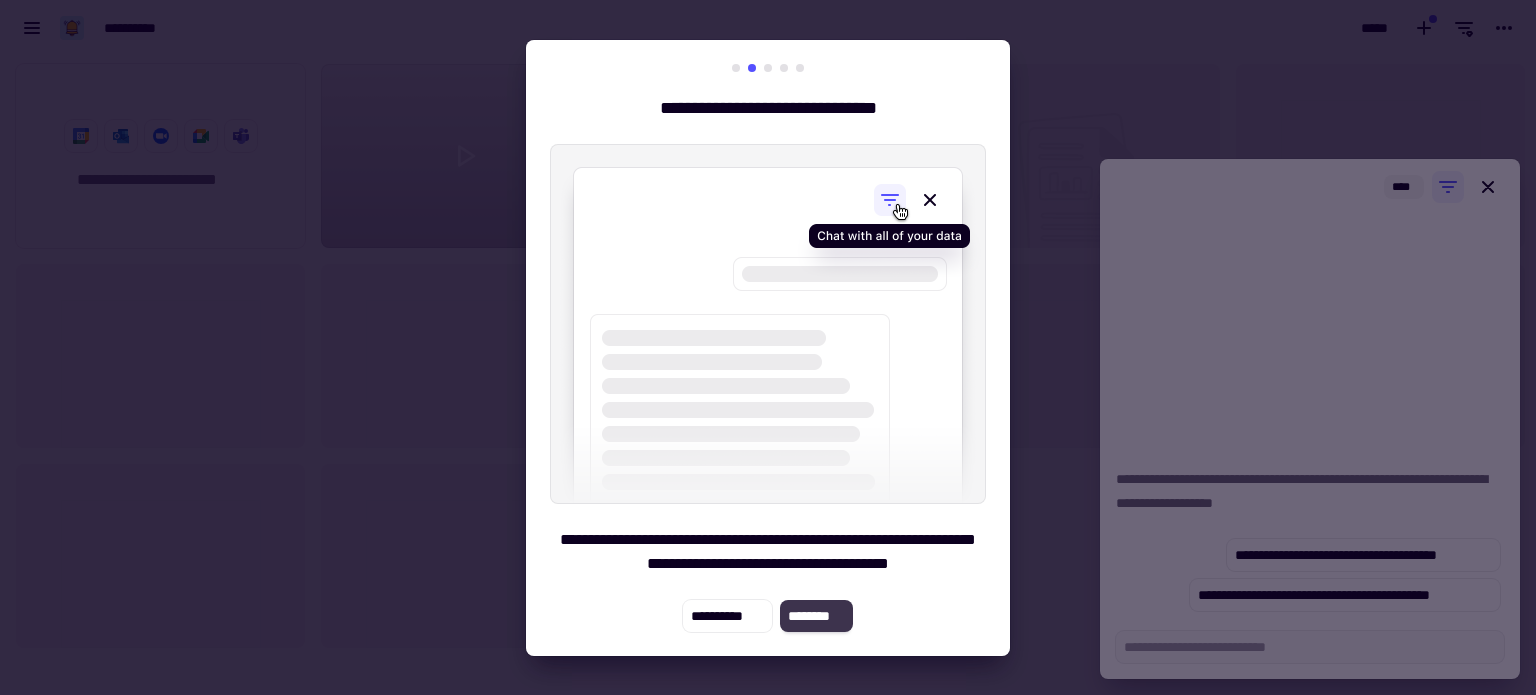 click on "********" 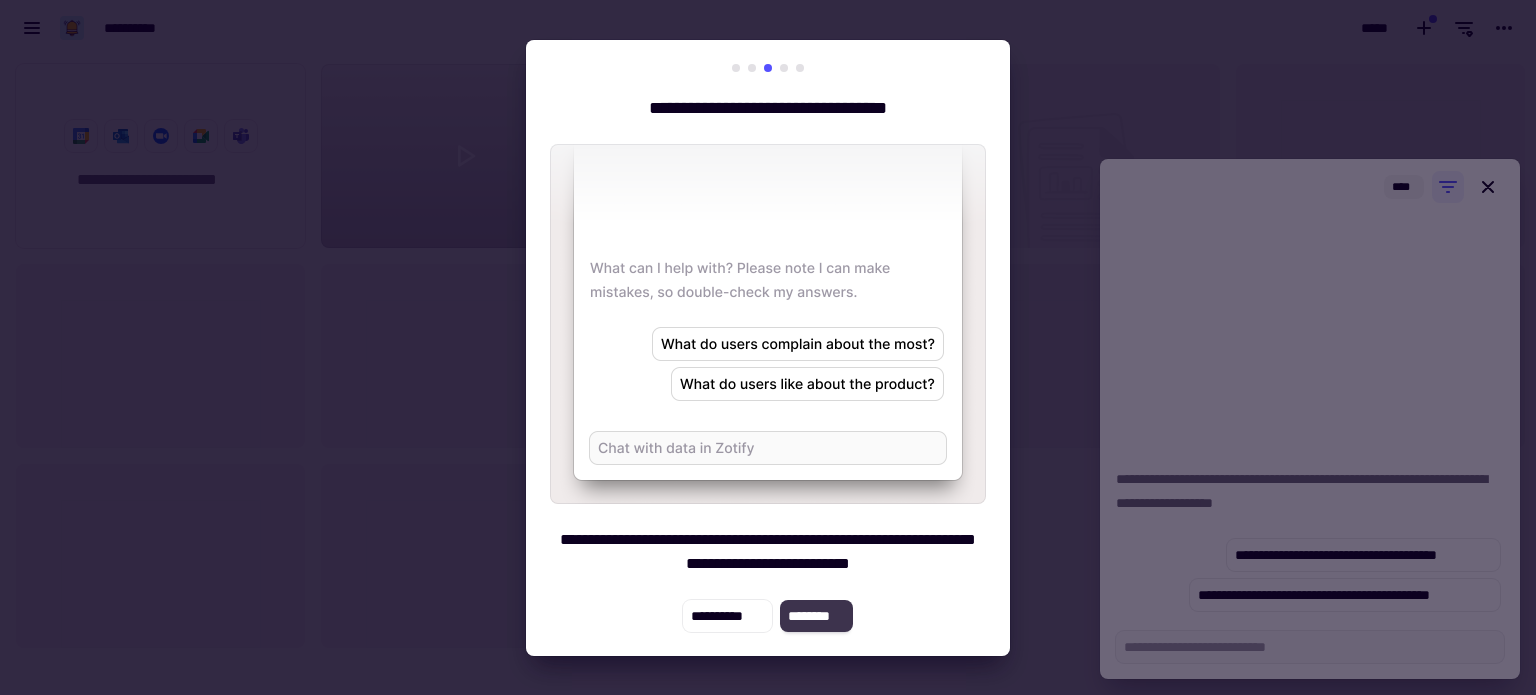 click on "********" 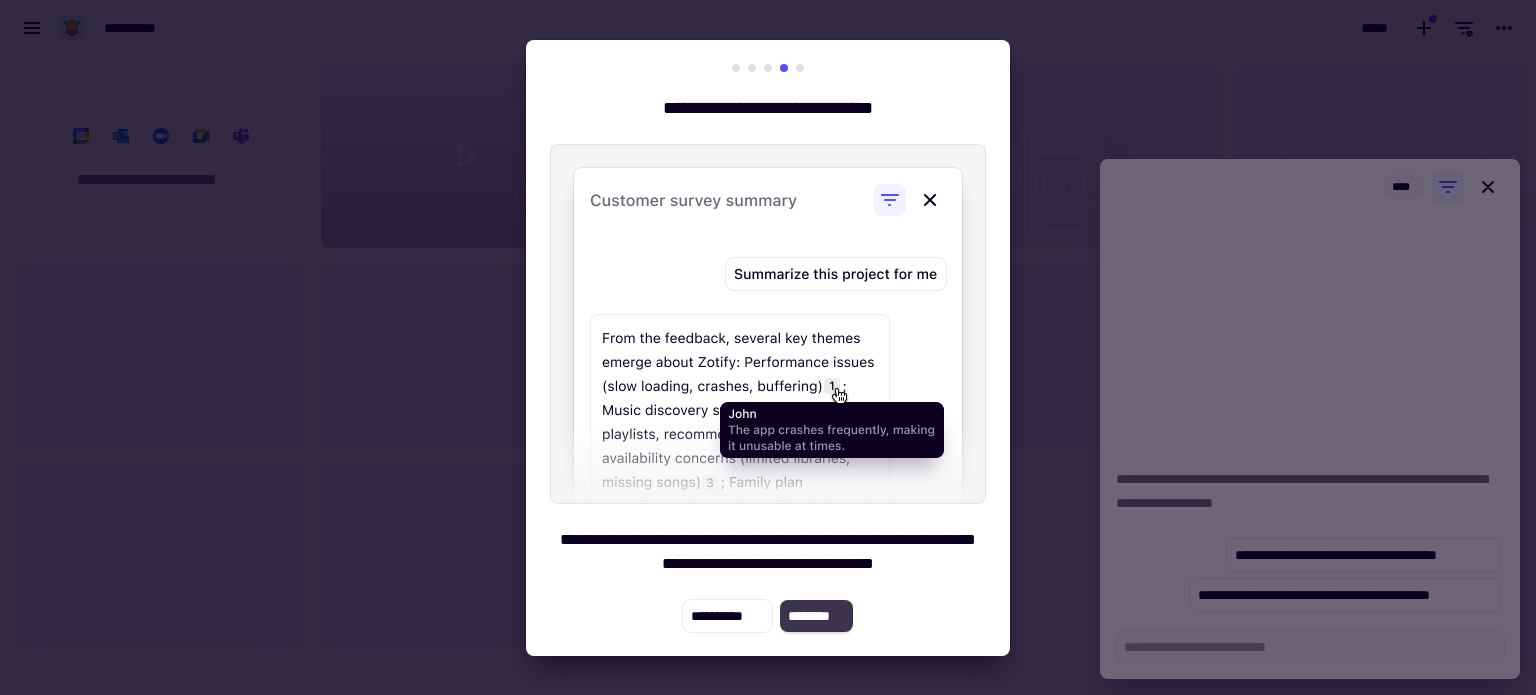 click on "********" 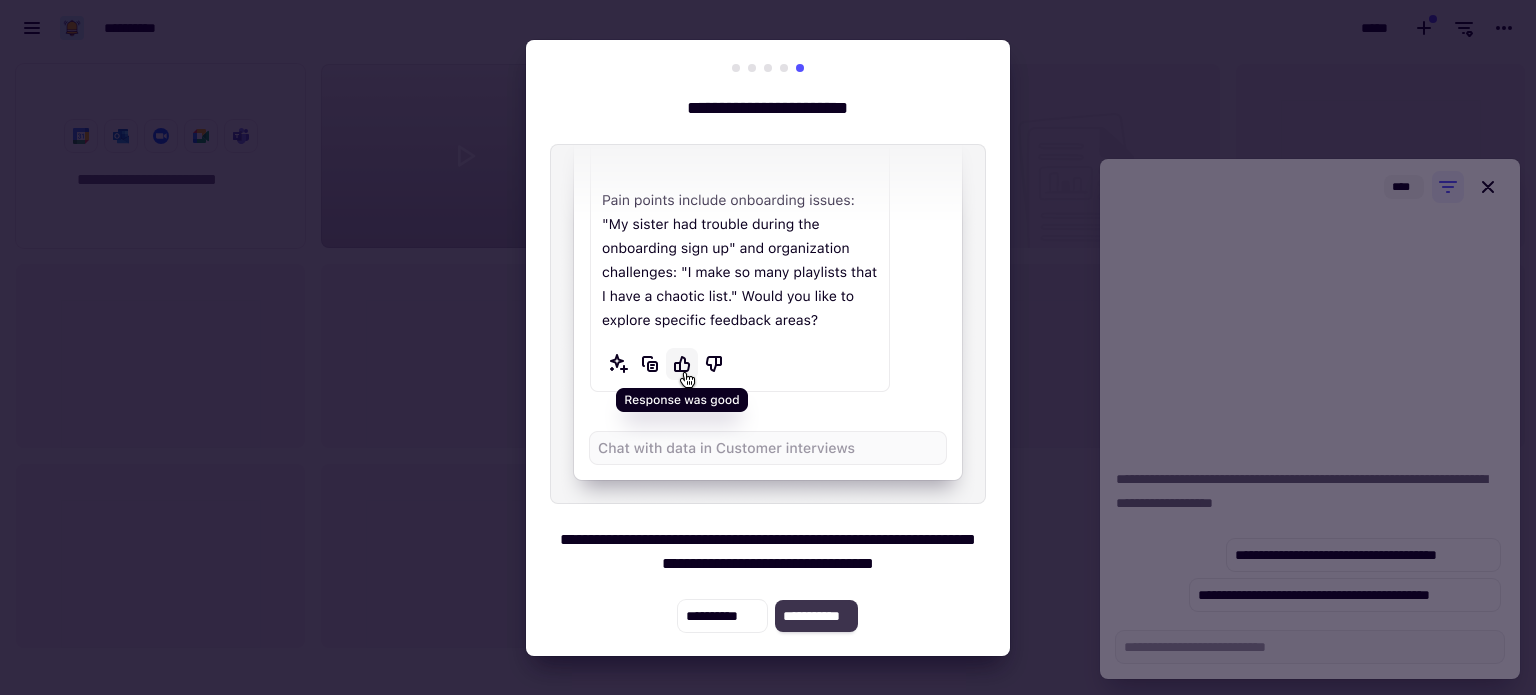 click on "**********" 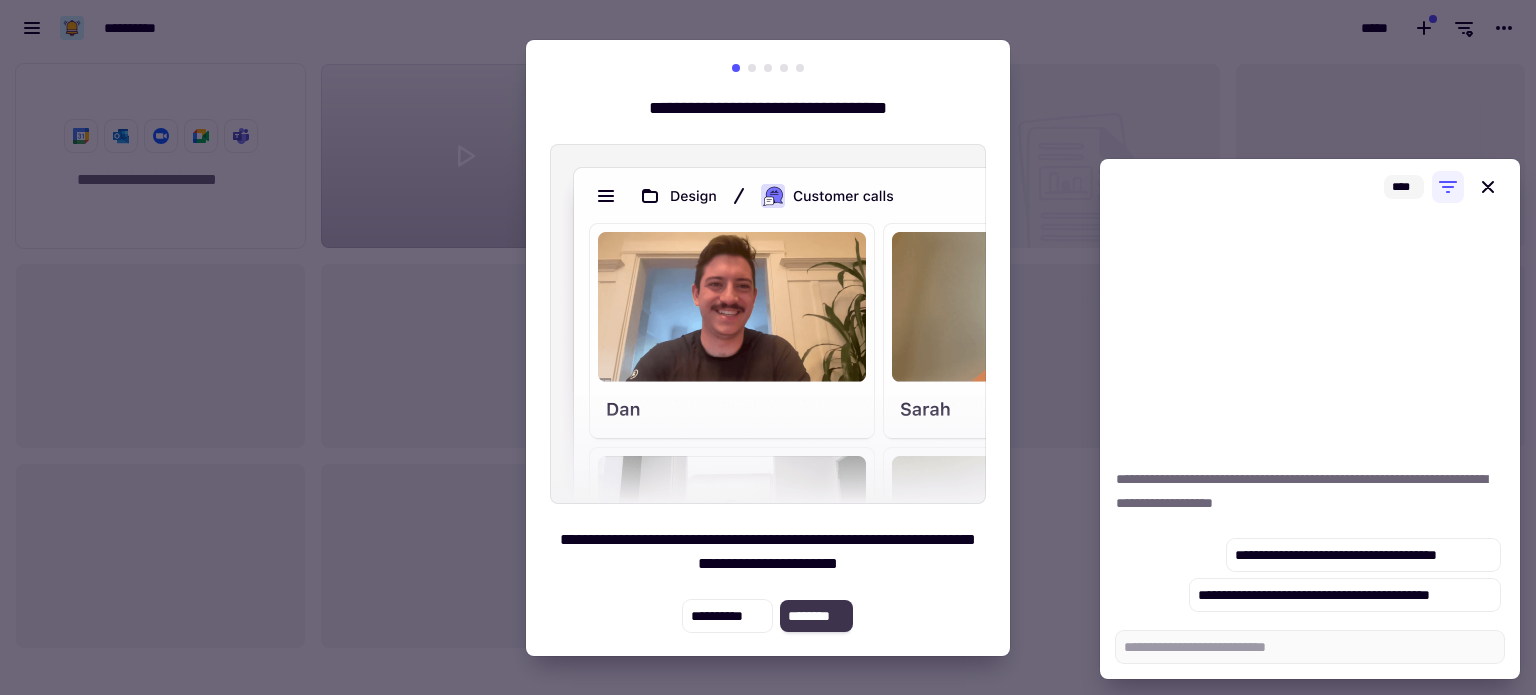 click on "********" 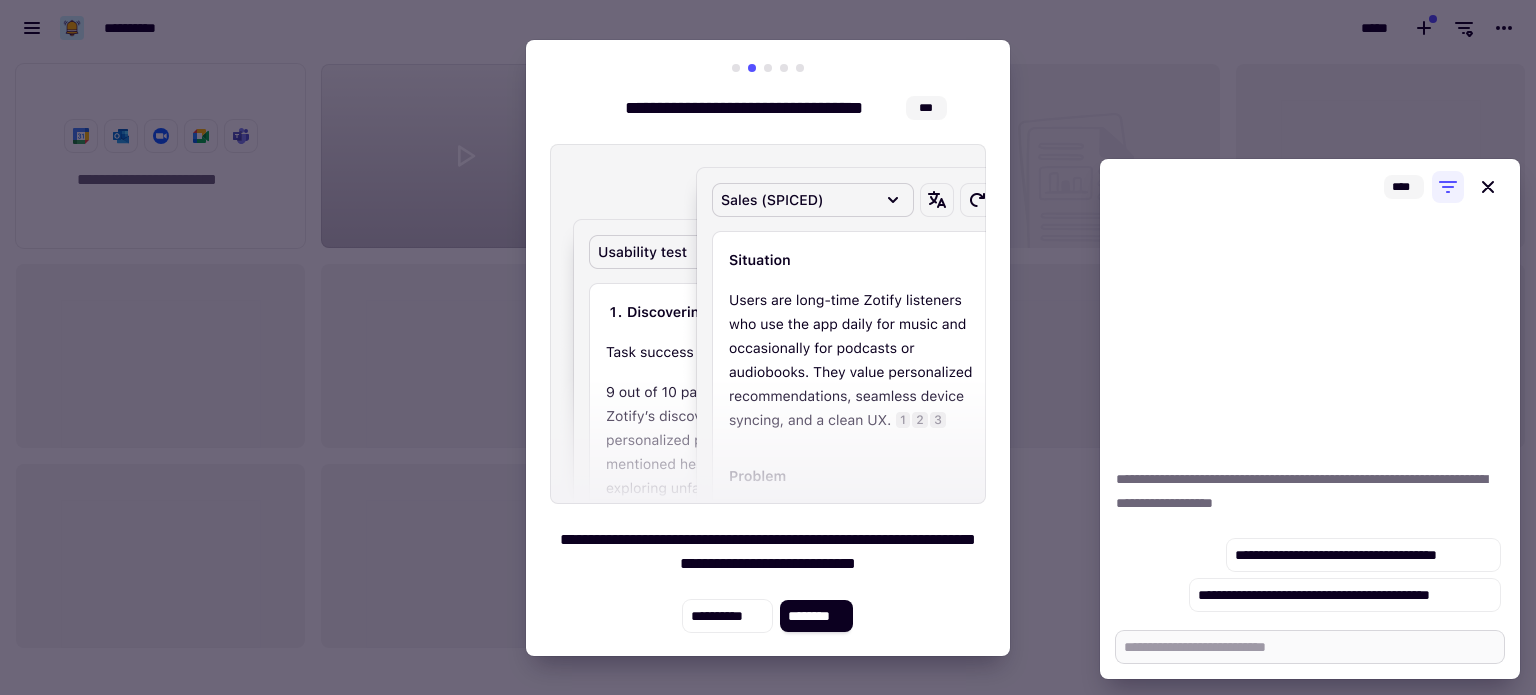 click at bounding box center [1310, 647] 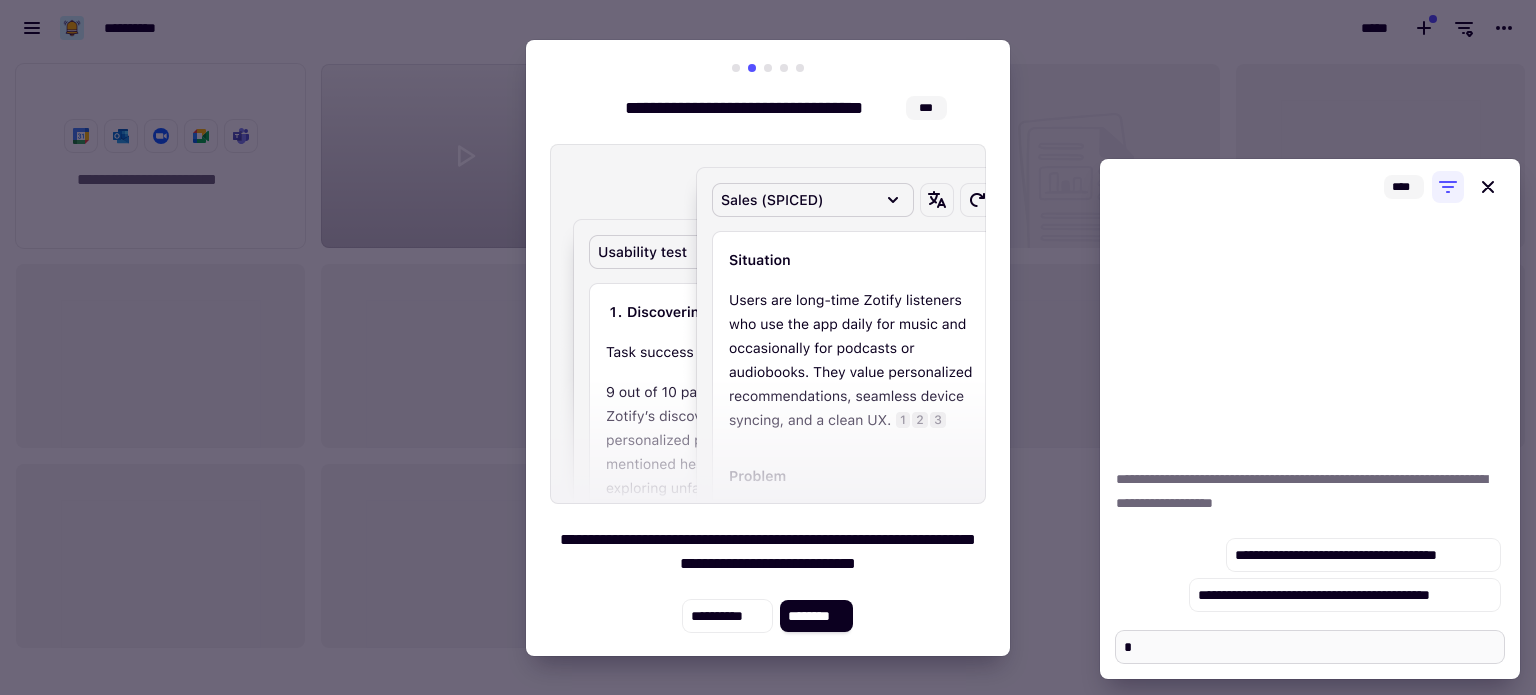 type on "*" 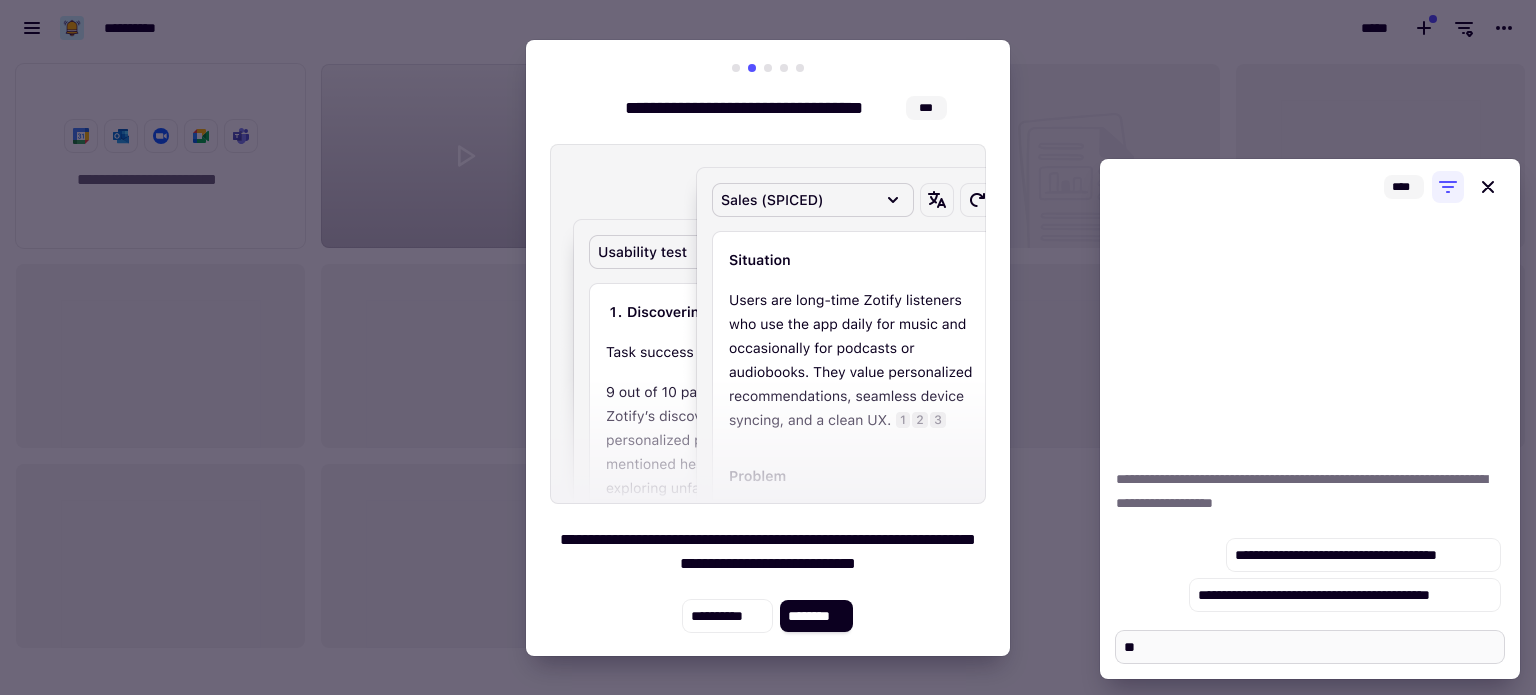 type on "*" 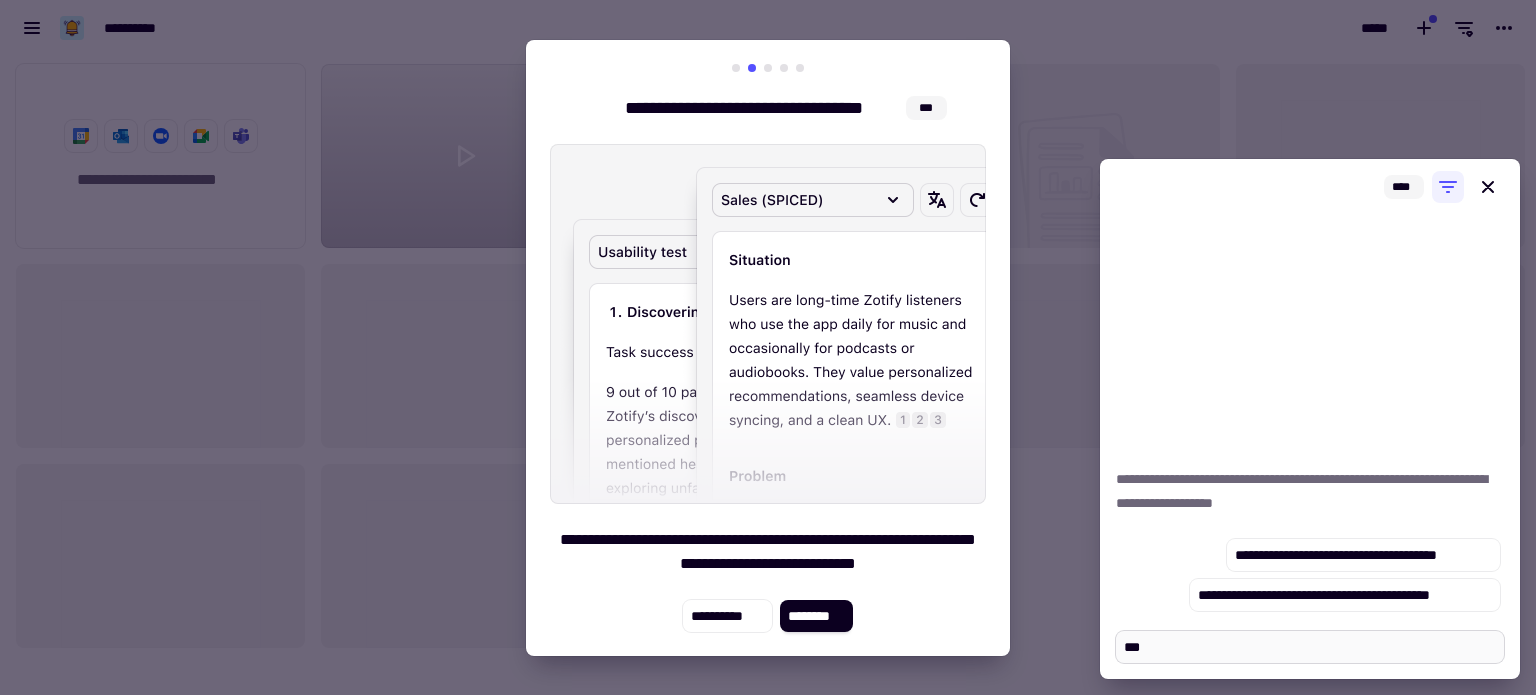 type on "*" 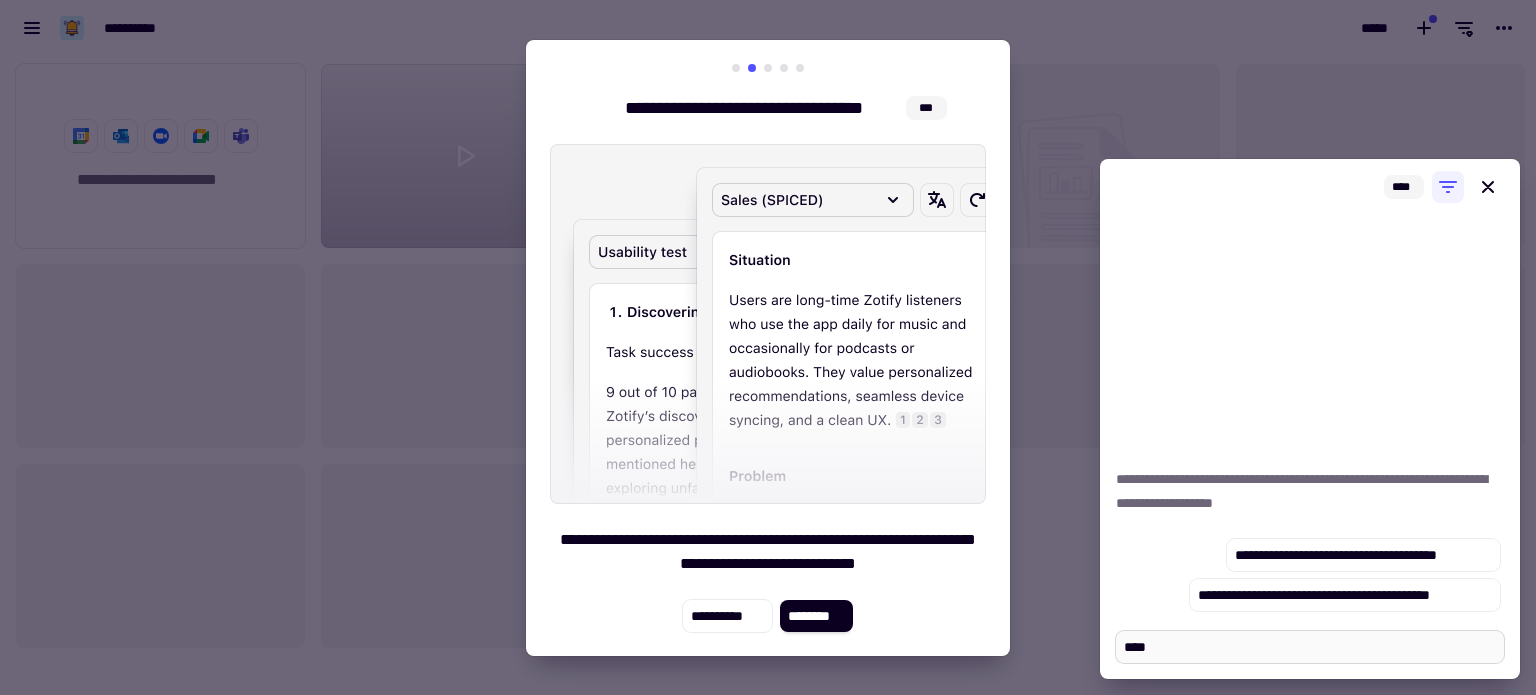 type on "*" 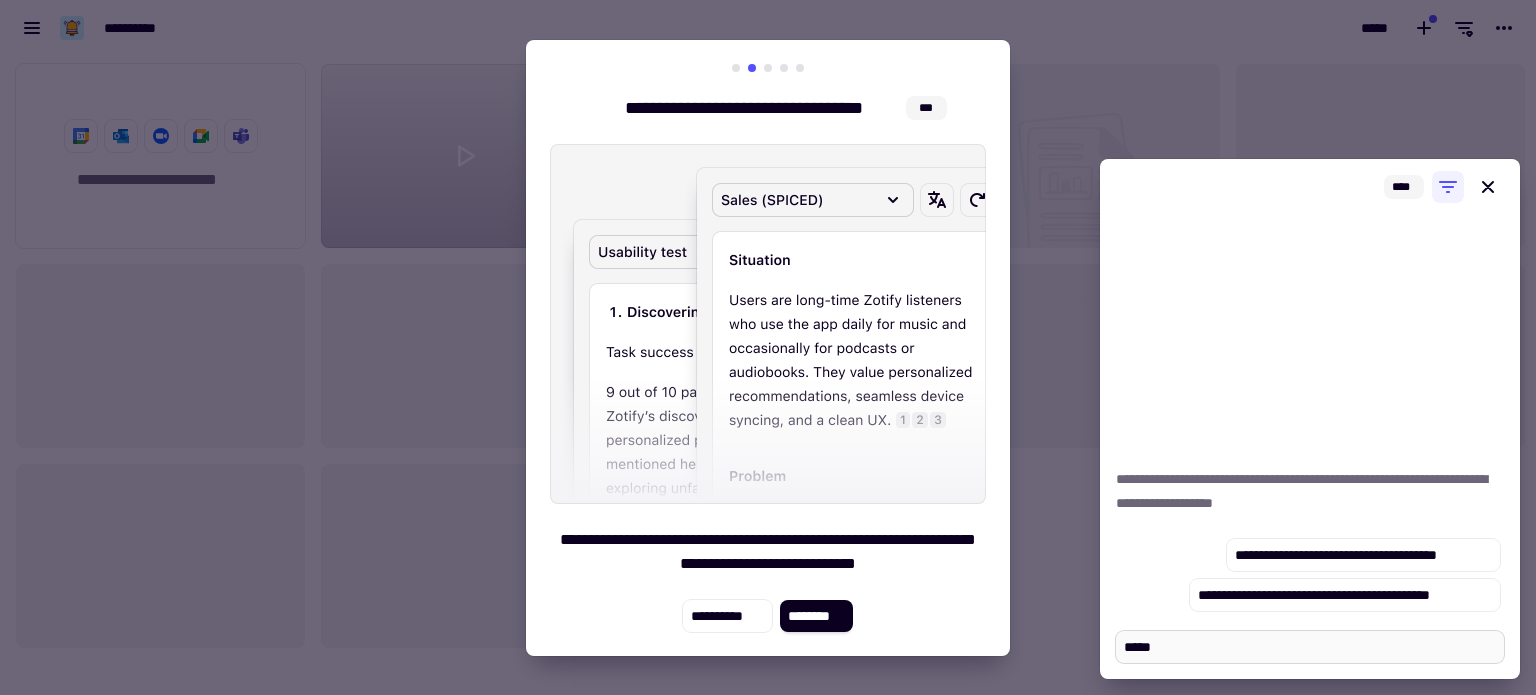 type on "*" 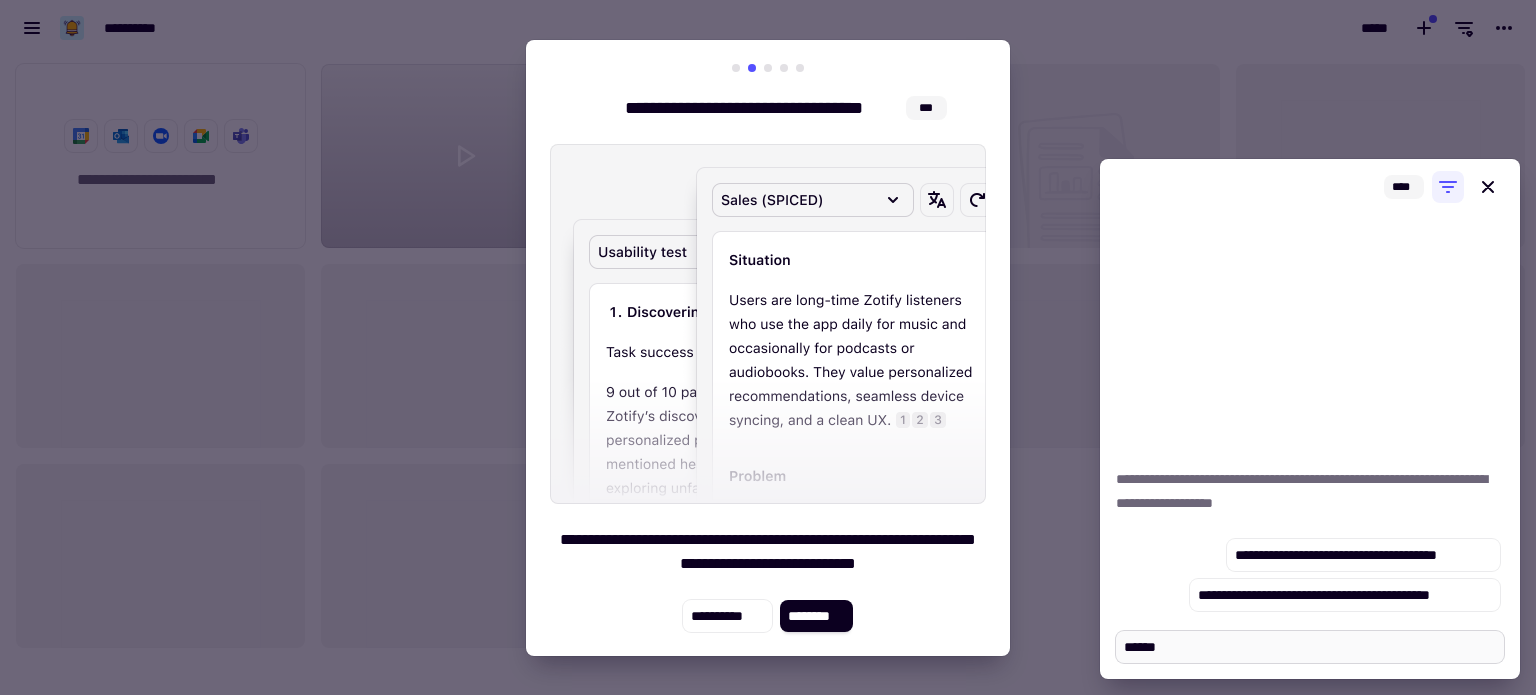 type on "*" 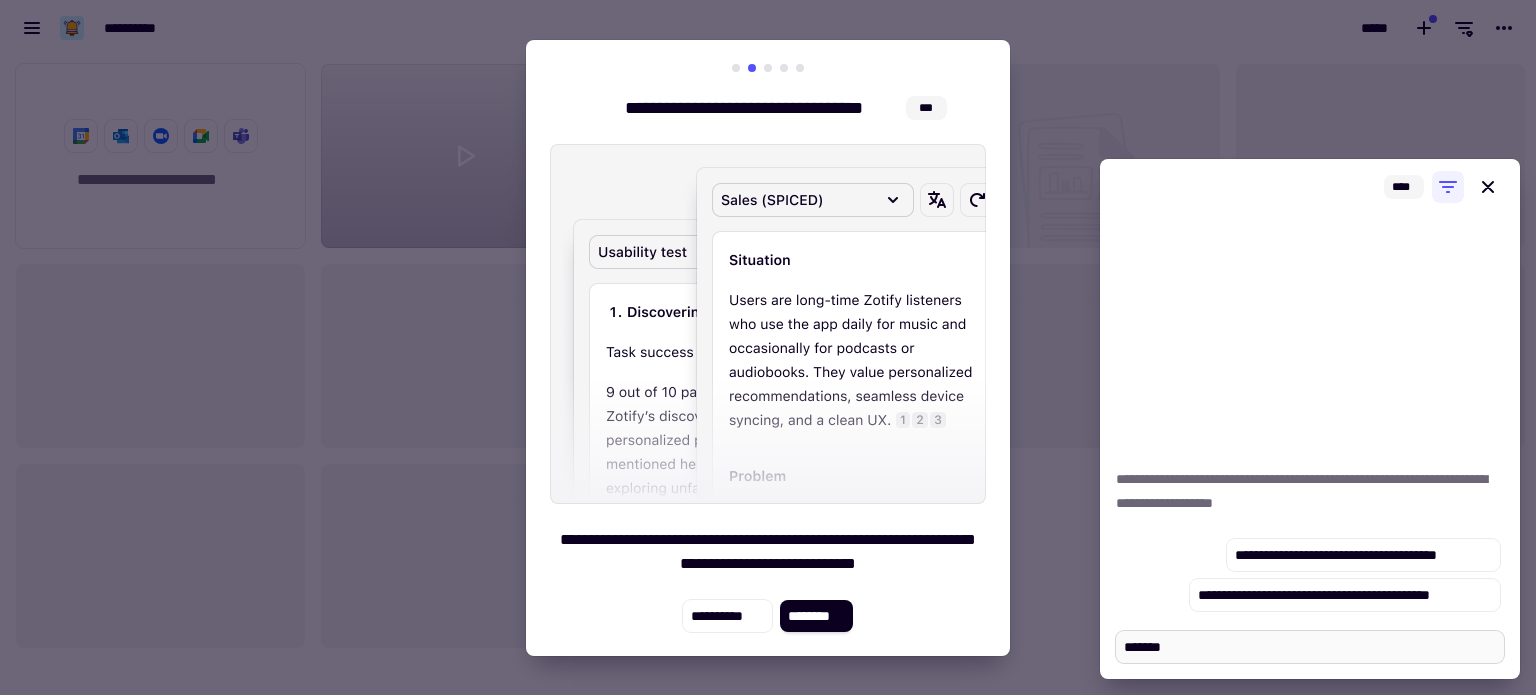 type on "*" 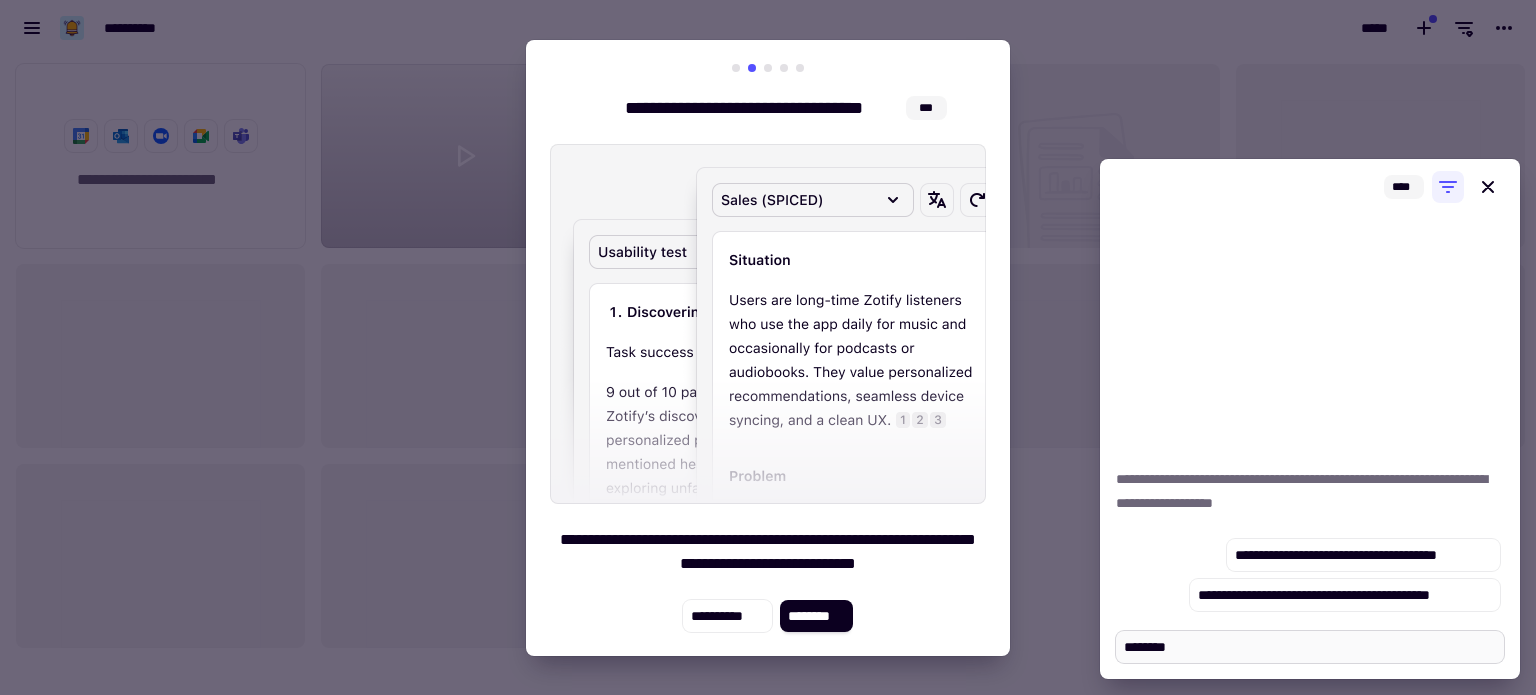 type on "*" 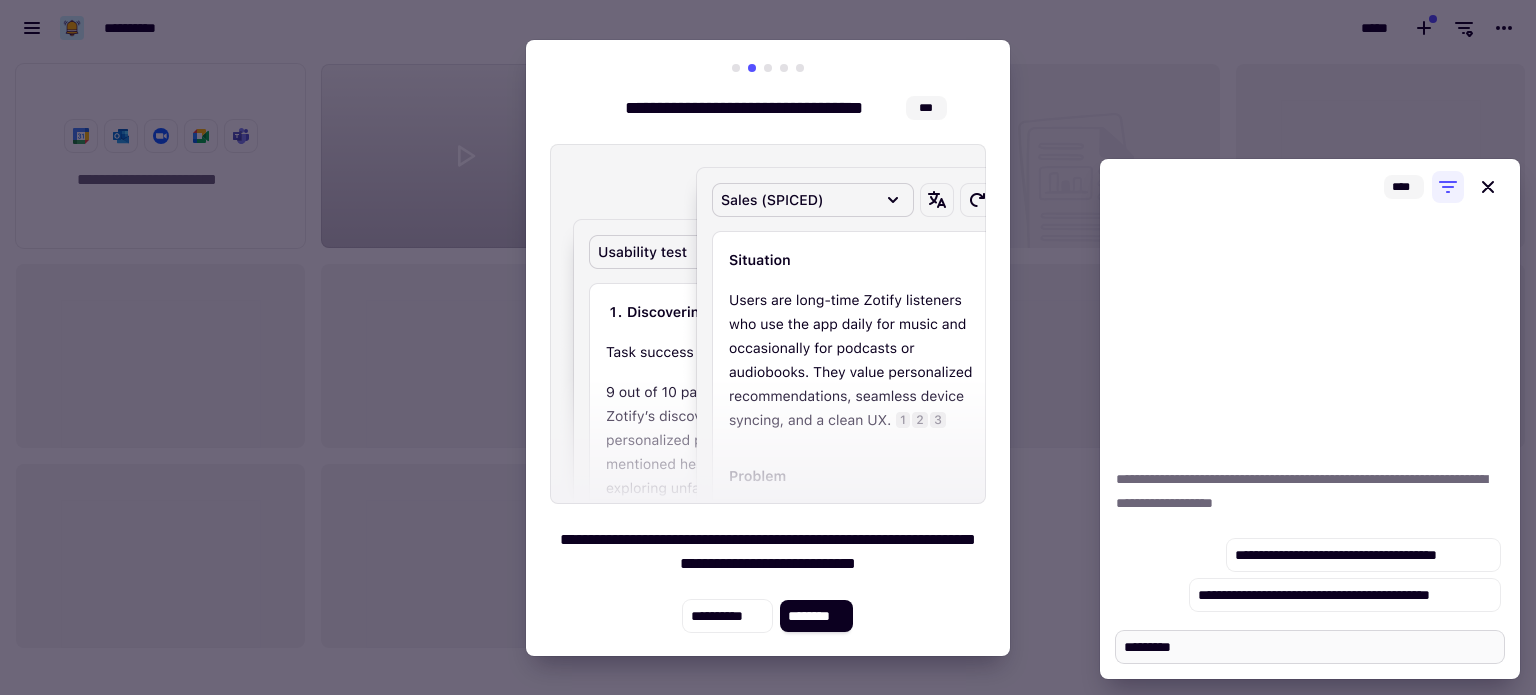 type on "*" 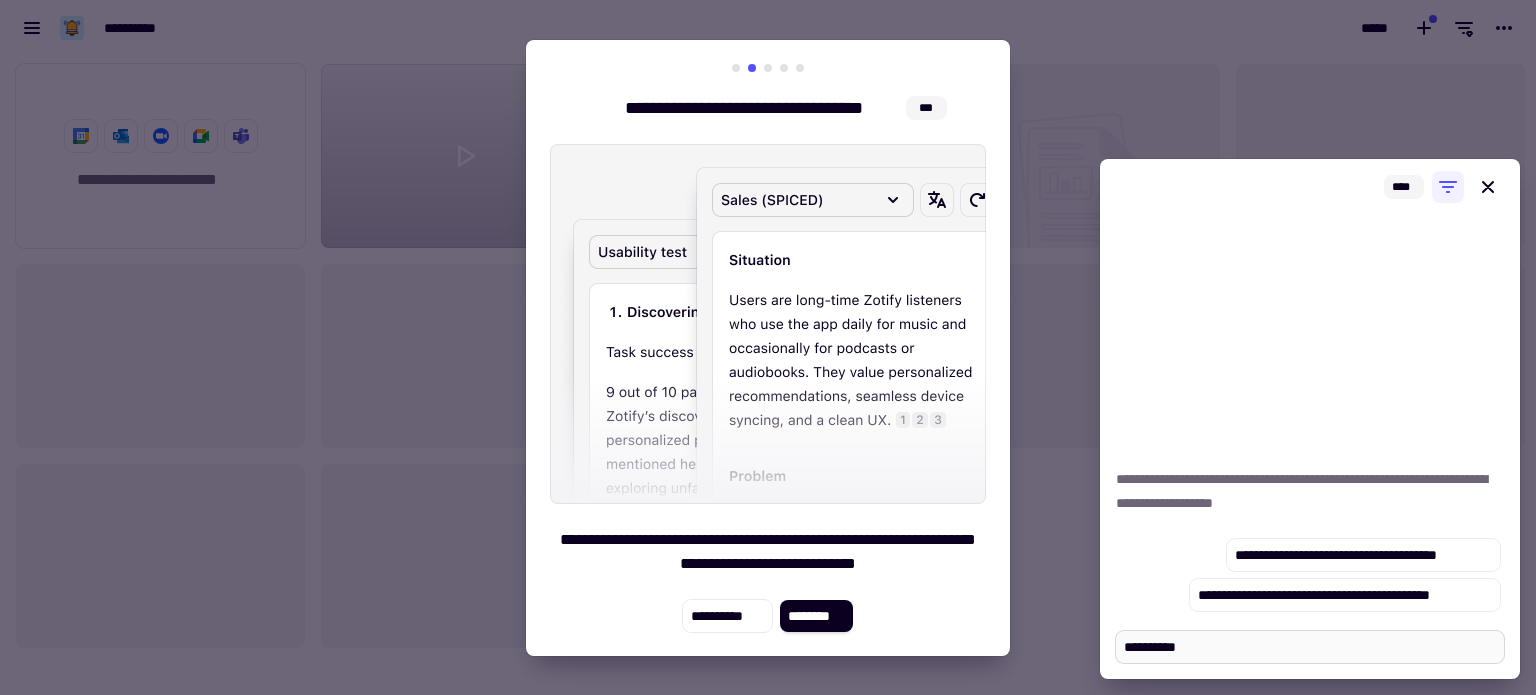 type on "*" 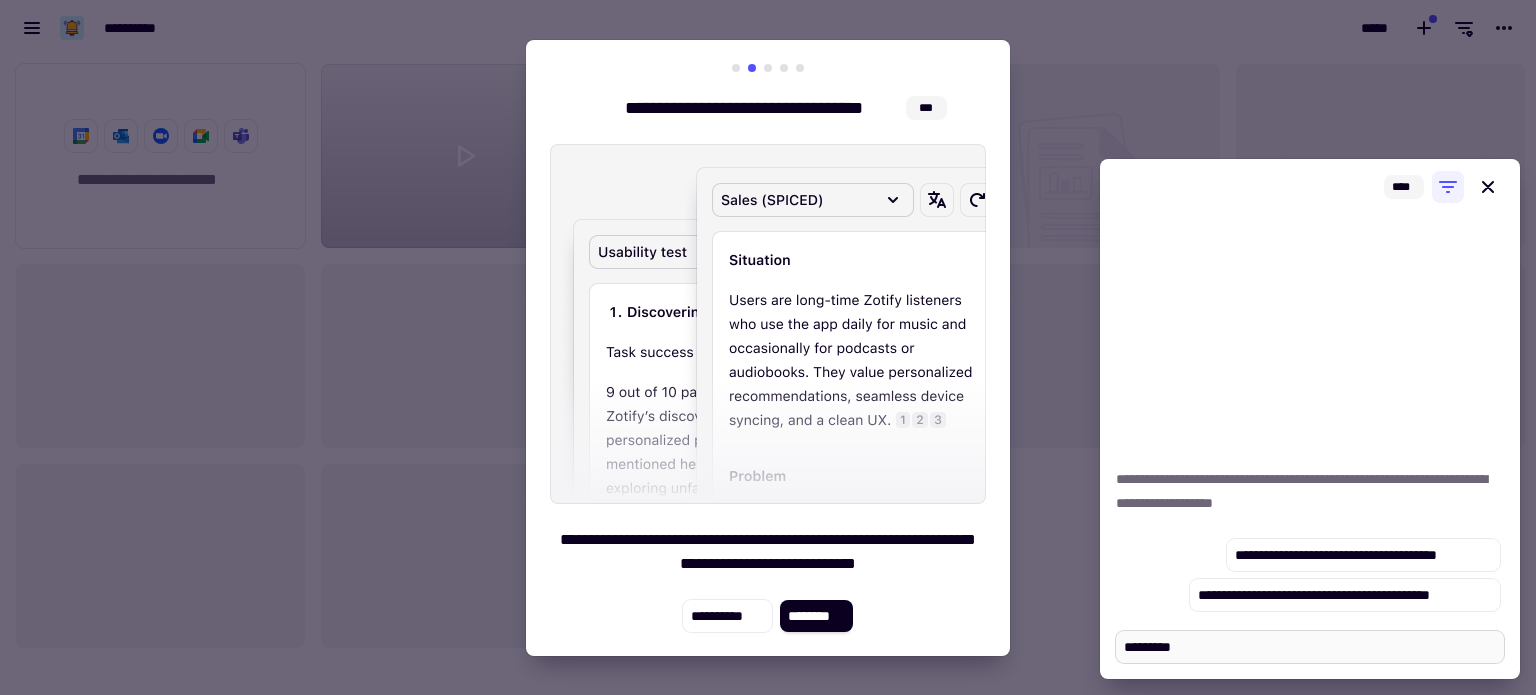 type on "*" 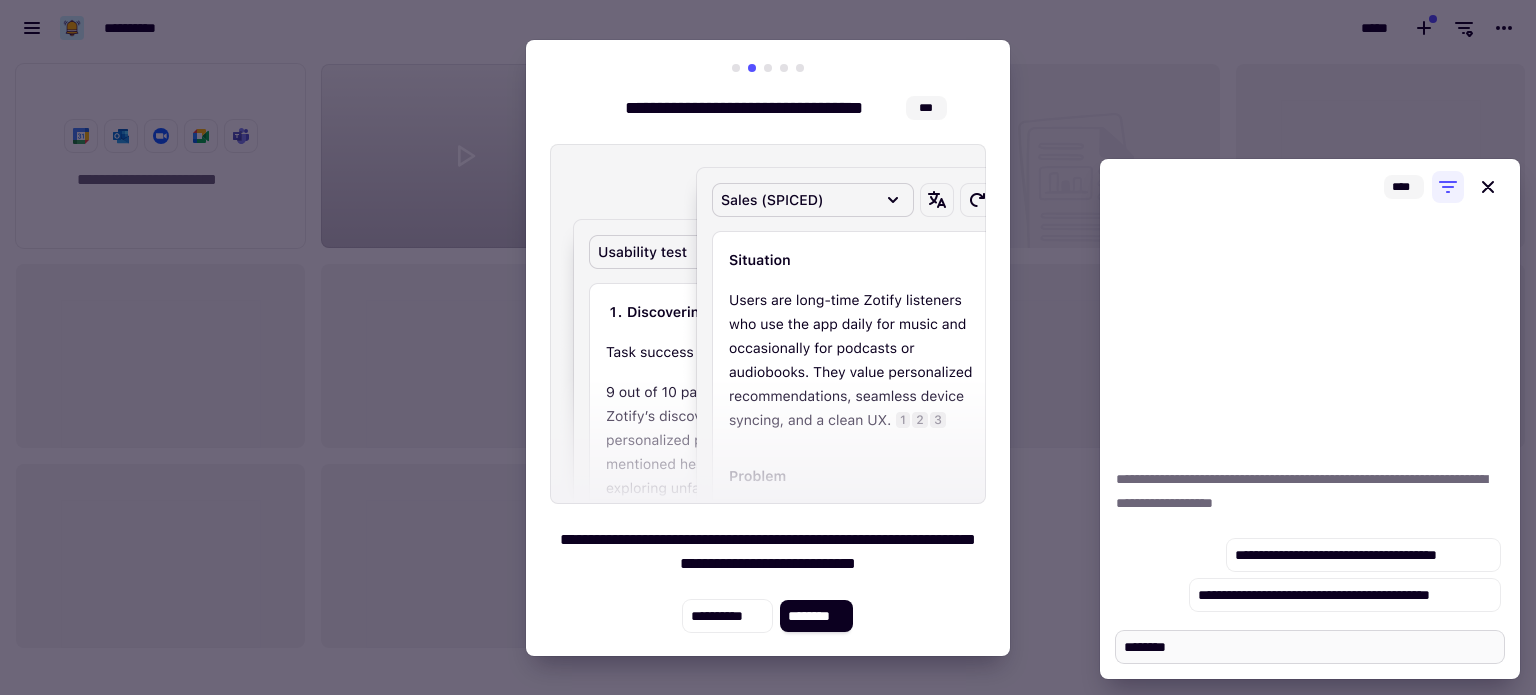 type on "*" 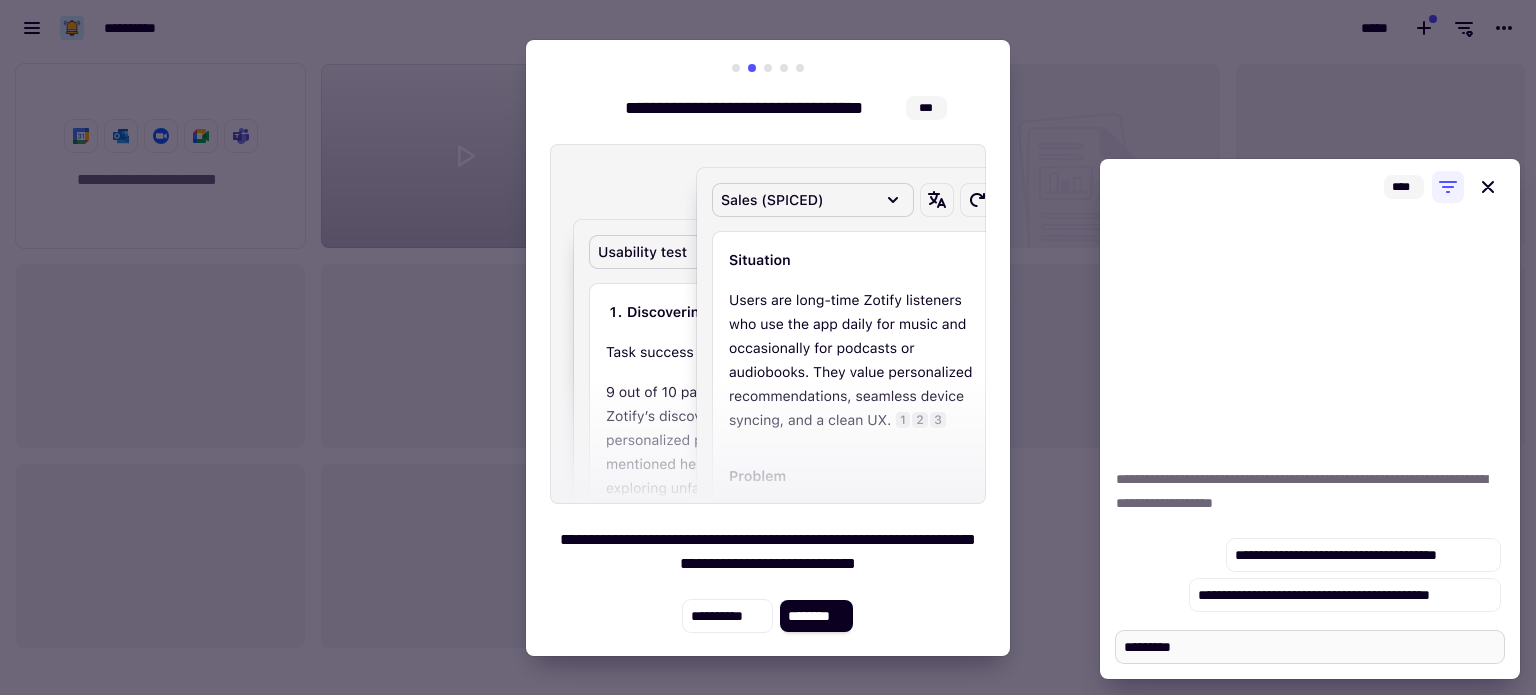 type on "*" 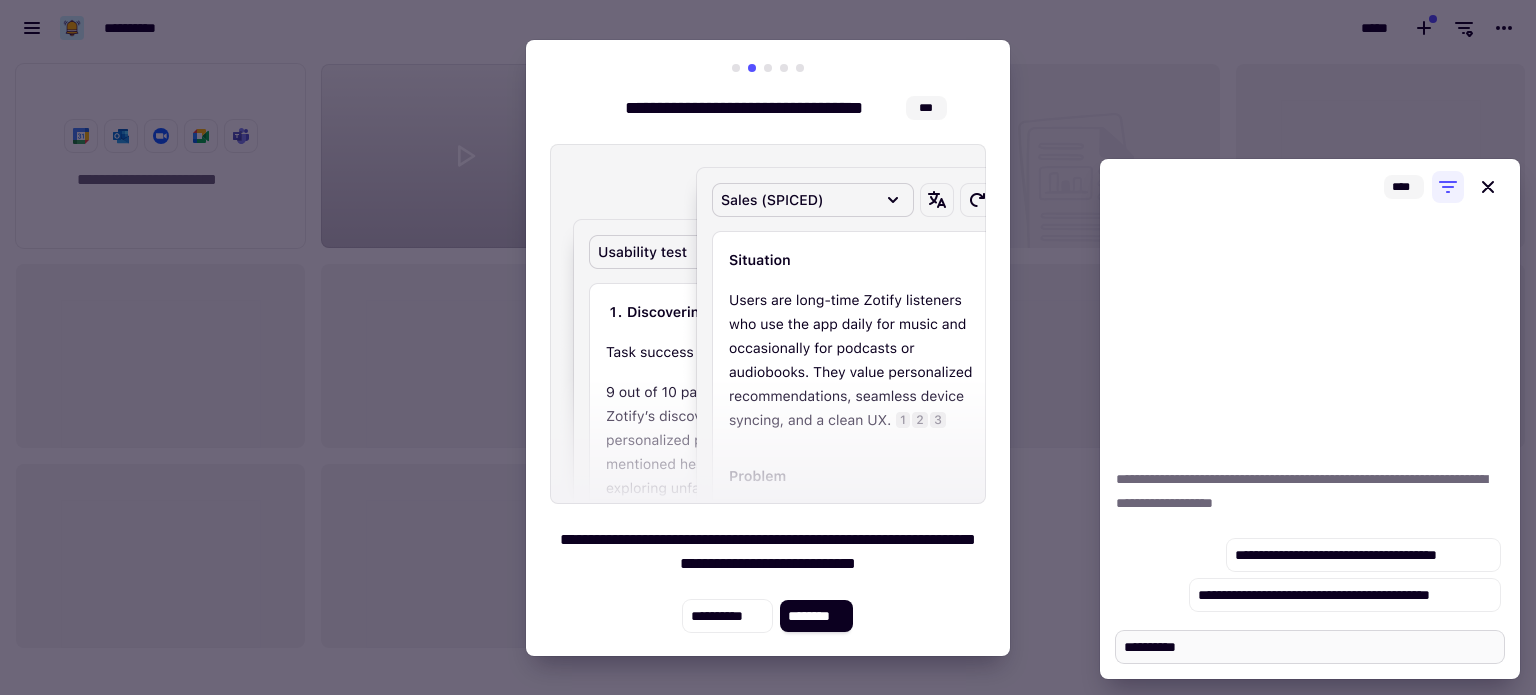 type on "*" 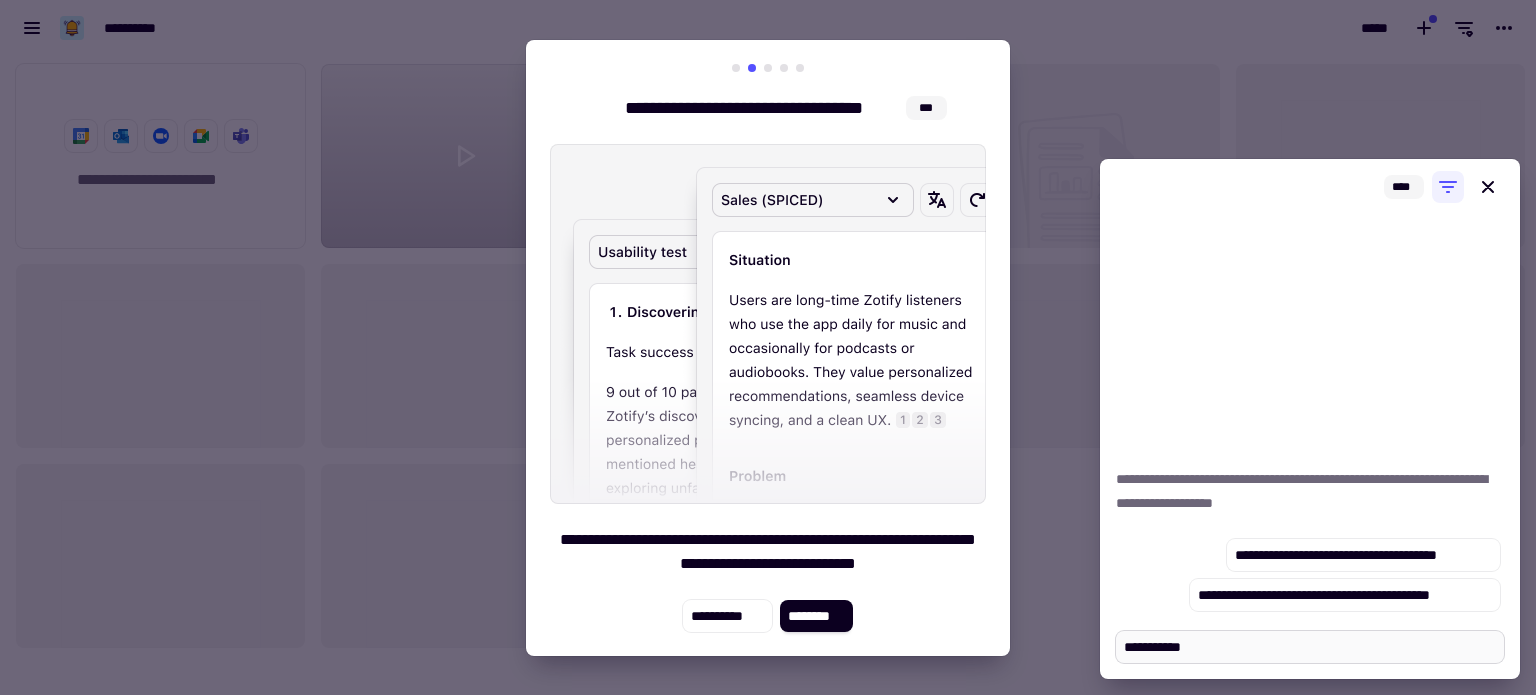 type on "*" 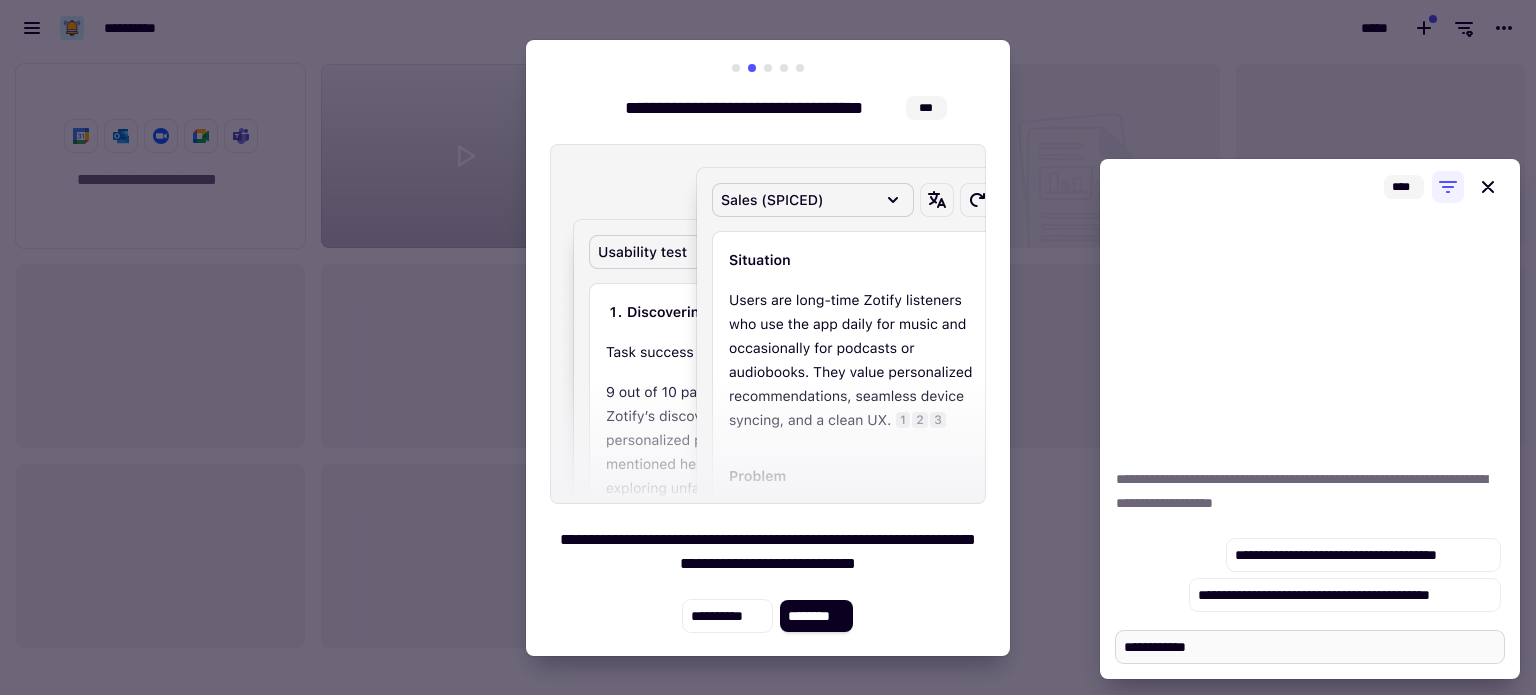 type on "*" 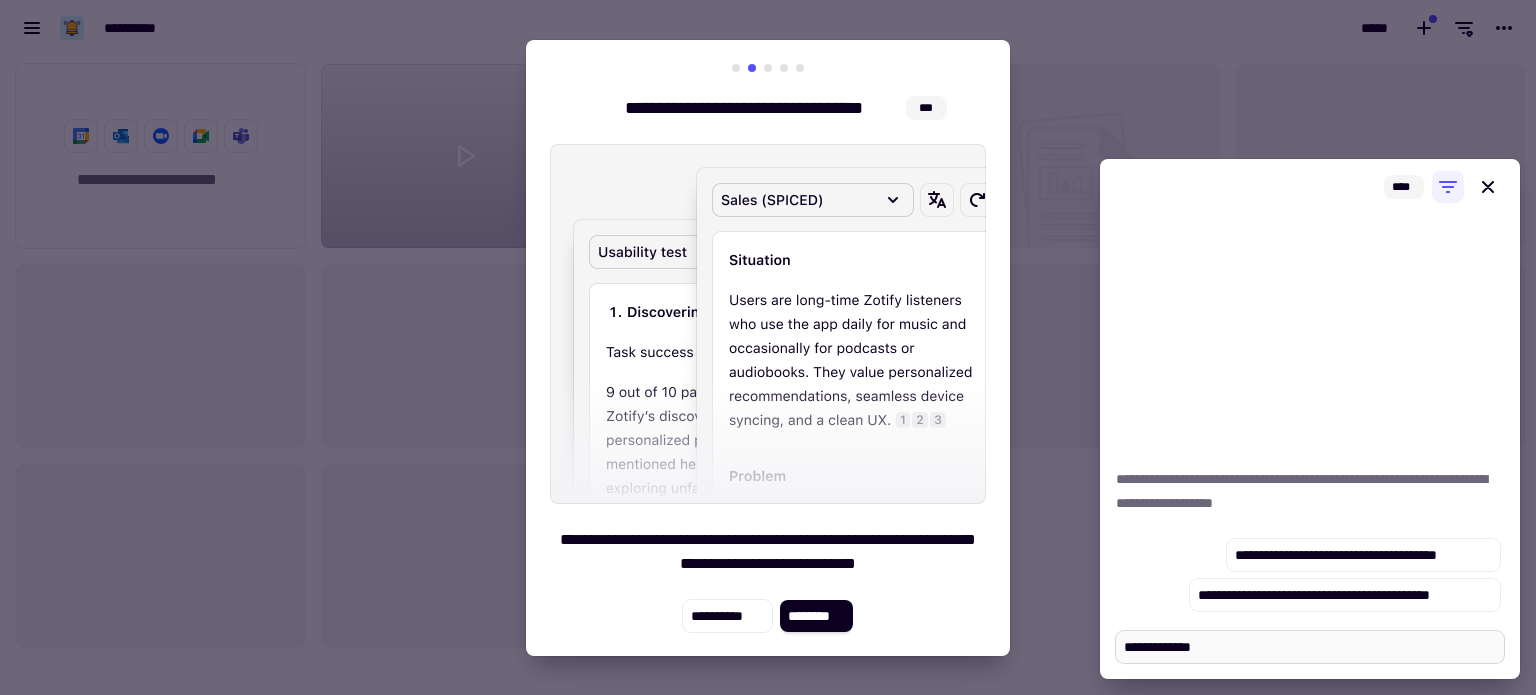type on "*" 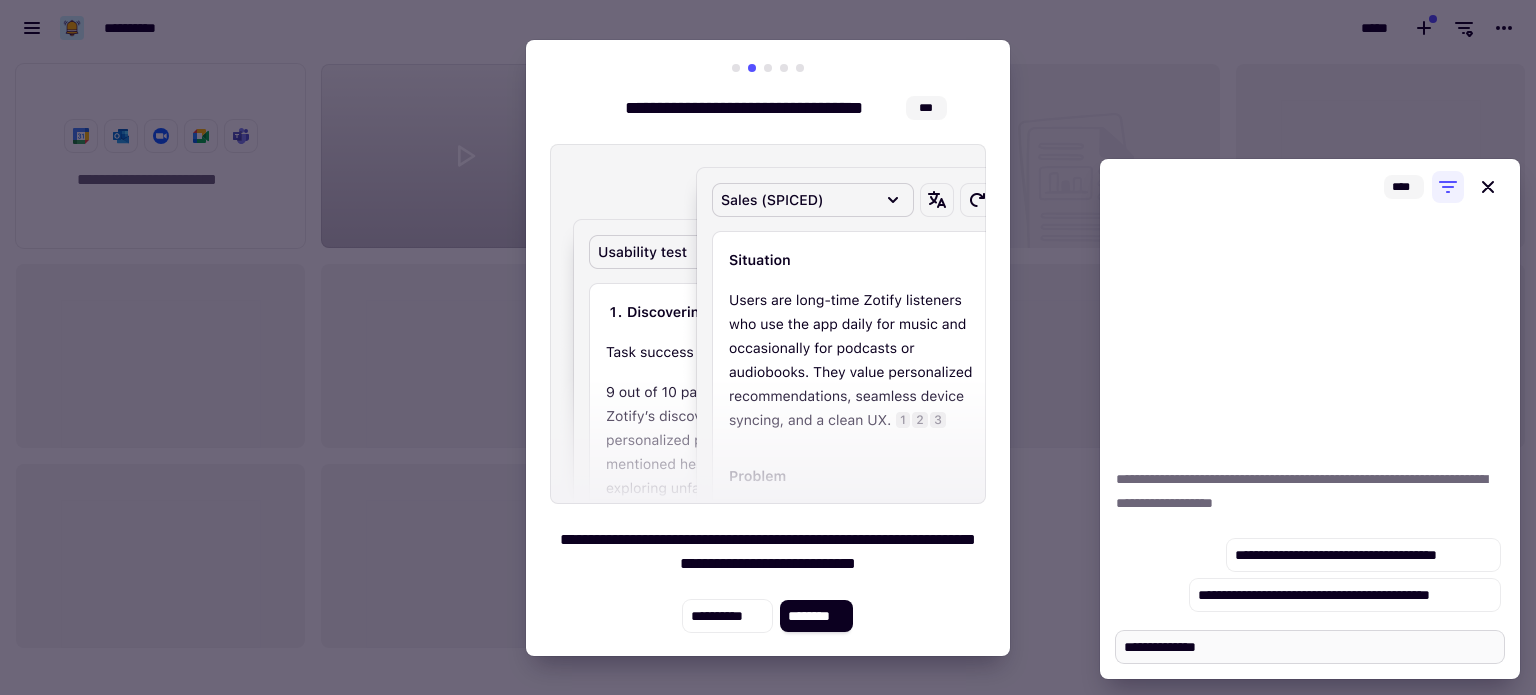 type on "*" 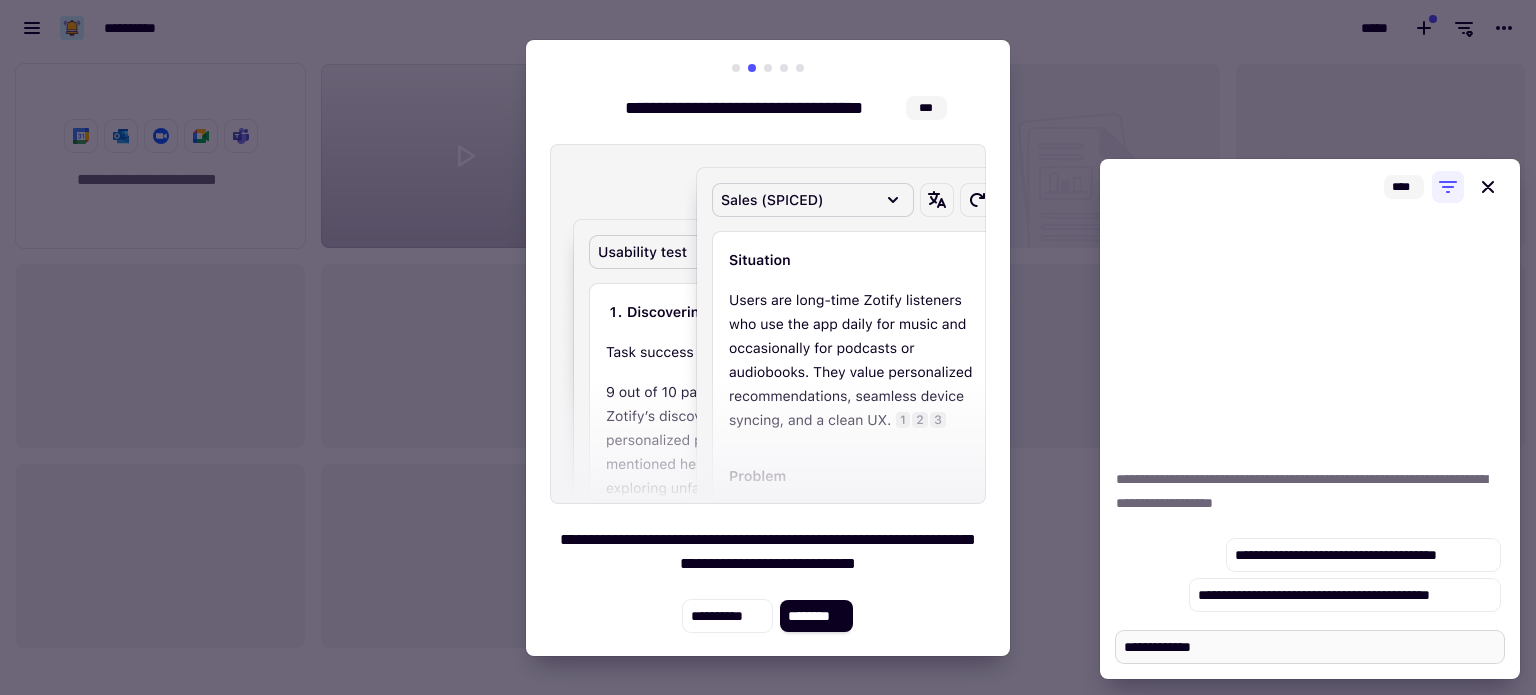 type on "*" 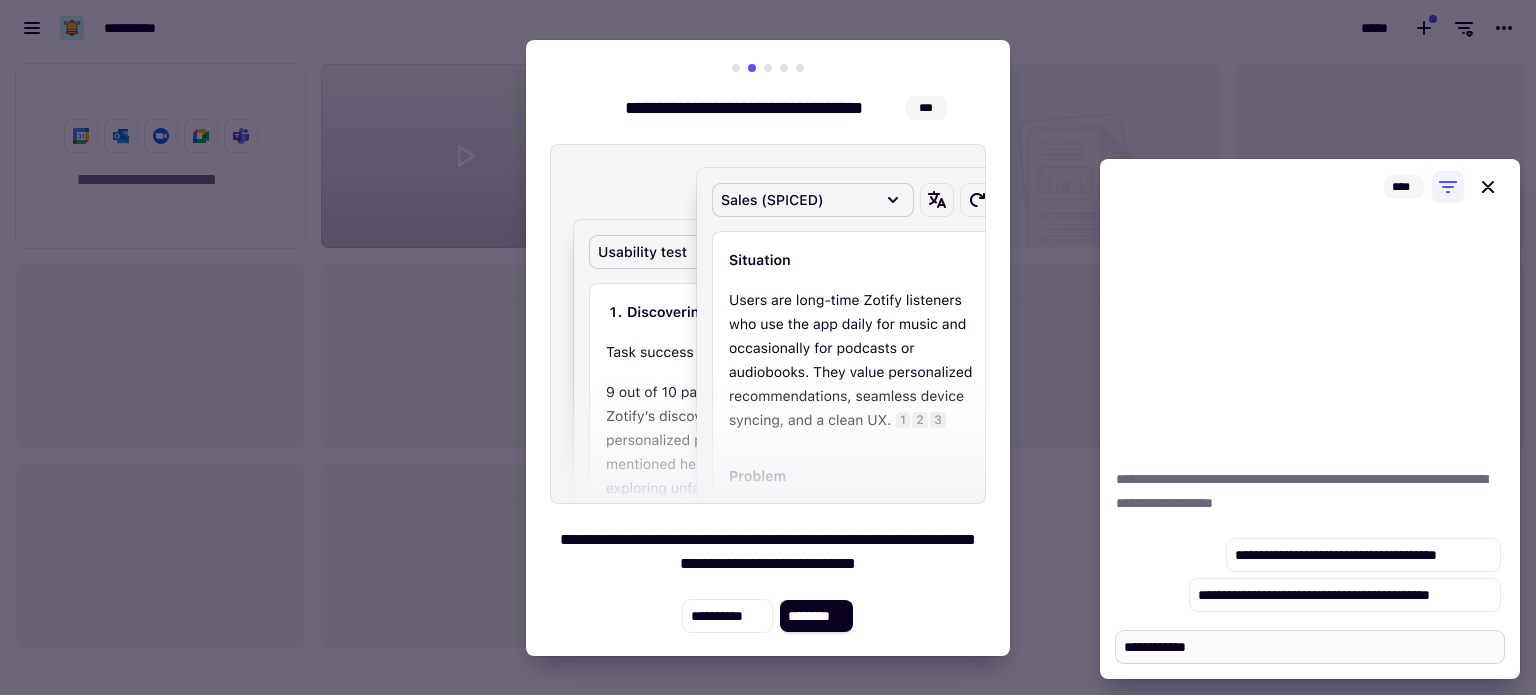 type on "*" 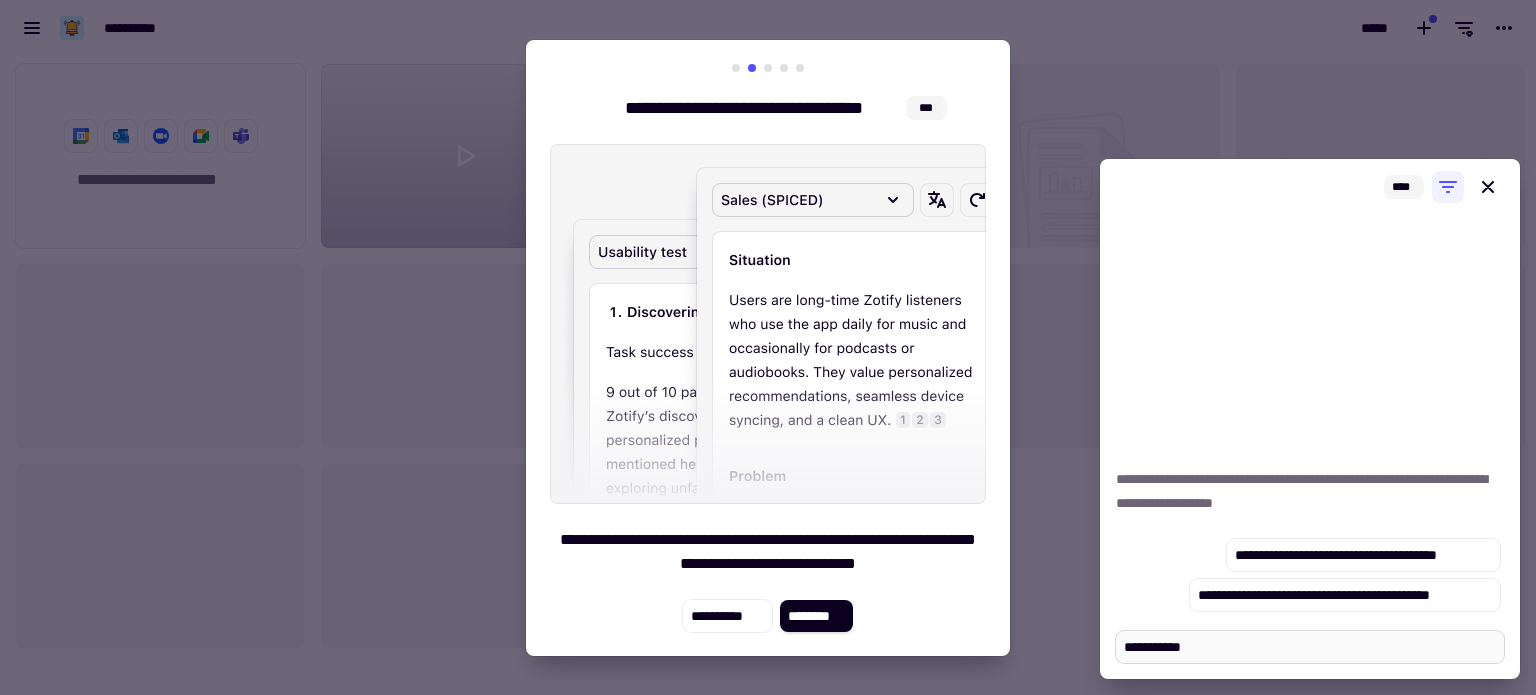 type on "*" 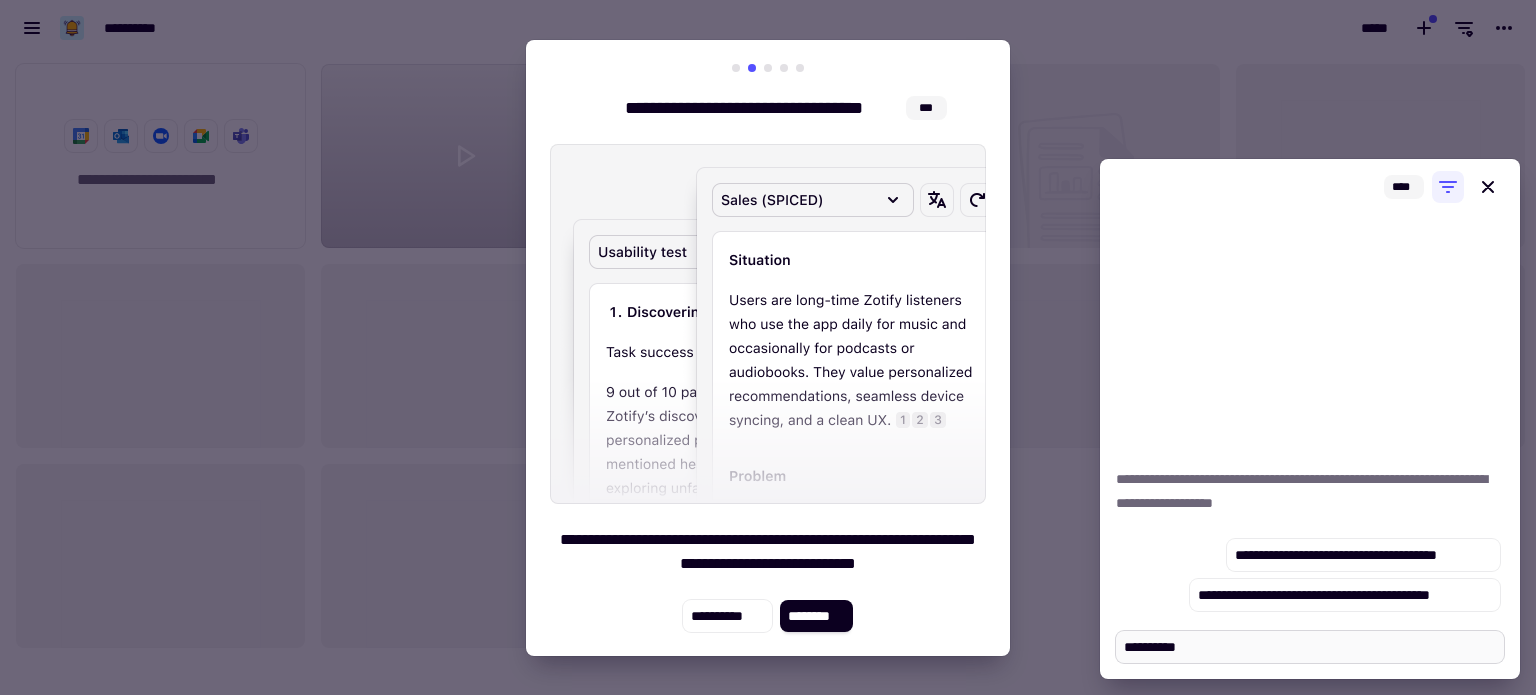 type on "*" 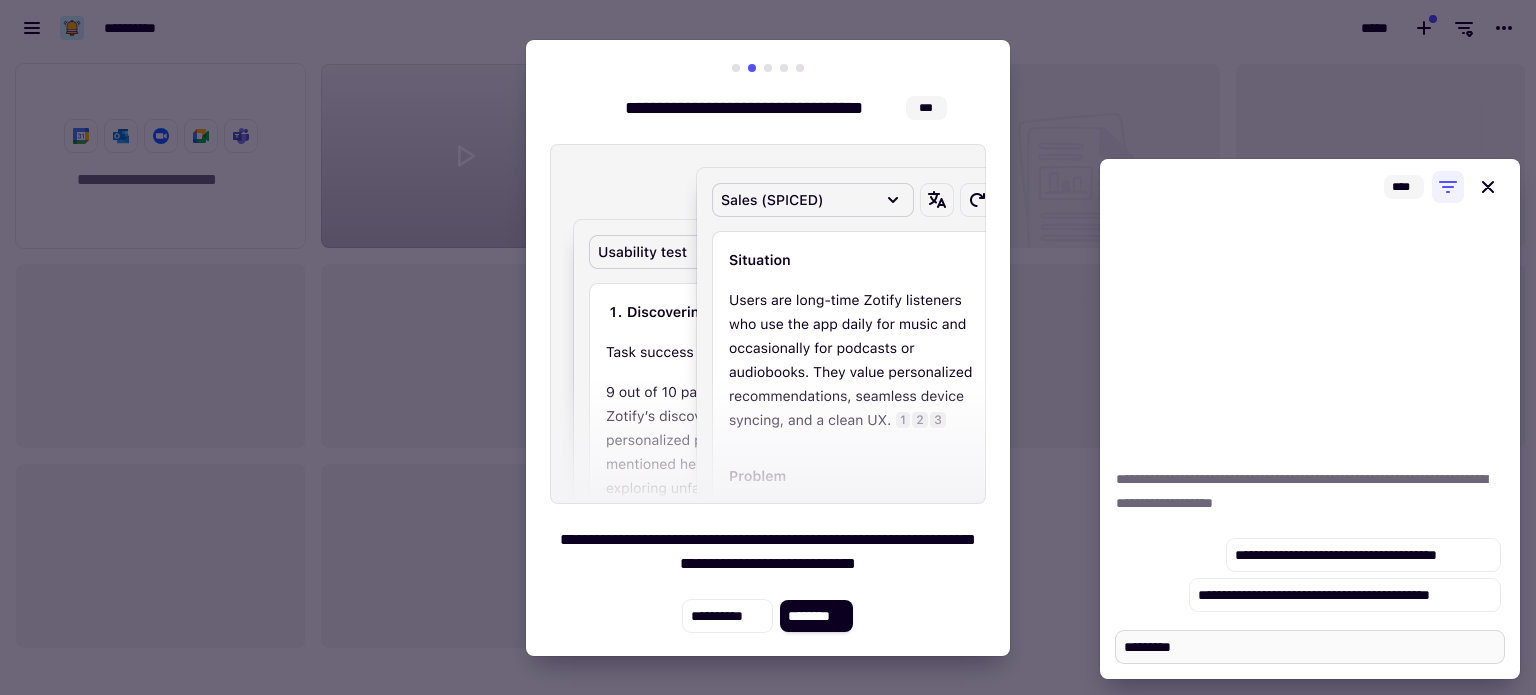 type on "*" 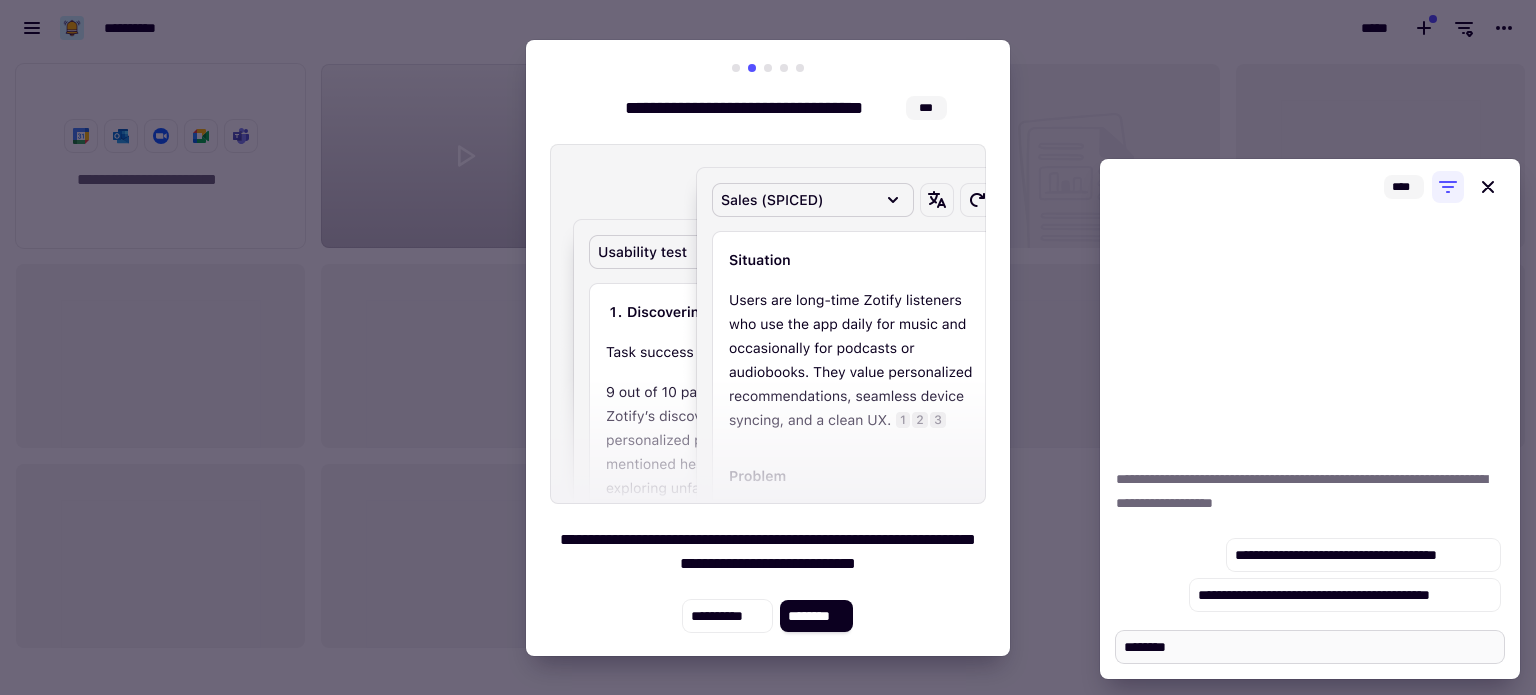 type on "*" 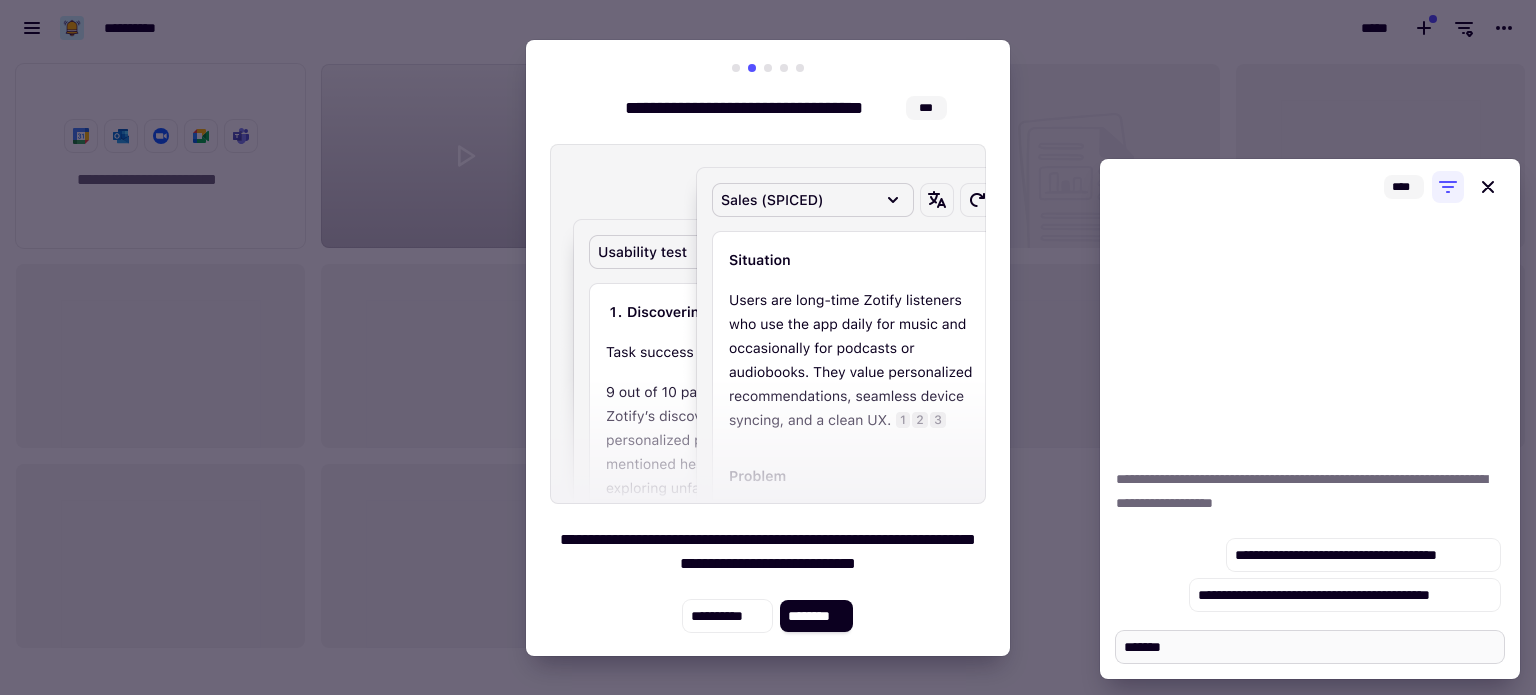 type on "*" 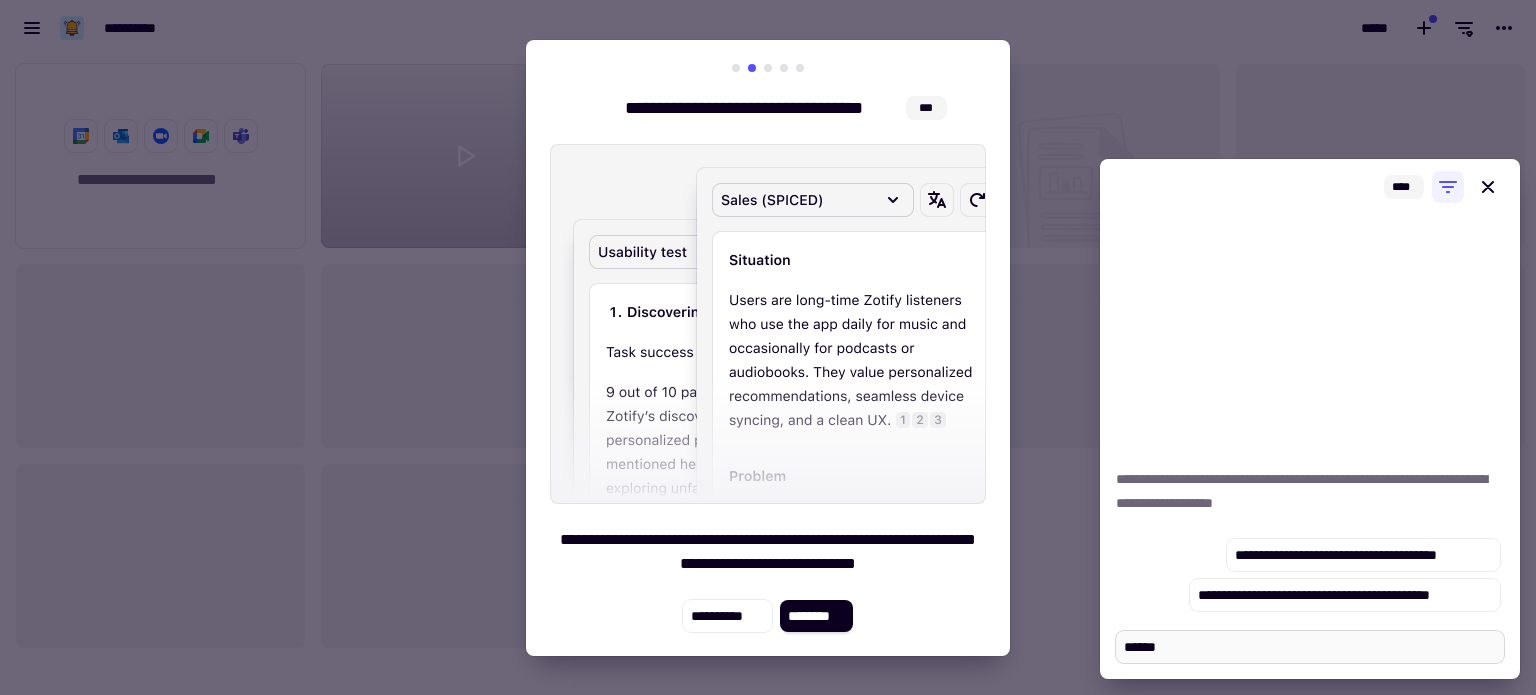 type on "*" 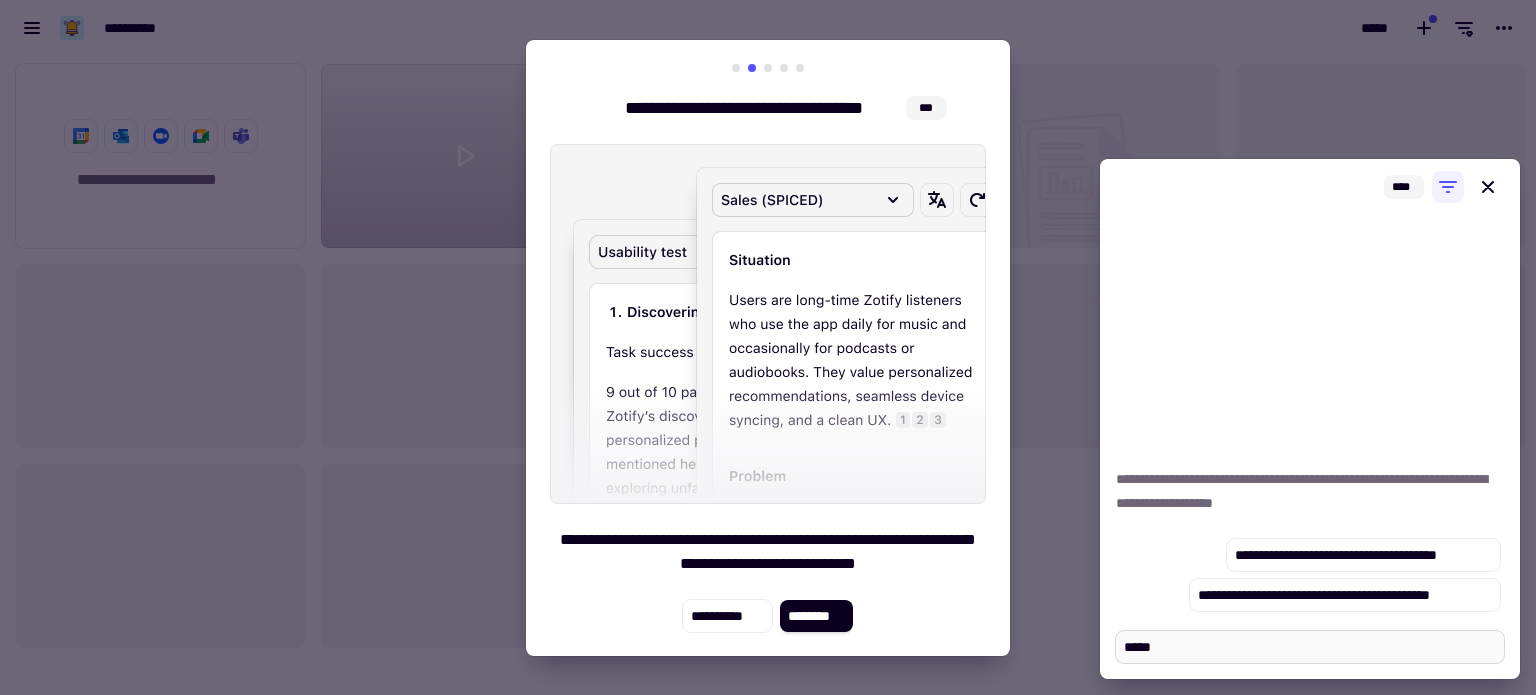type on "*" 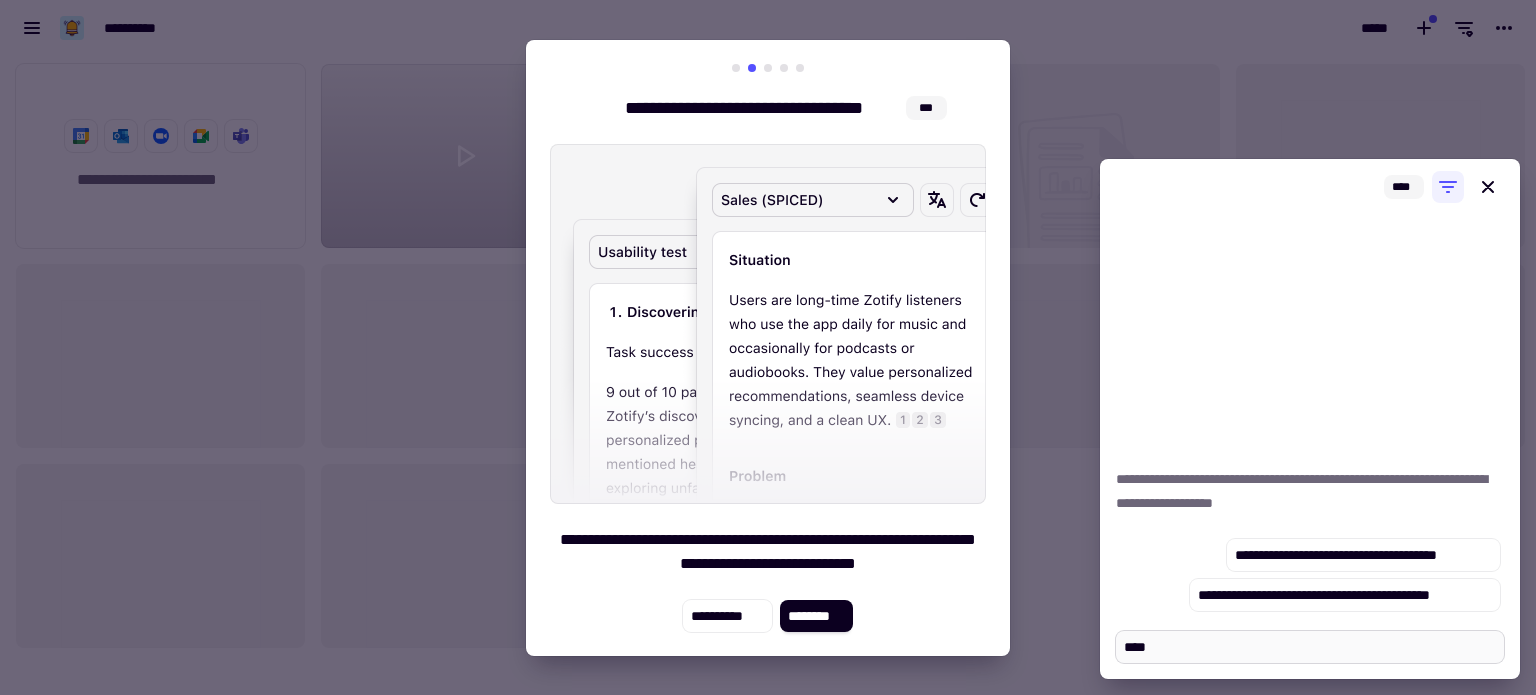 type on "*" 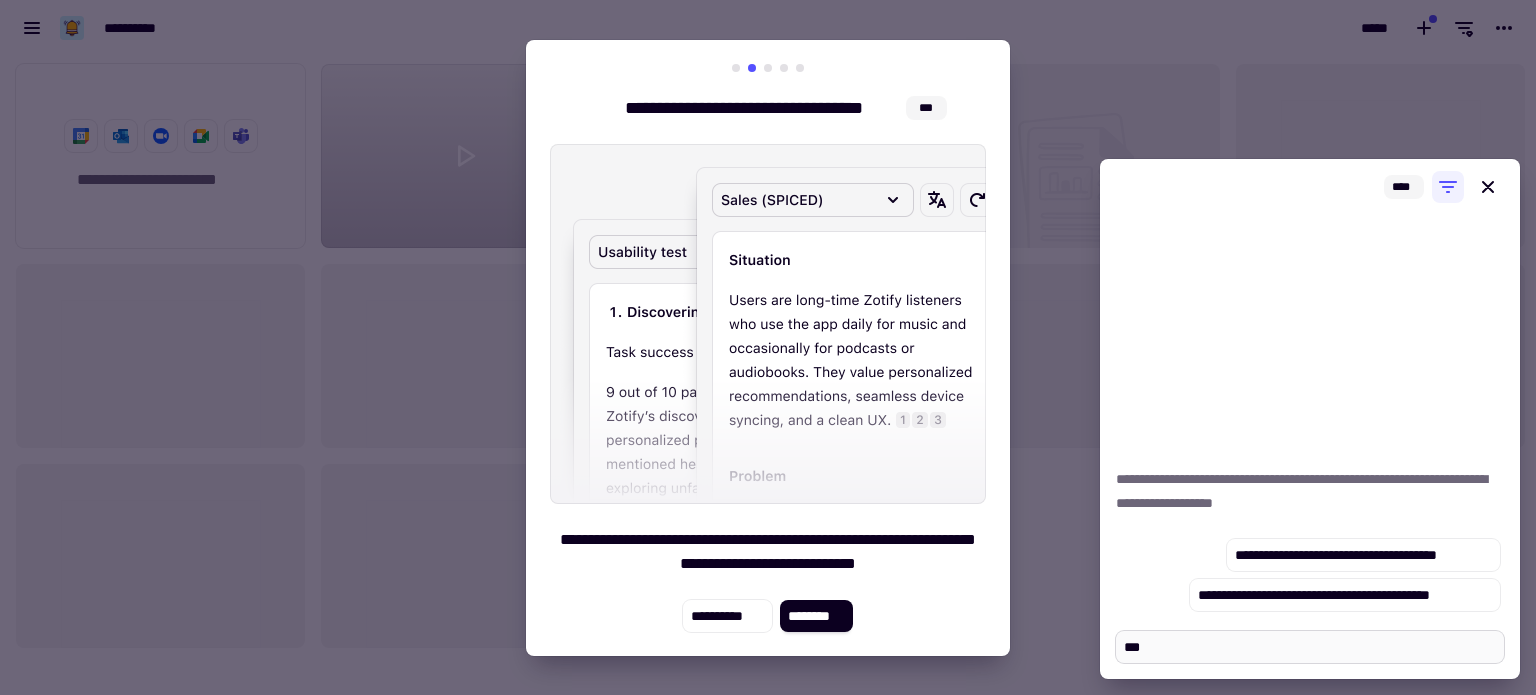 type on "*" 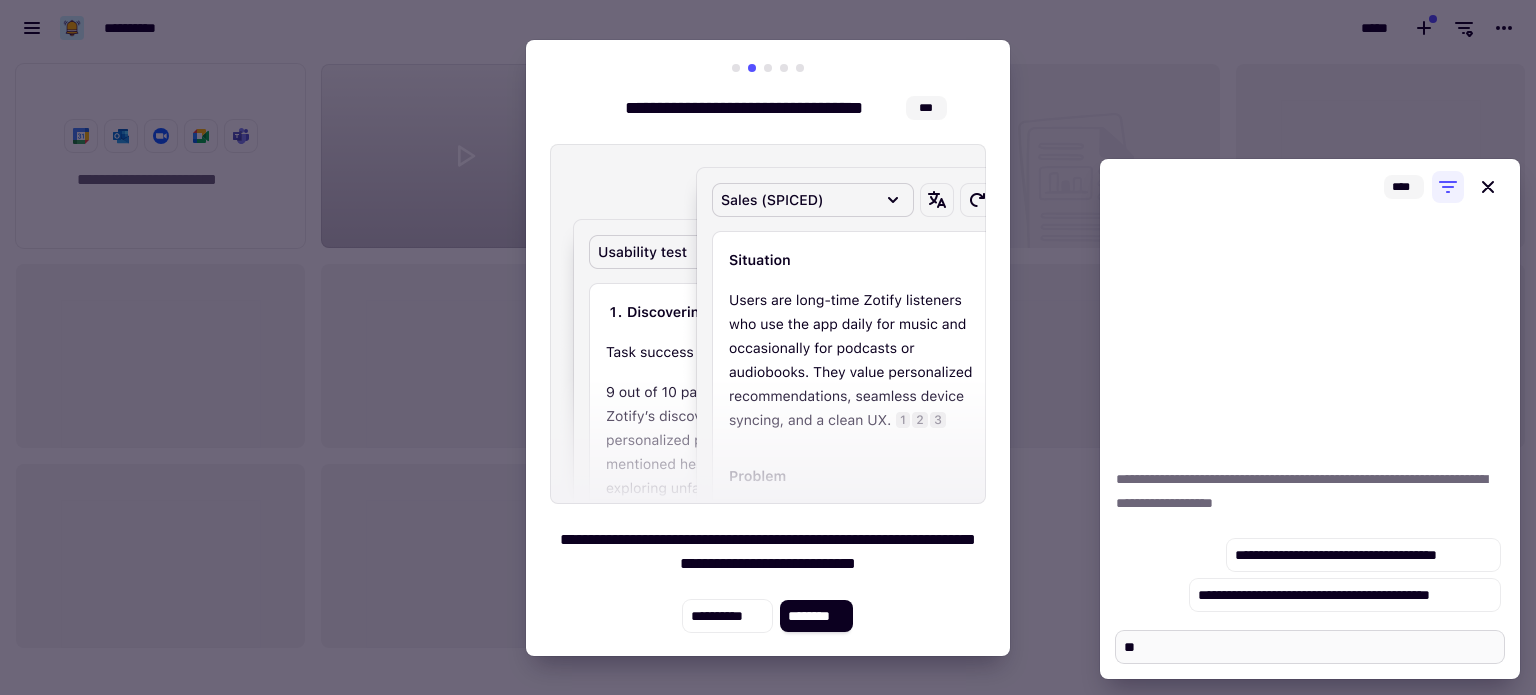 type on "*" 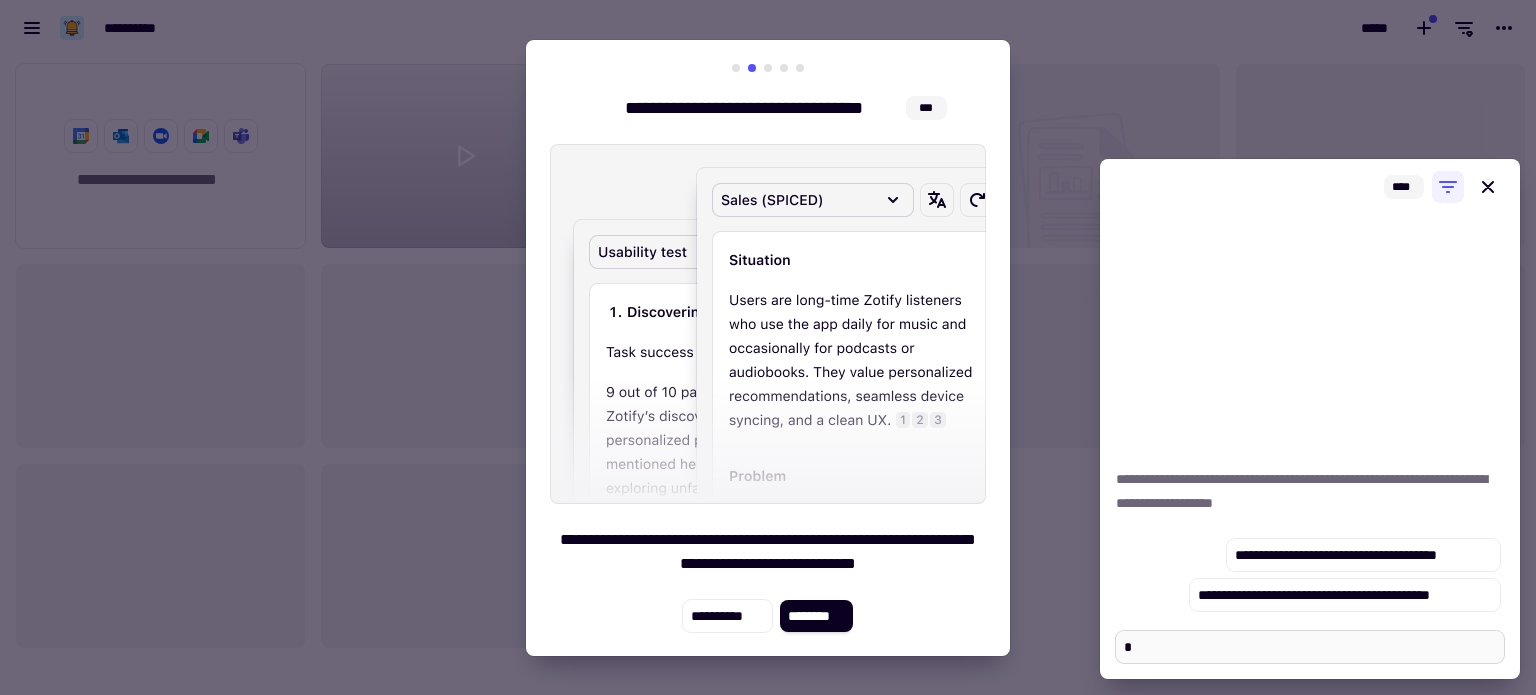 type on "*" 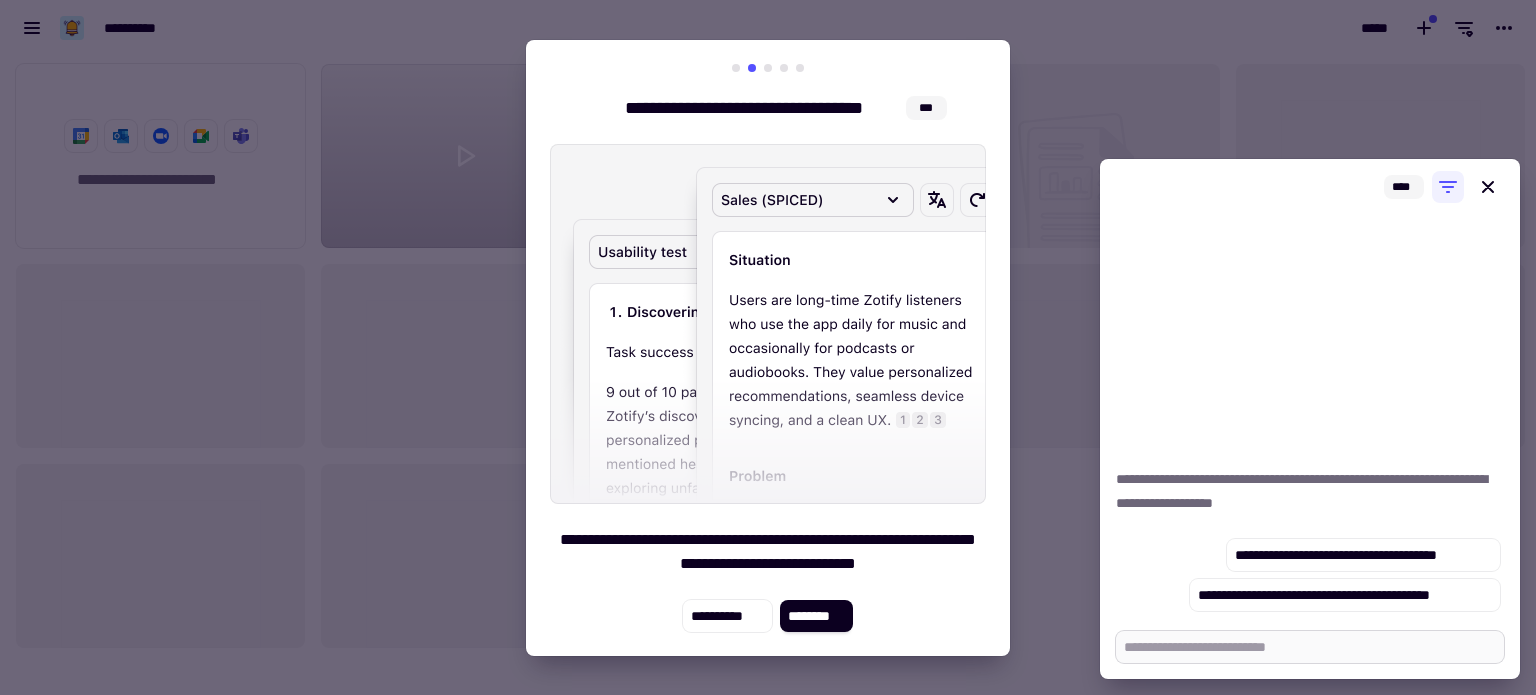 type on "*" 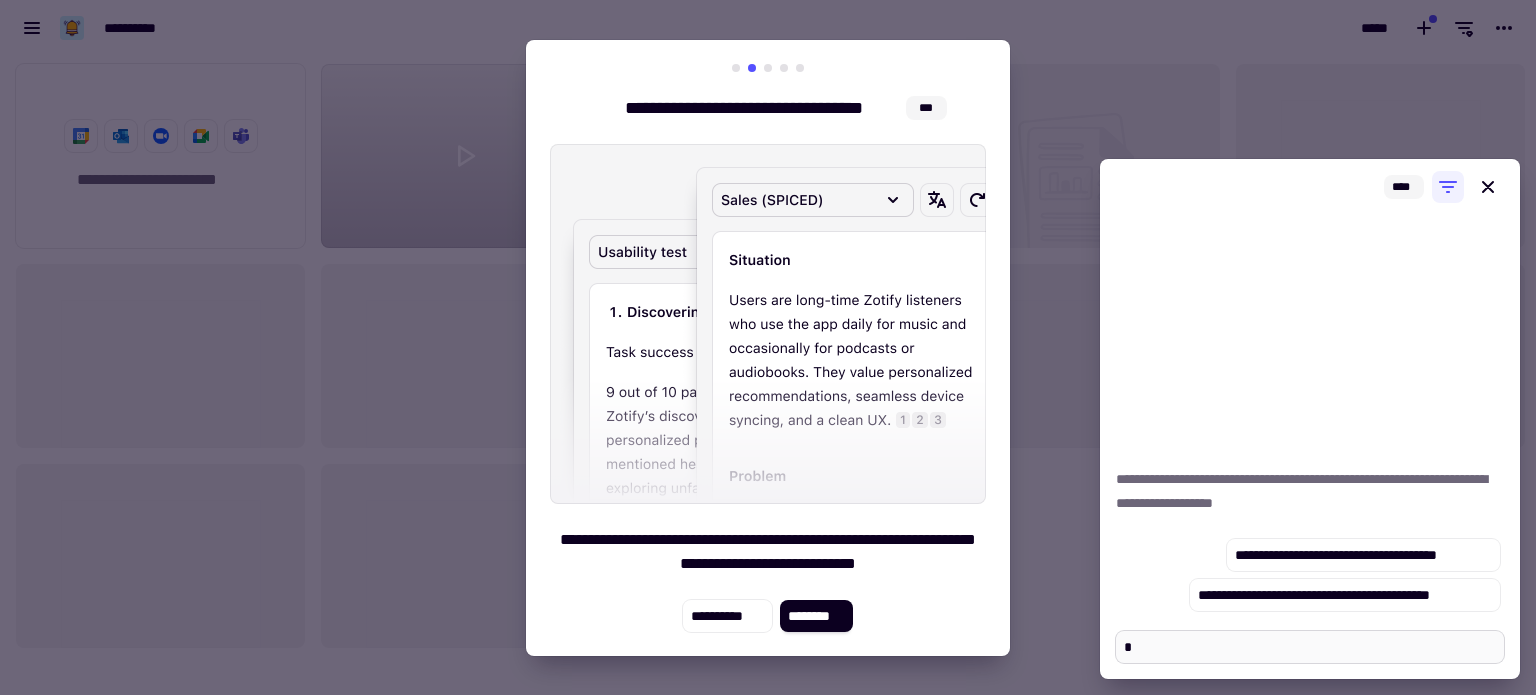 type on "*" 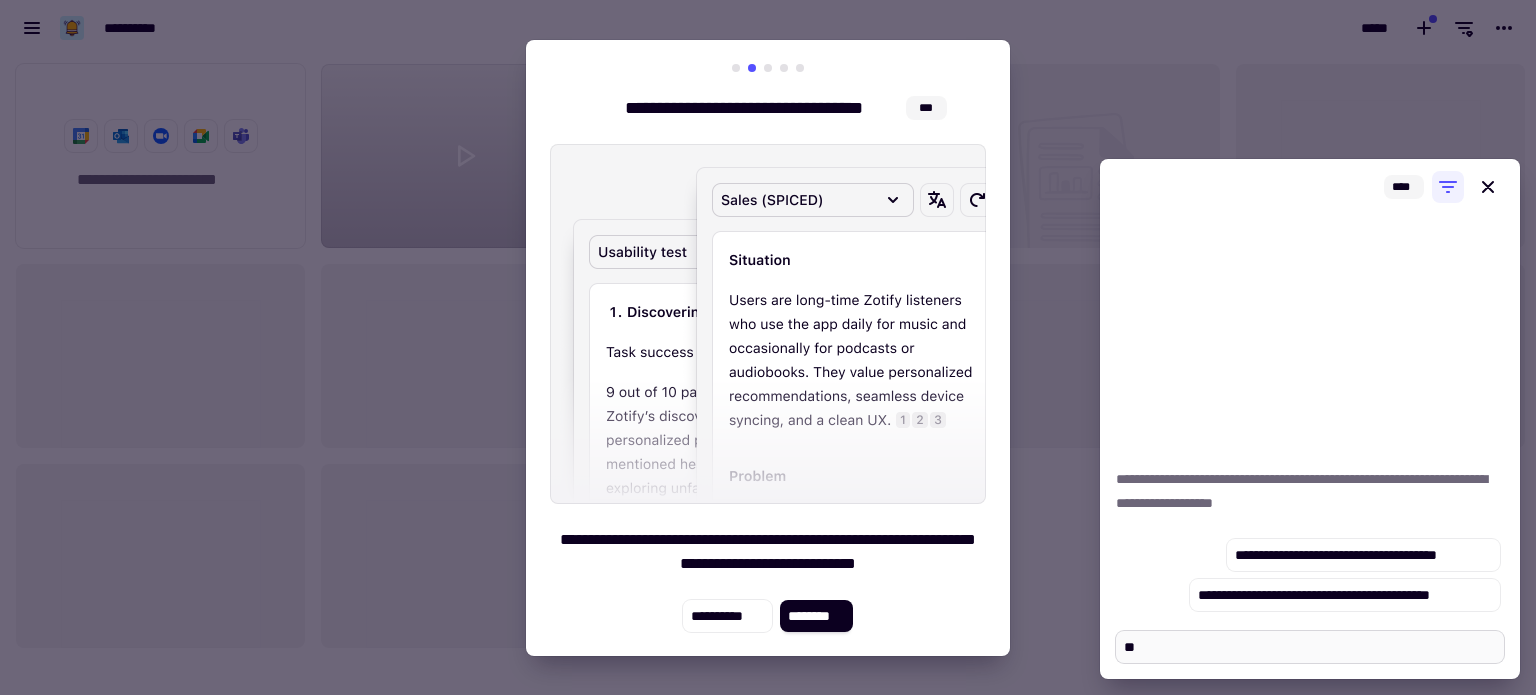 type on "*" 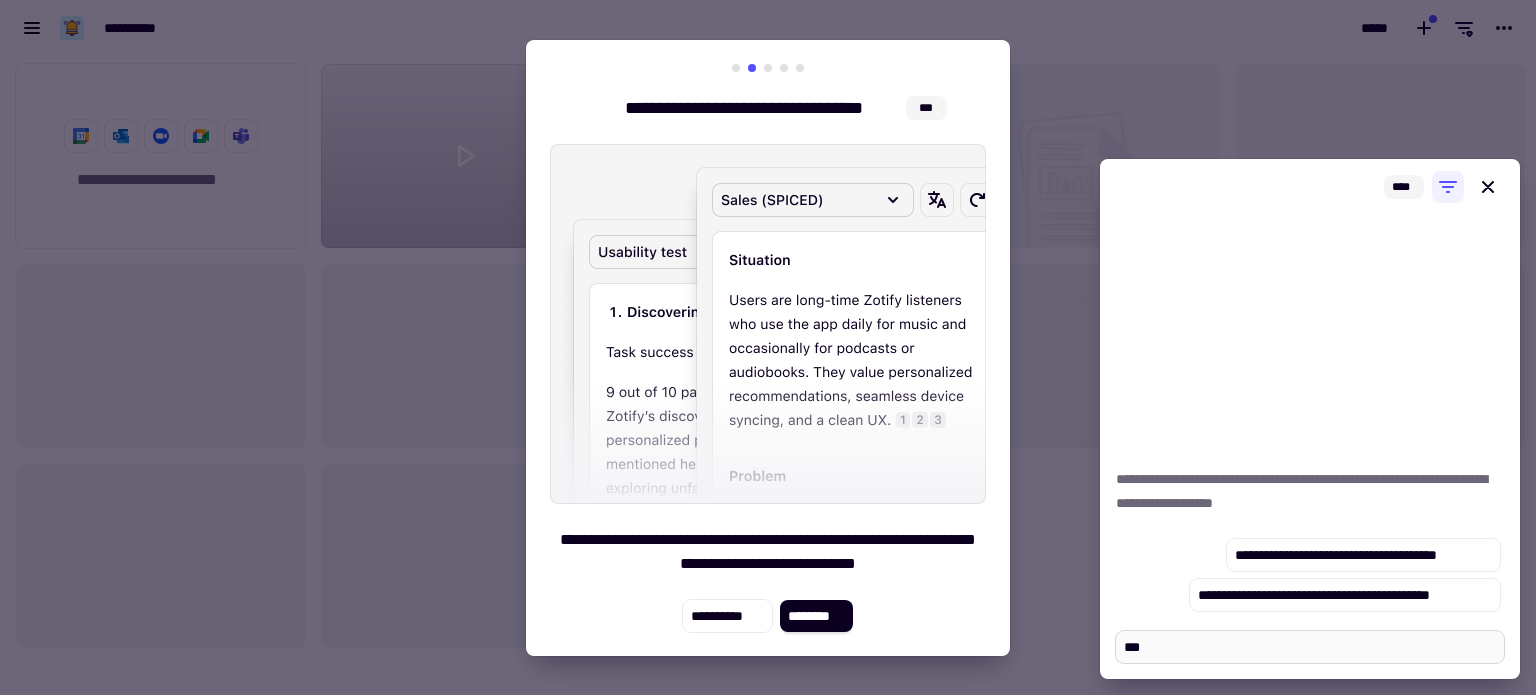 type on "*" 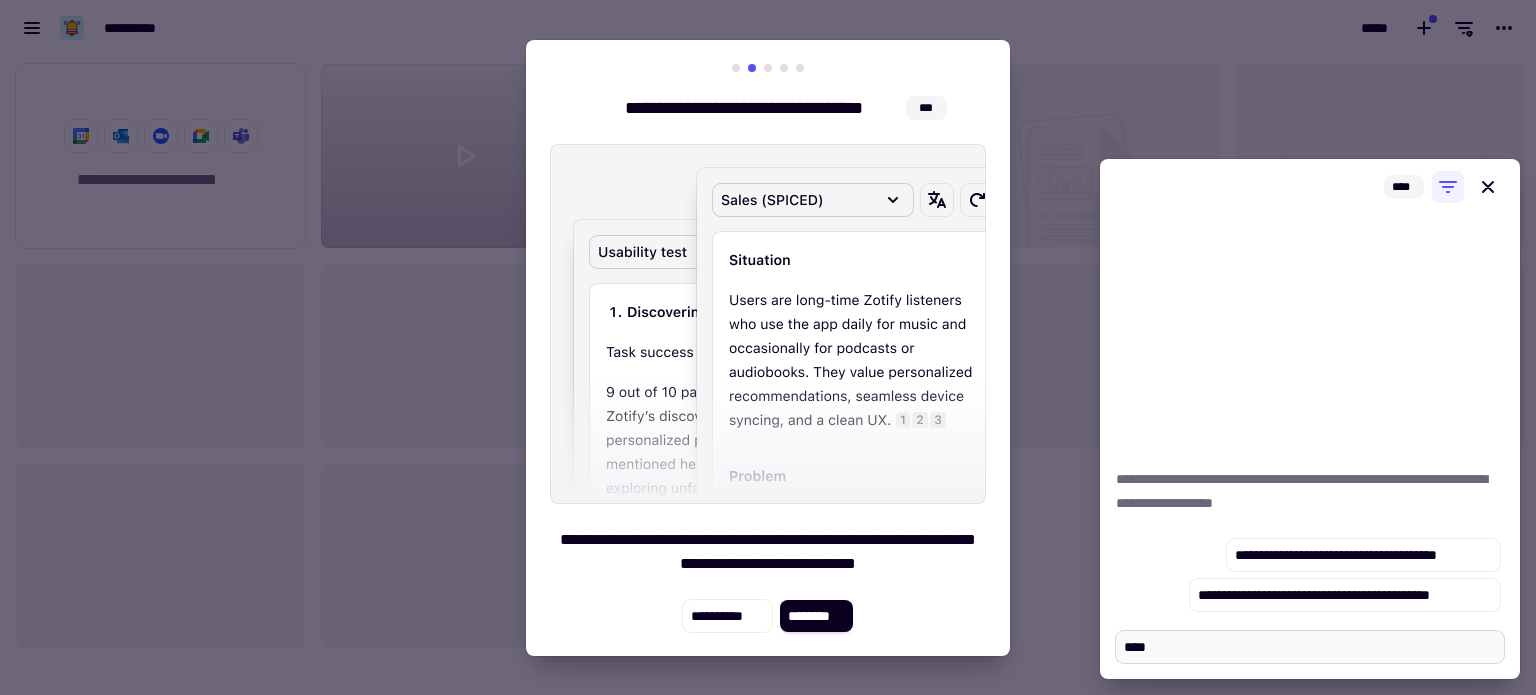 type on "*" 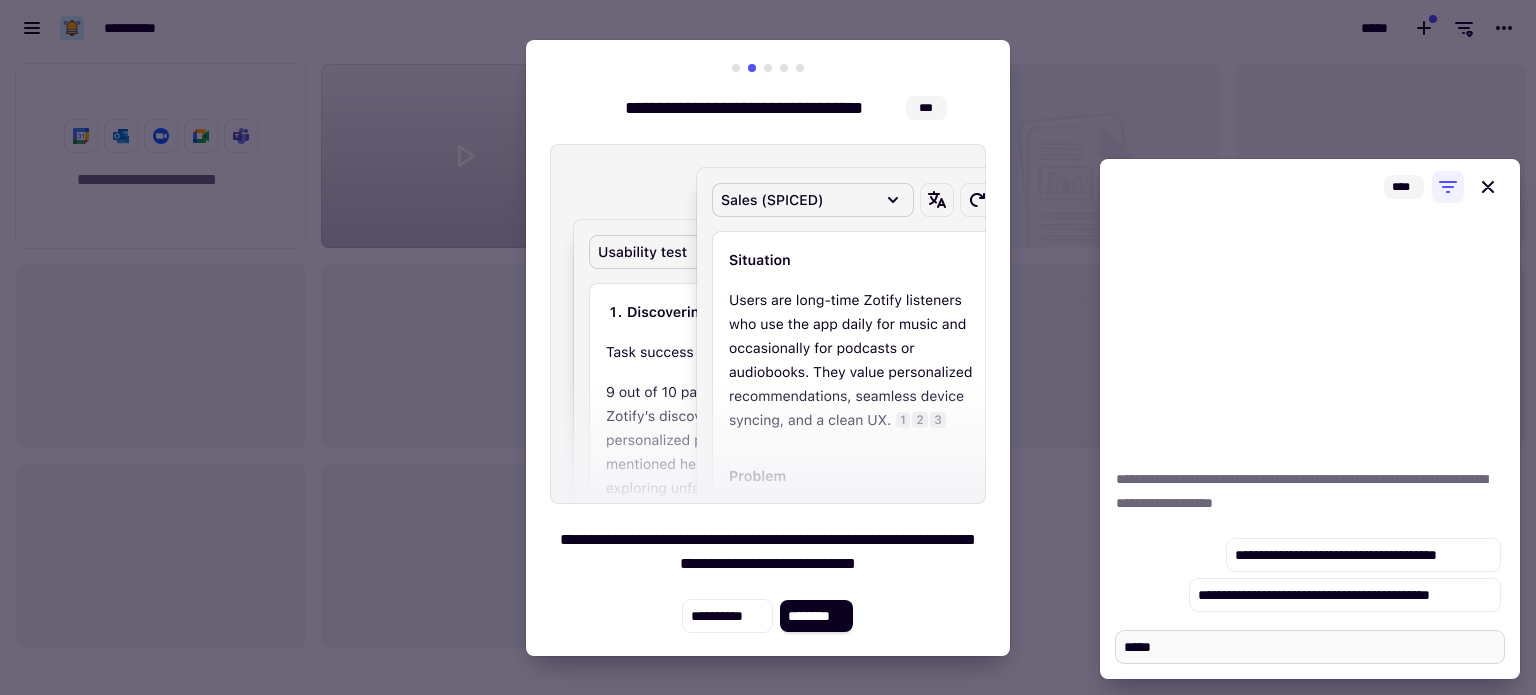 type on "*" 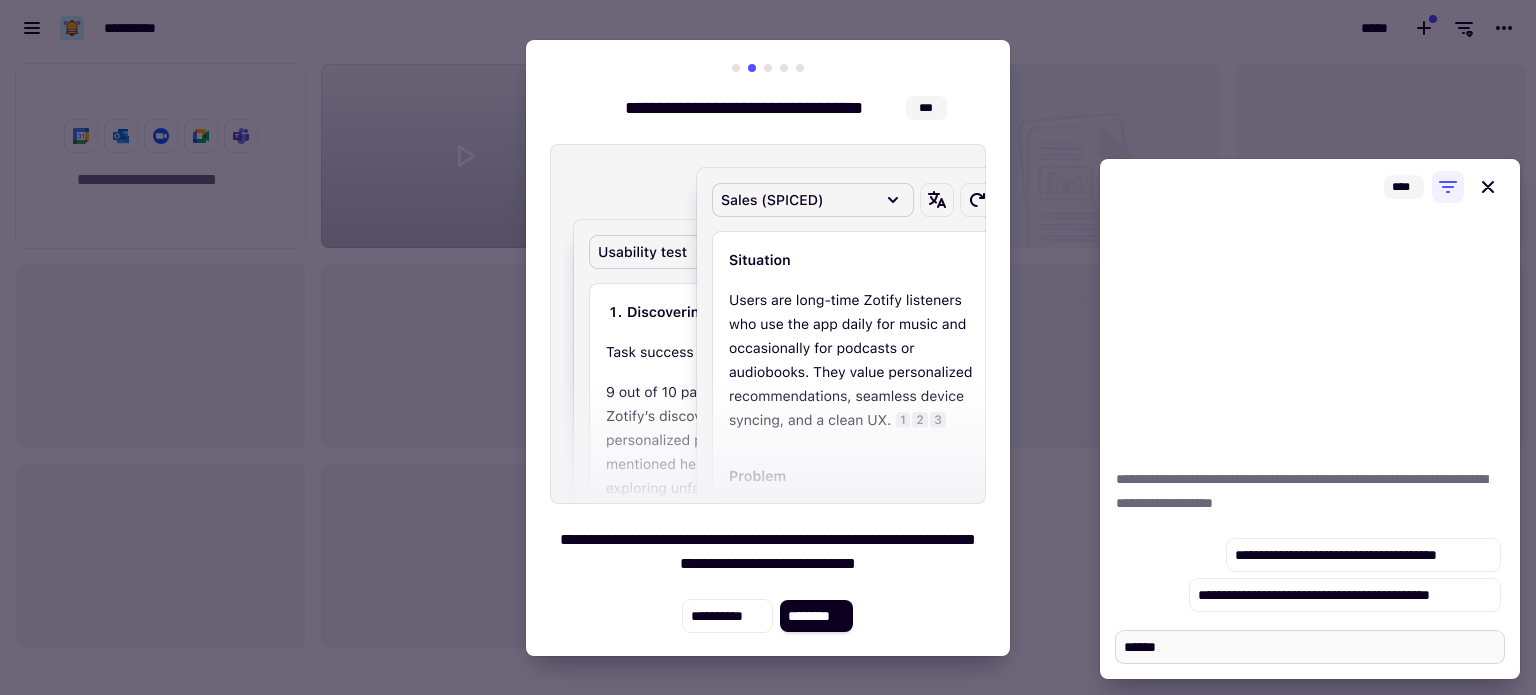 type on "*" 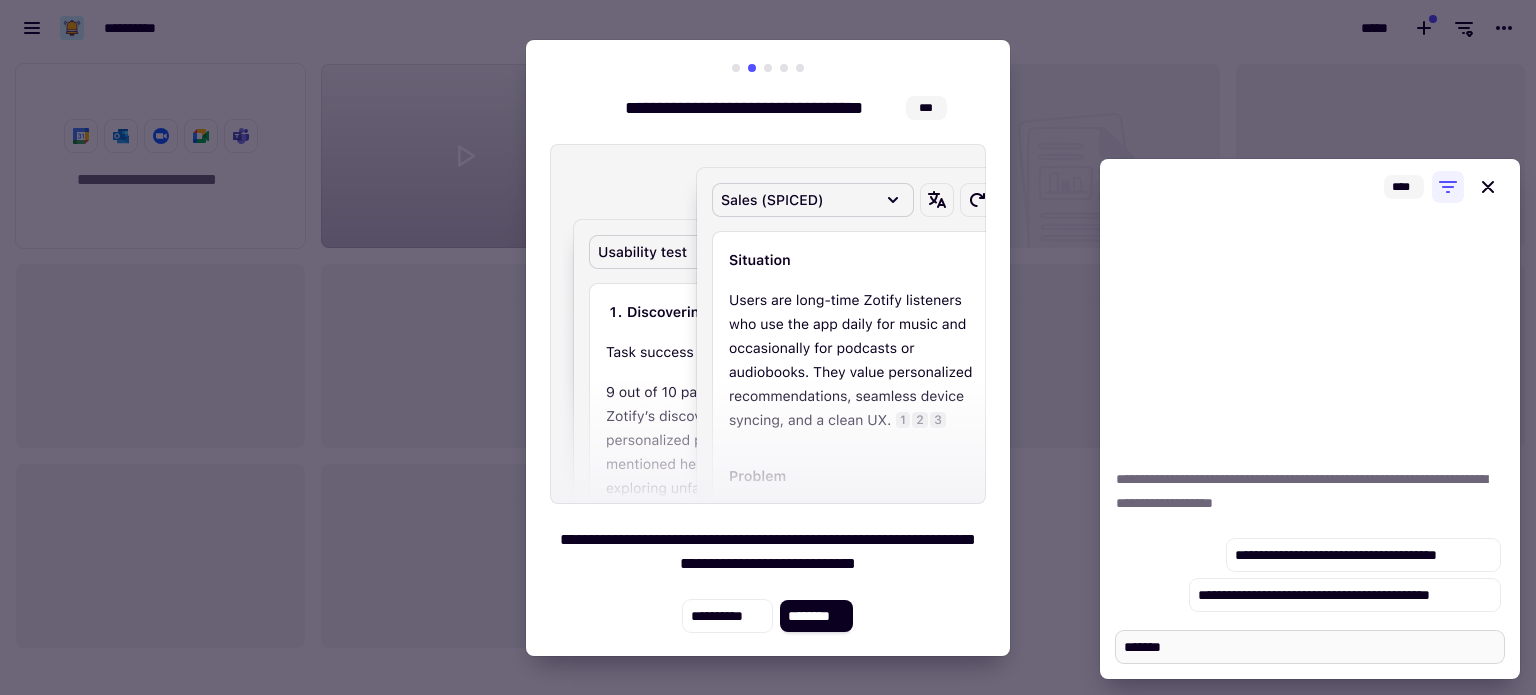 type on "*" 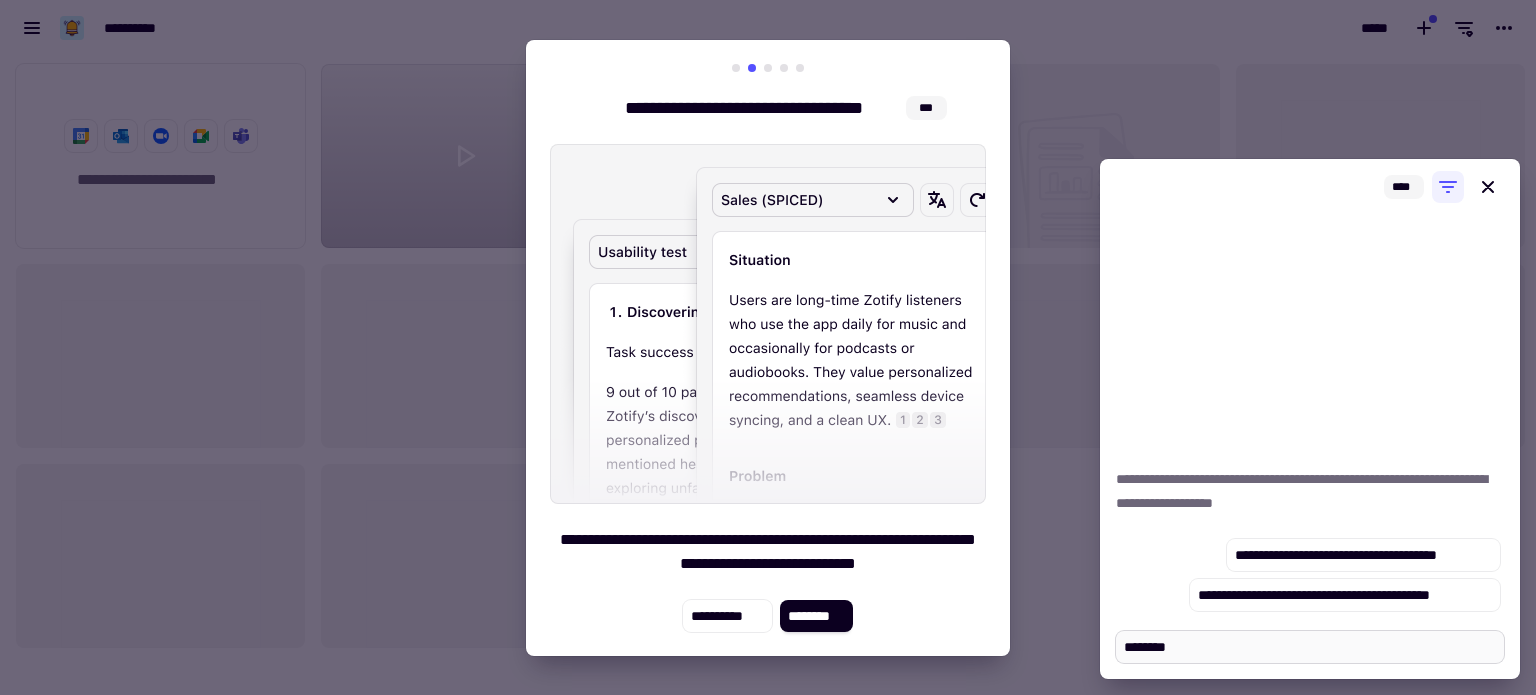 type on "*" 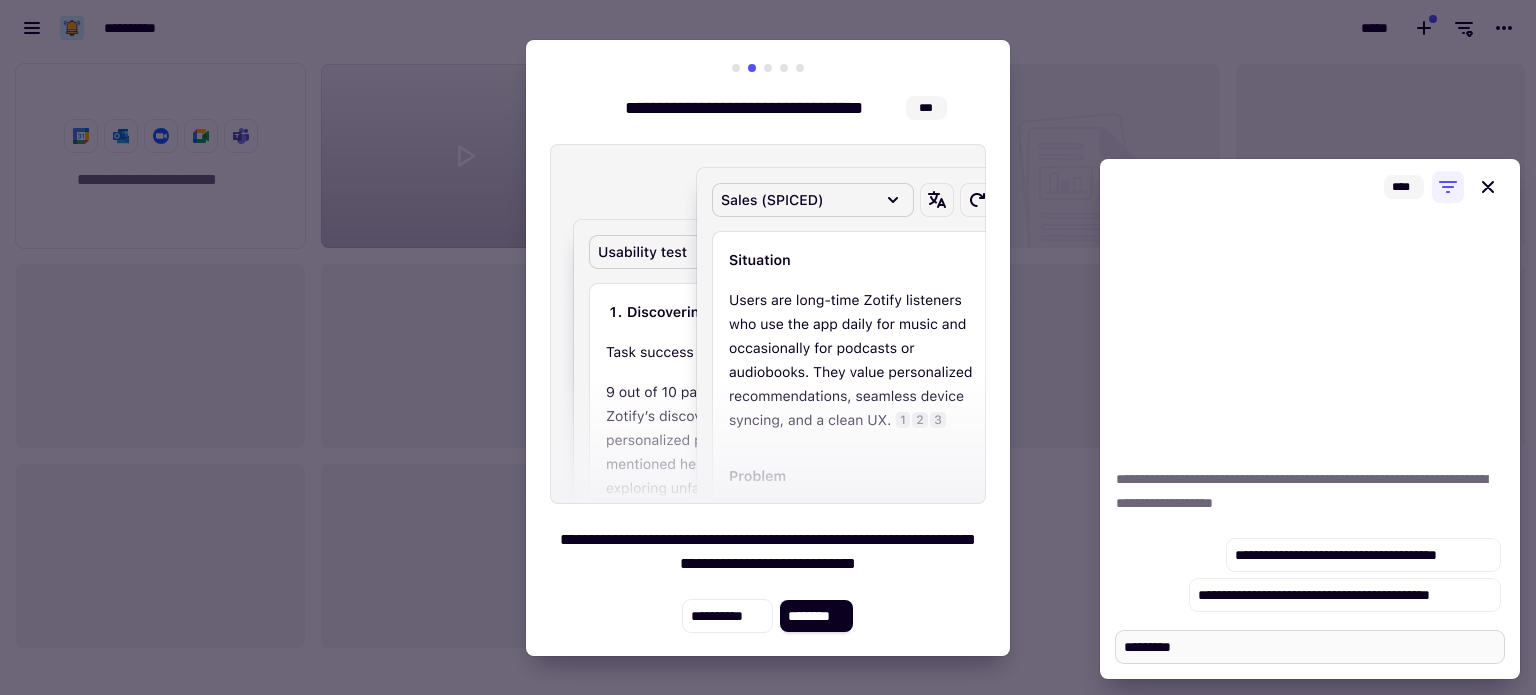 type on "*" 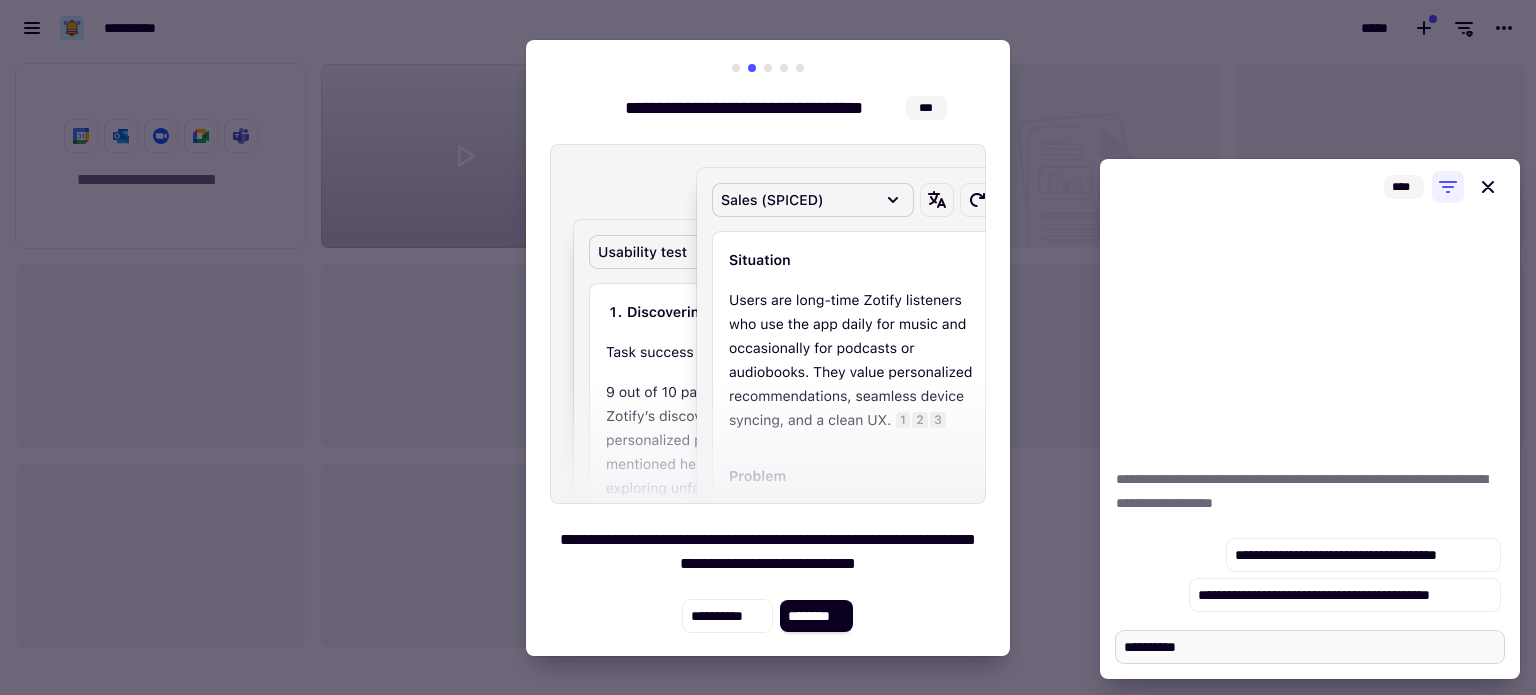 type on "*" 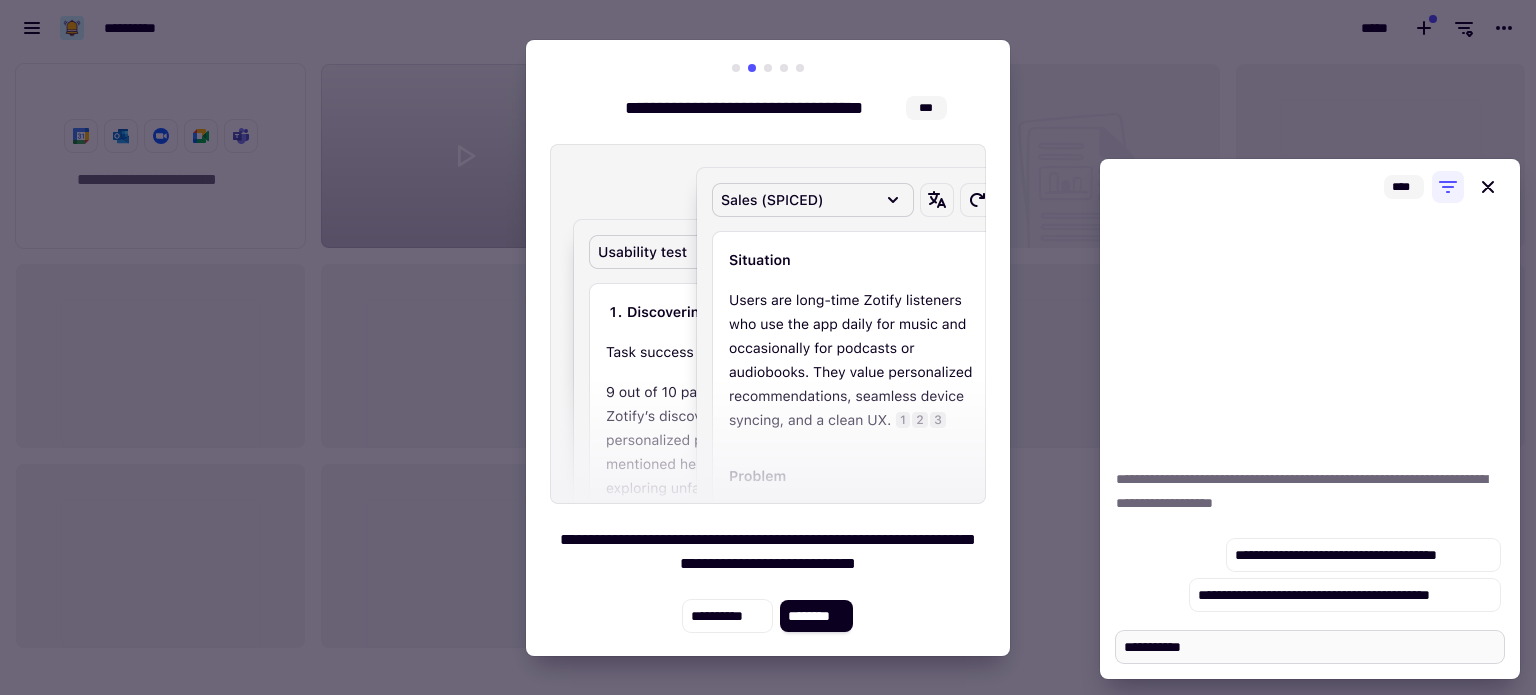 type on "*" 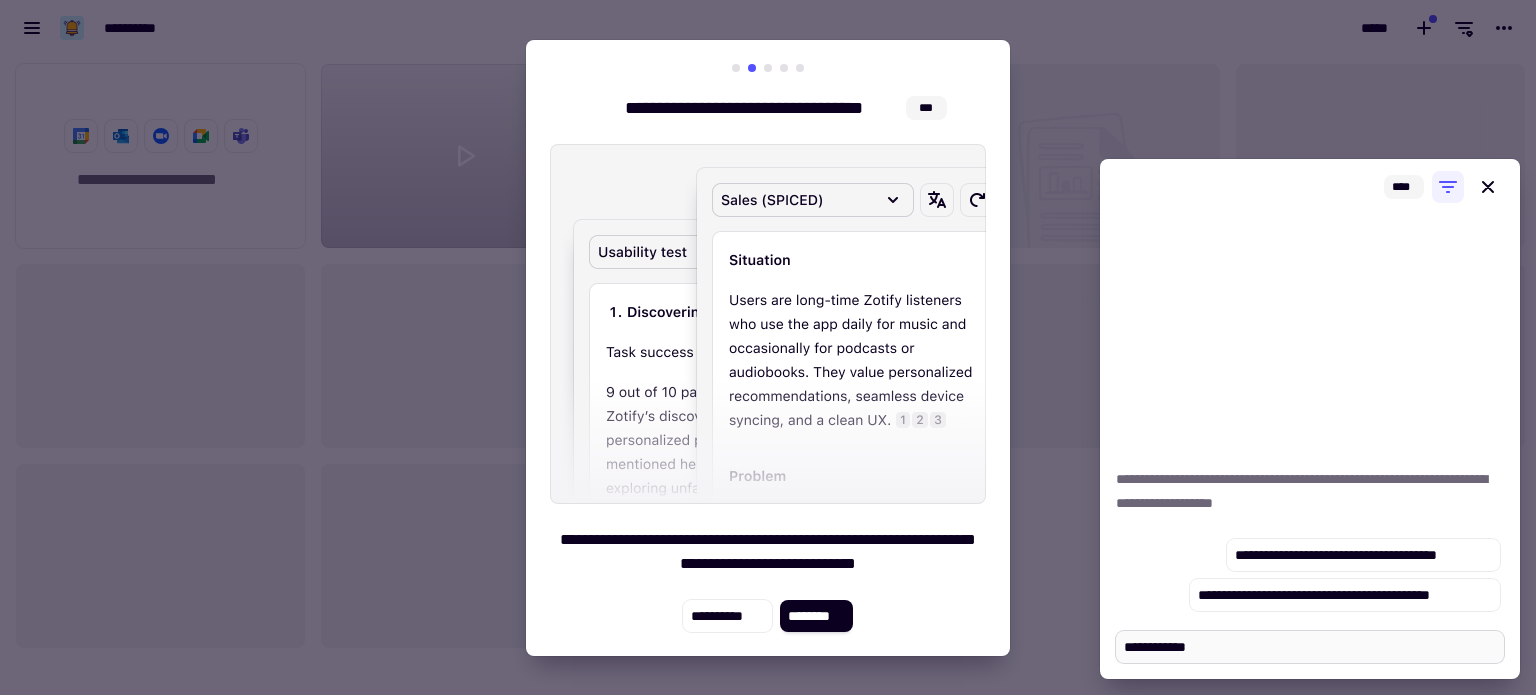 type on "*" 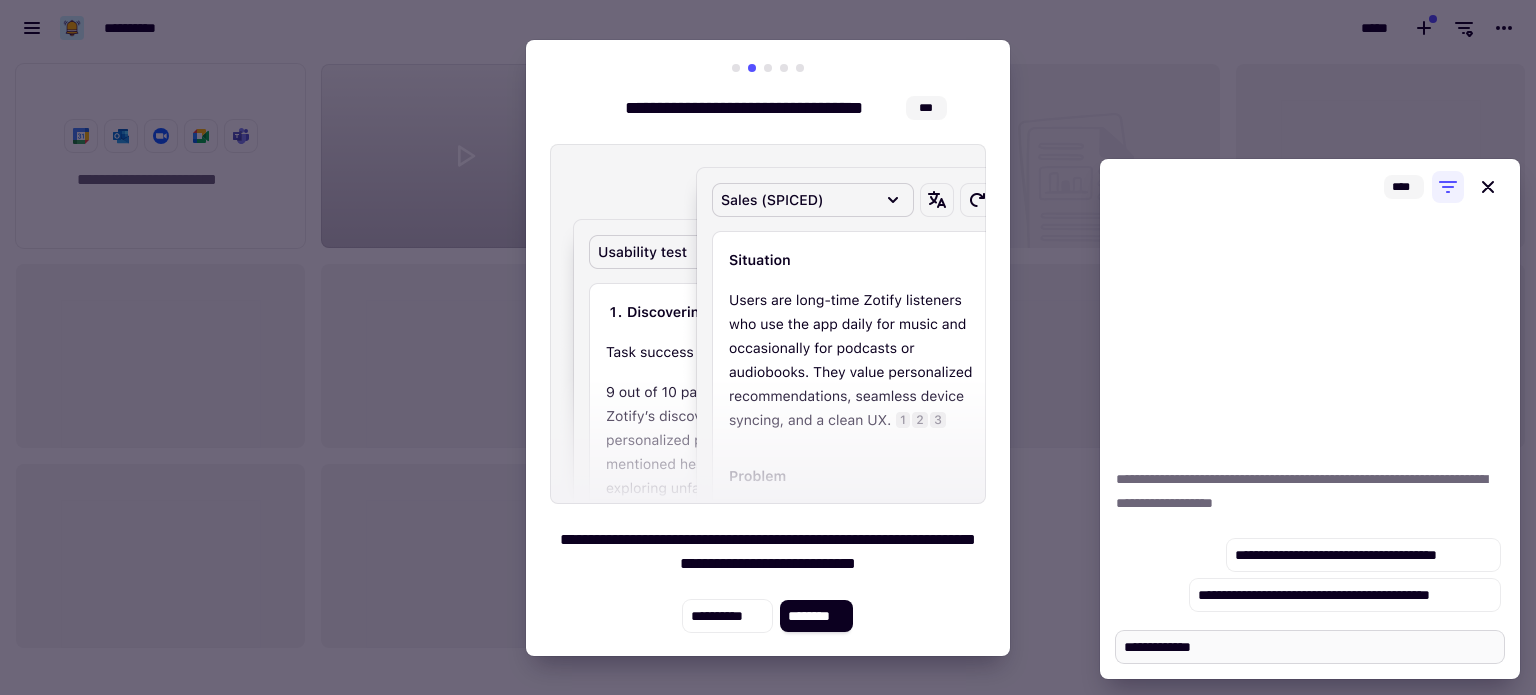 type on "*" 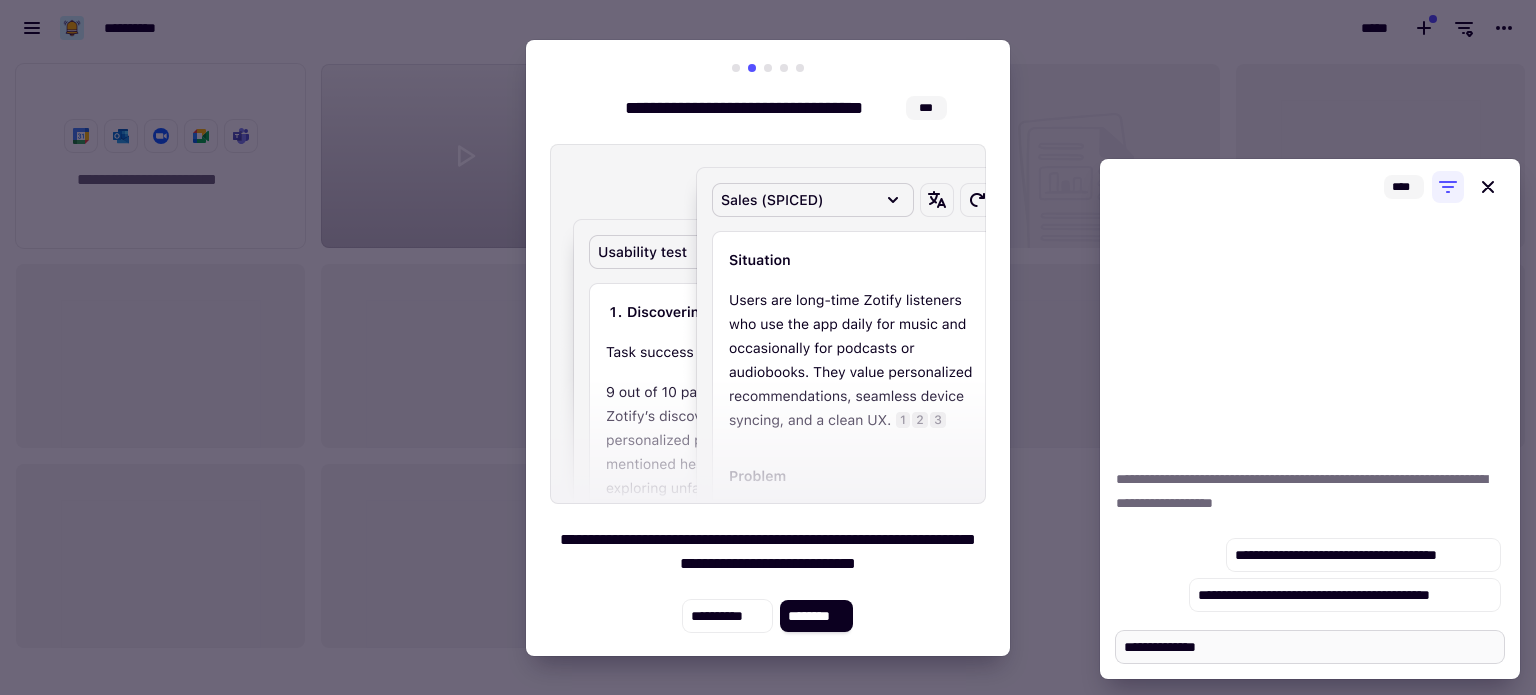 type on "*" 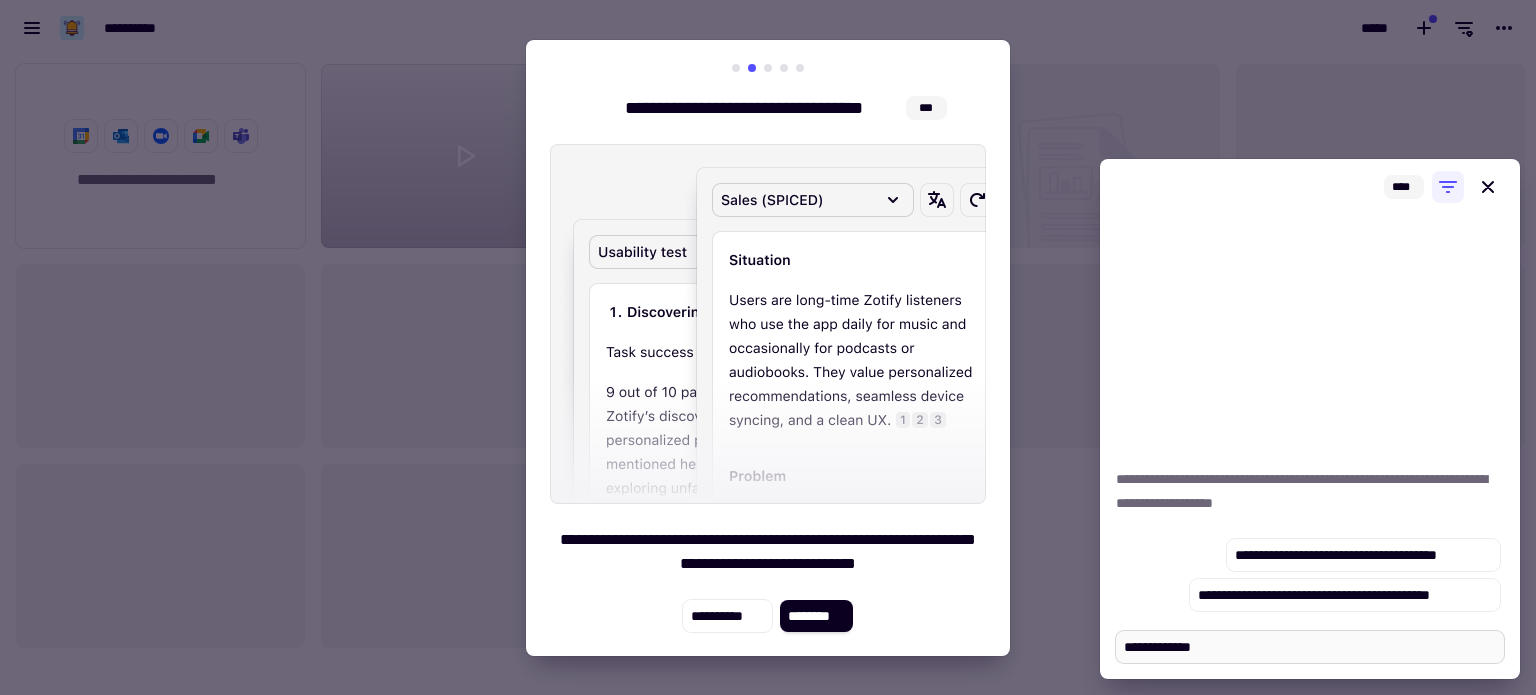 type on "*" 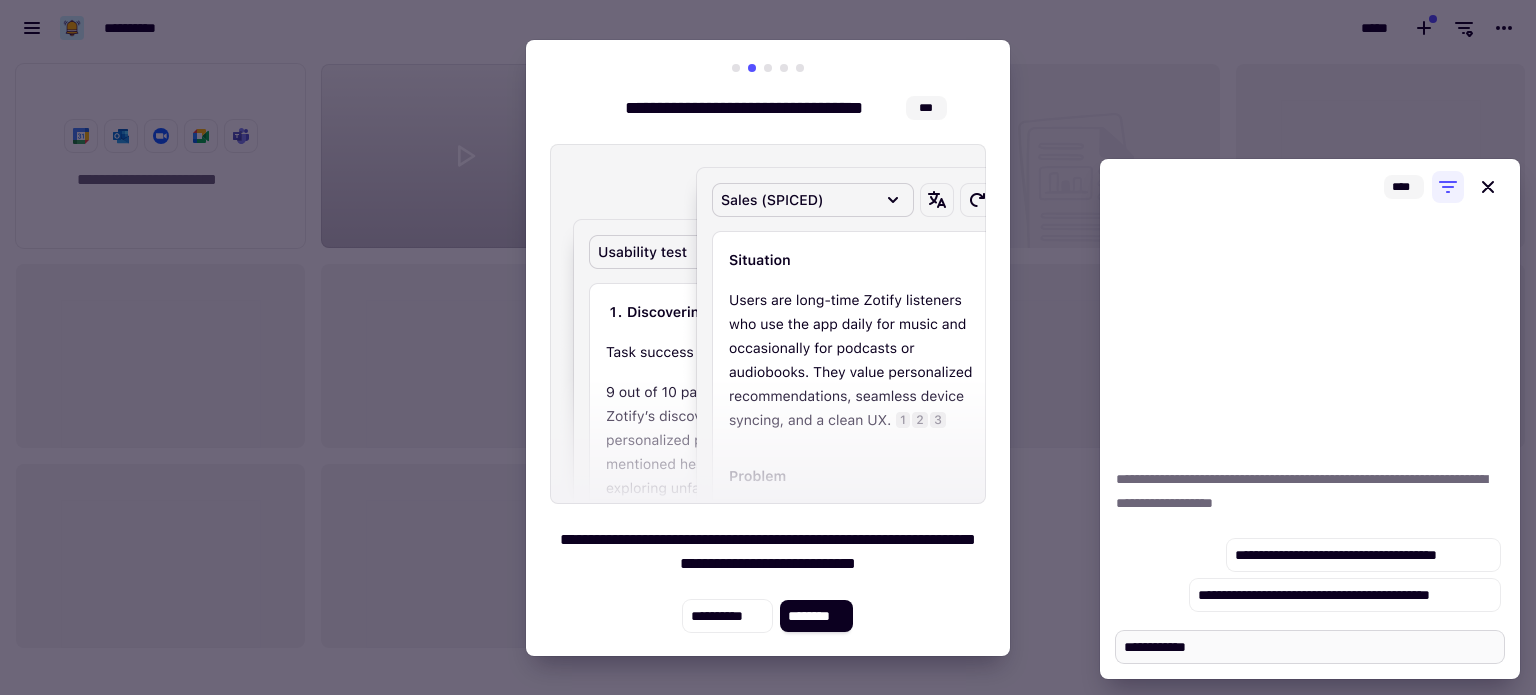 type on "*" 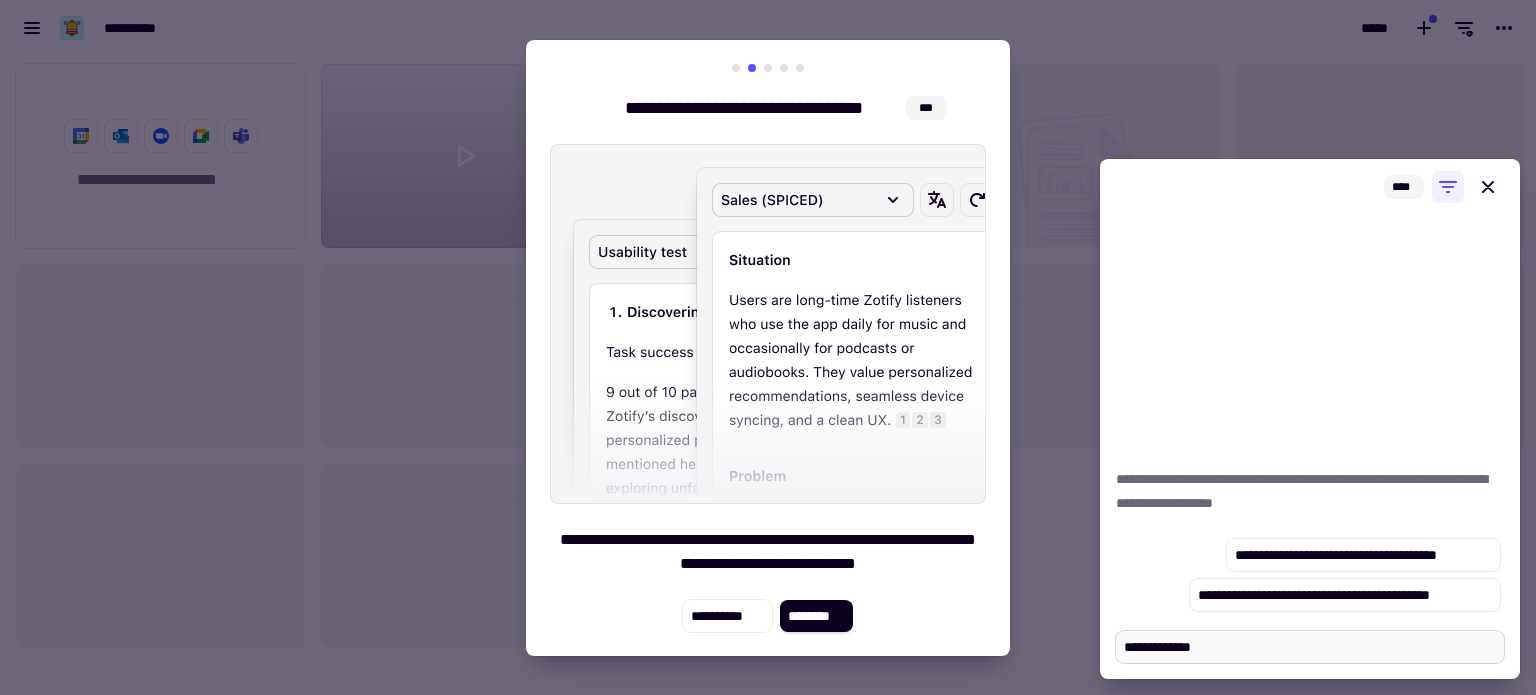 type on "*" 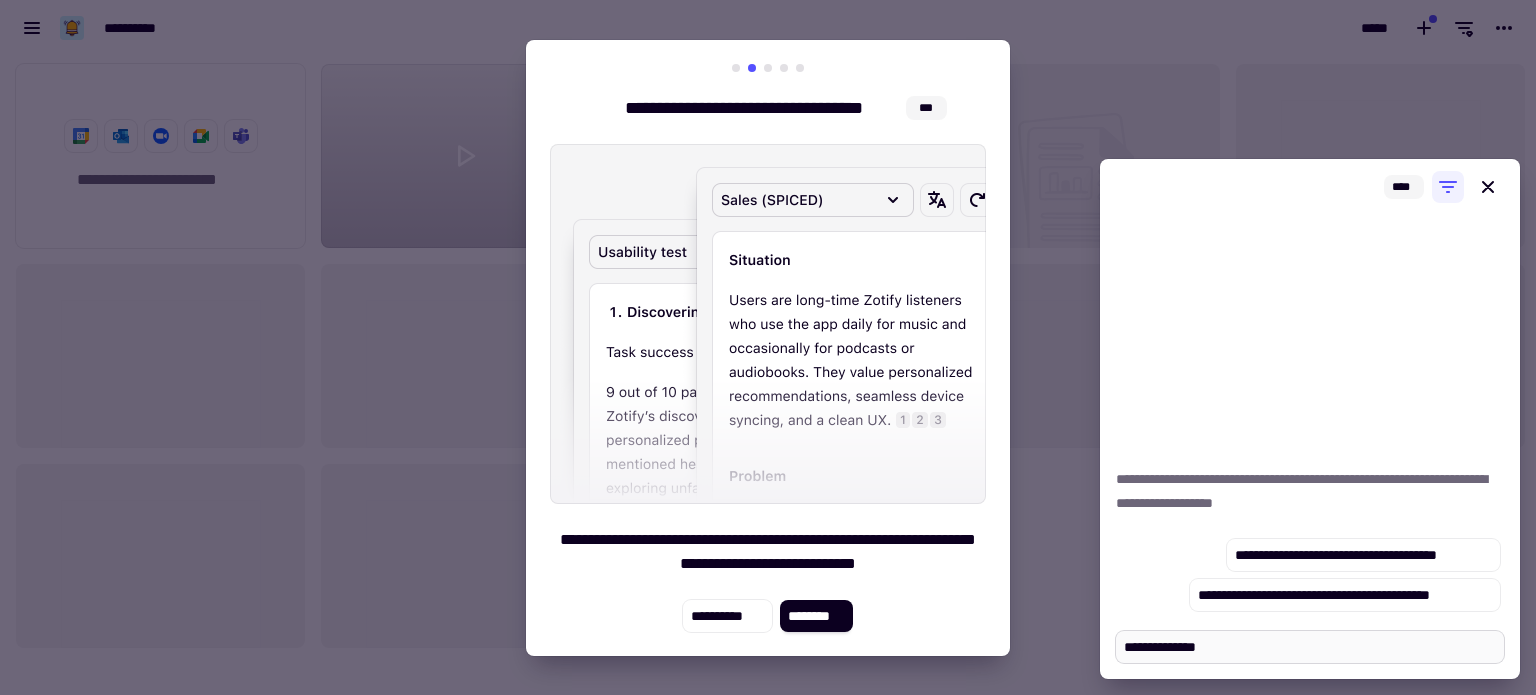 type on "*" 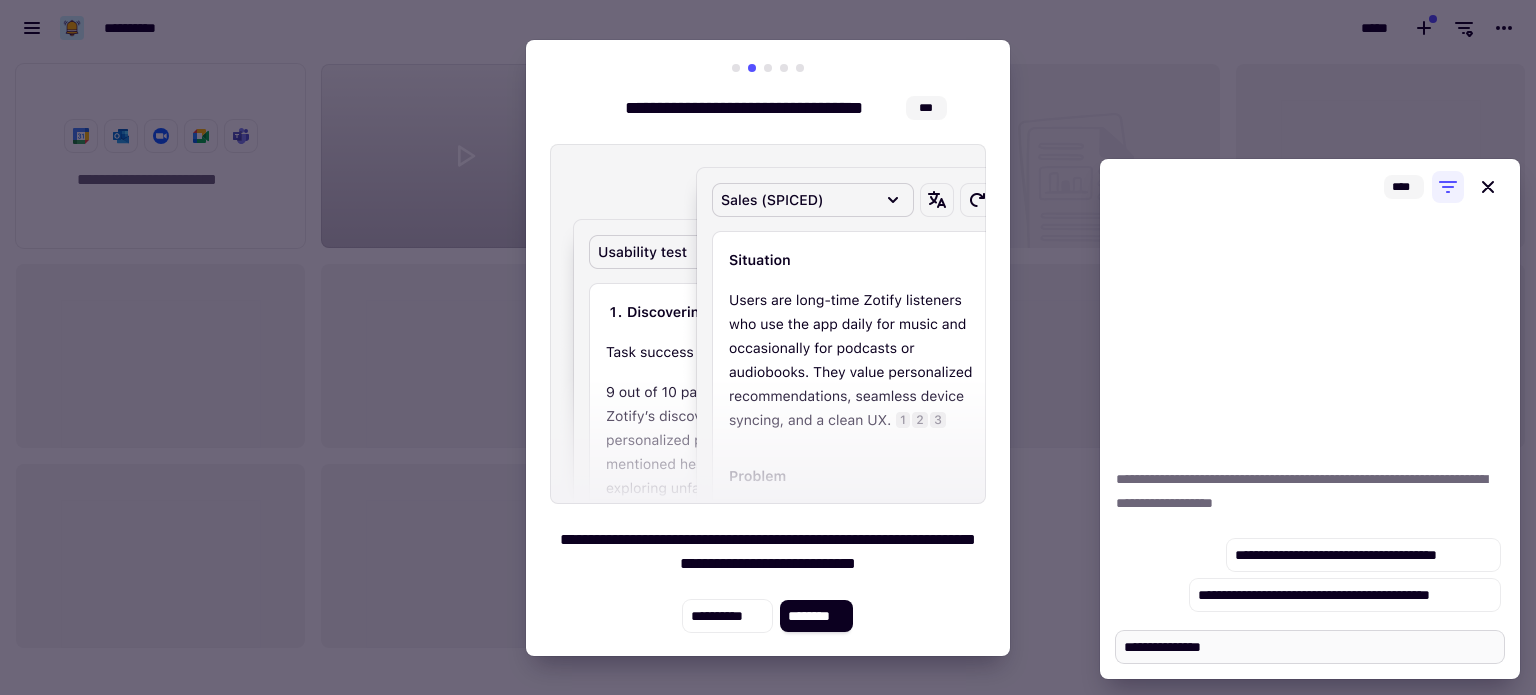 type on "*" 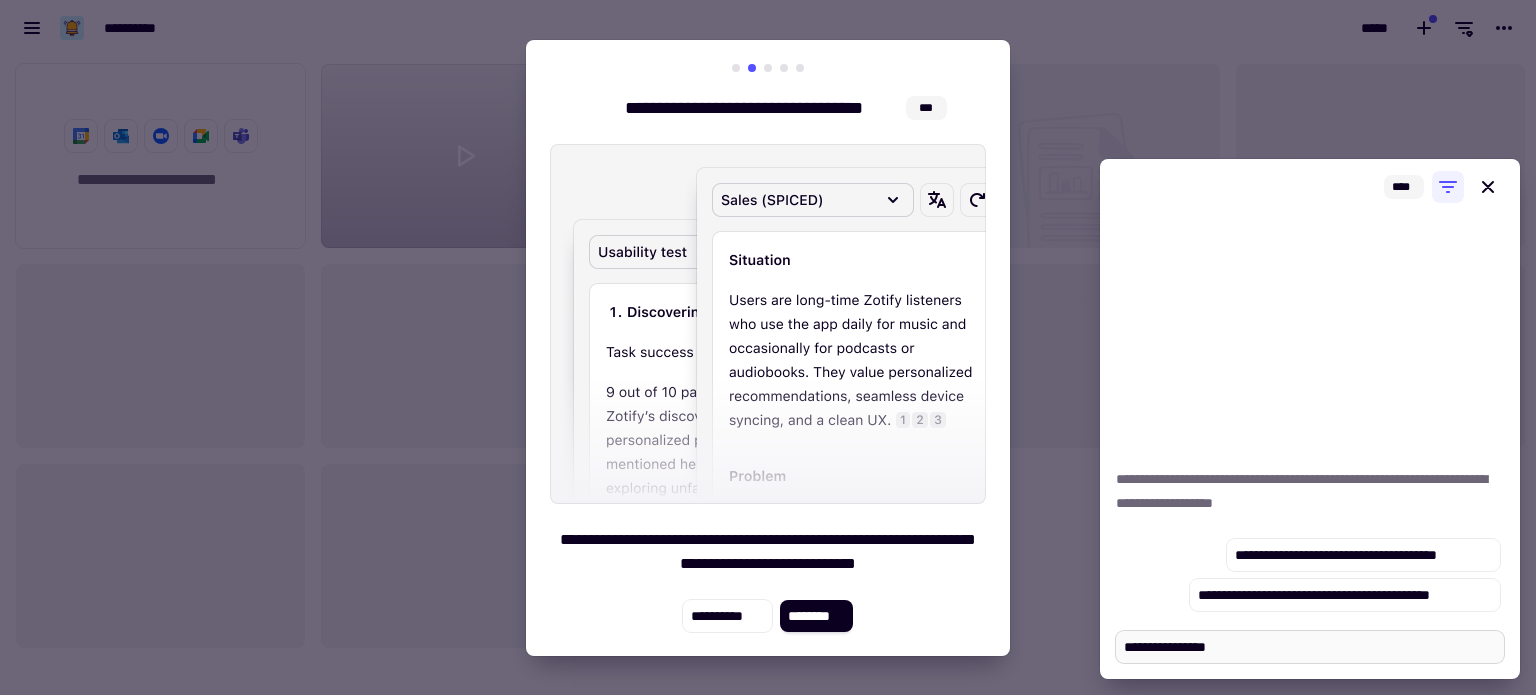 type on "*" 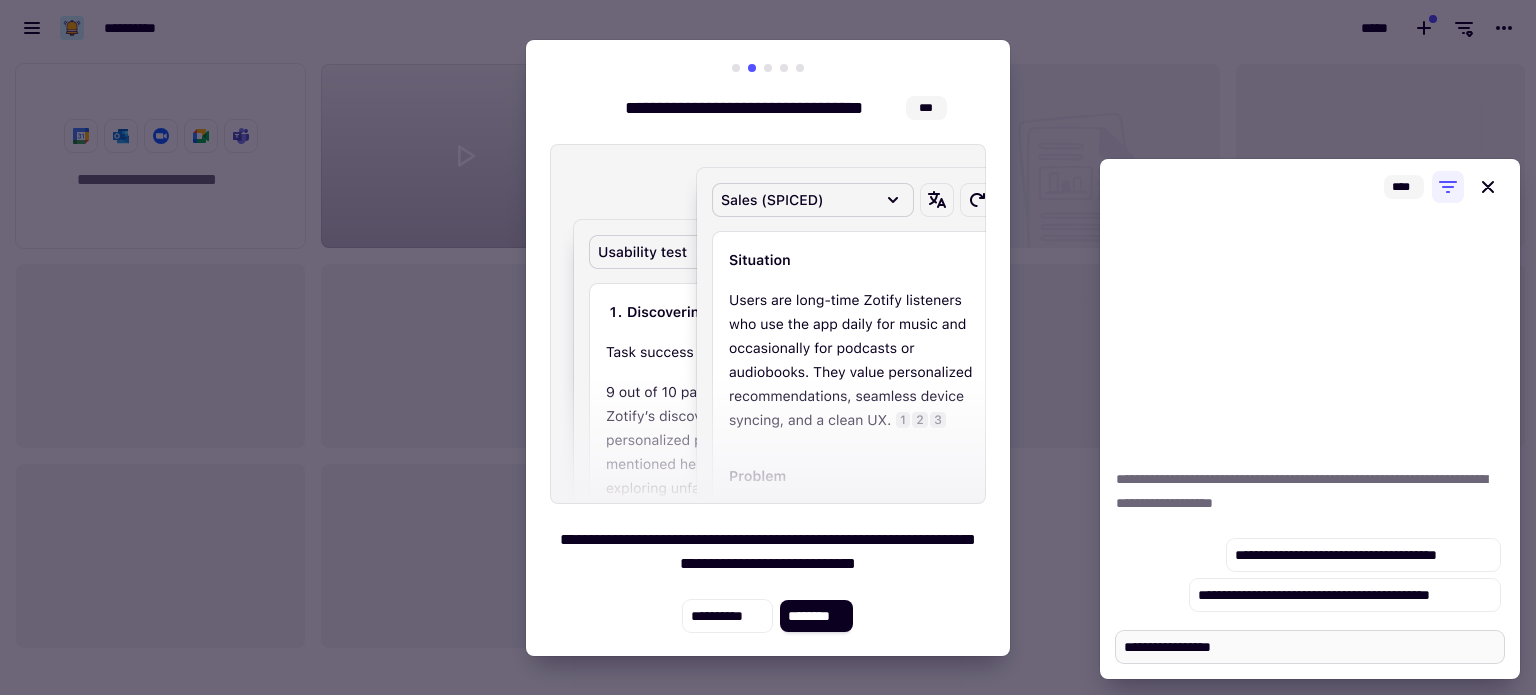 type on "*" 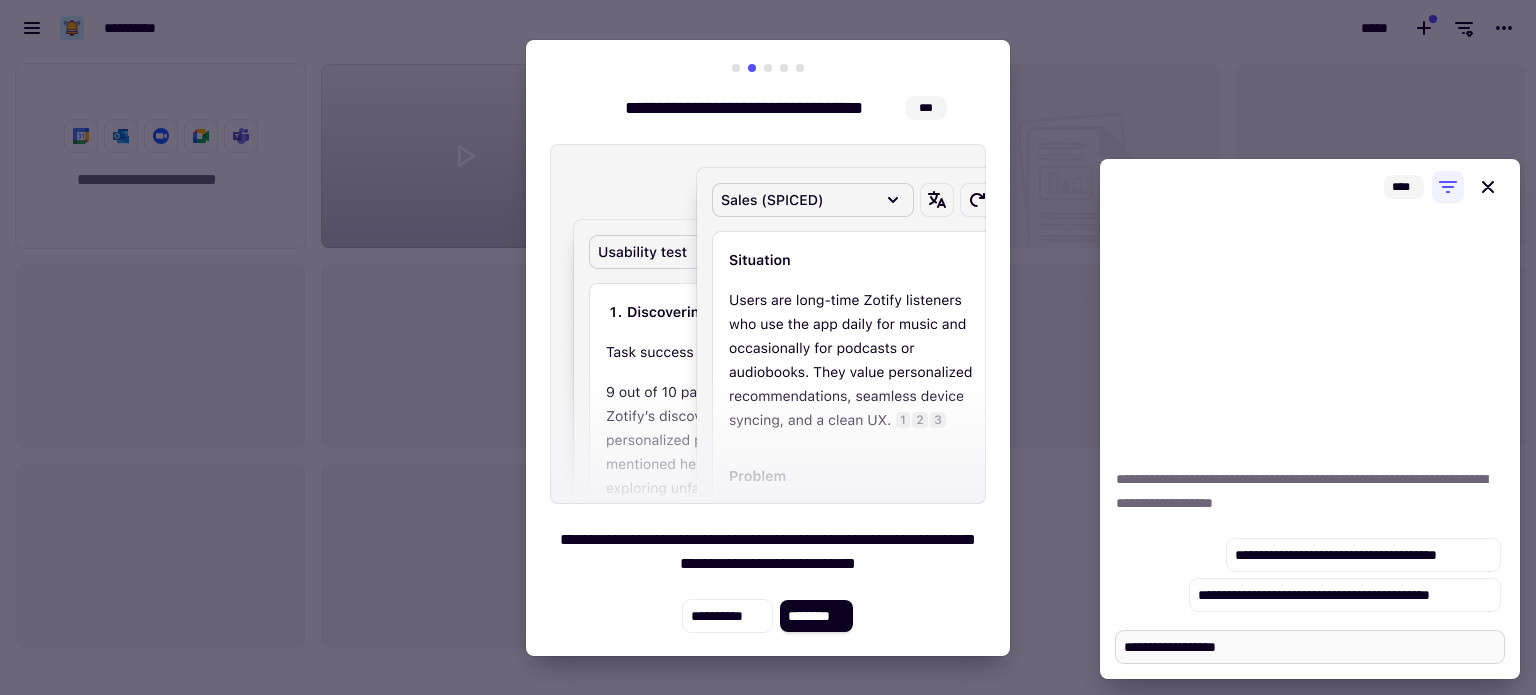type on "*" 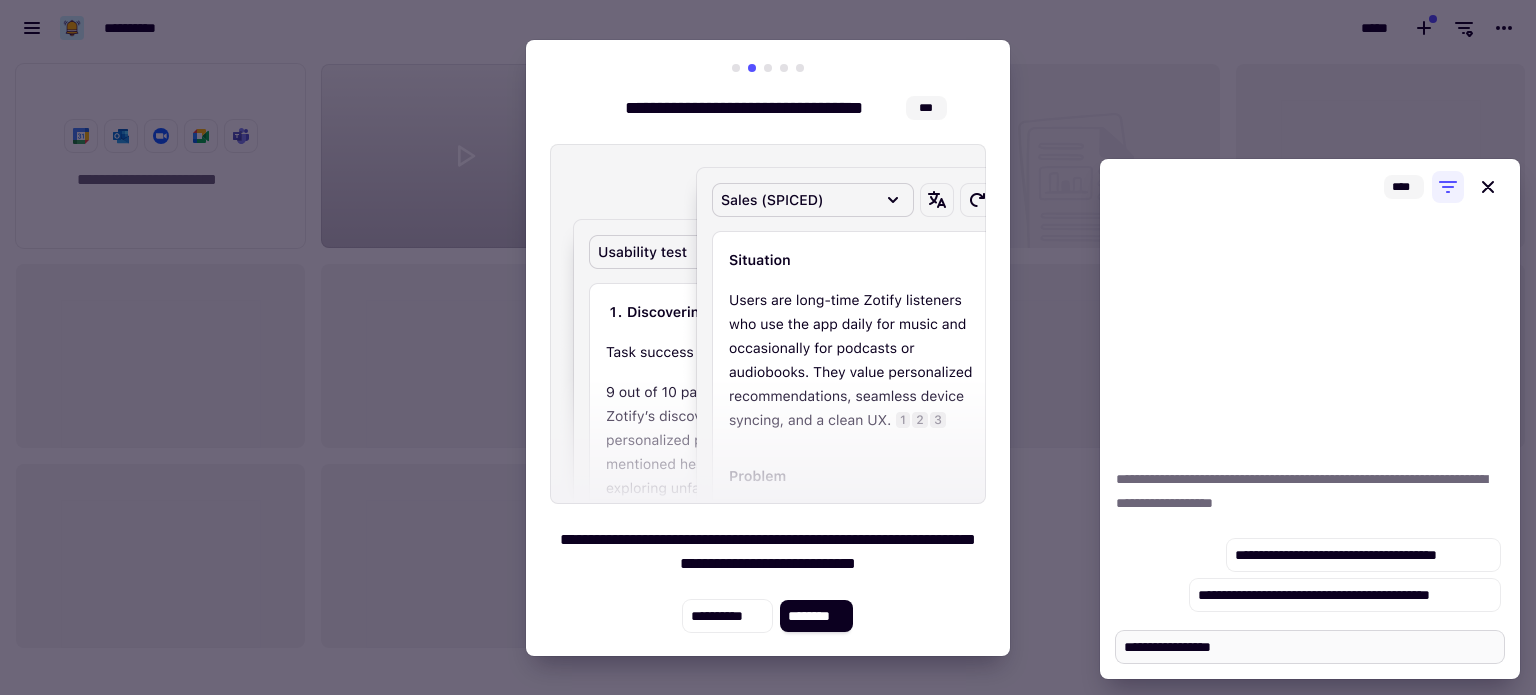 type on "*" 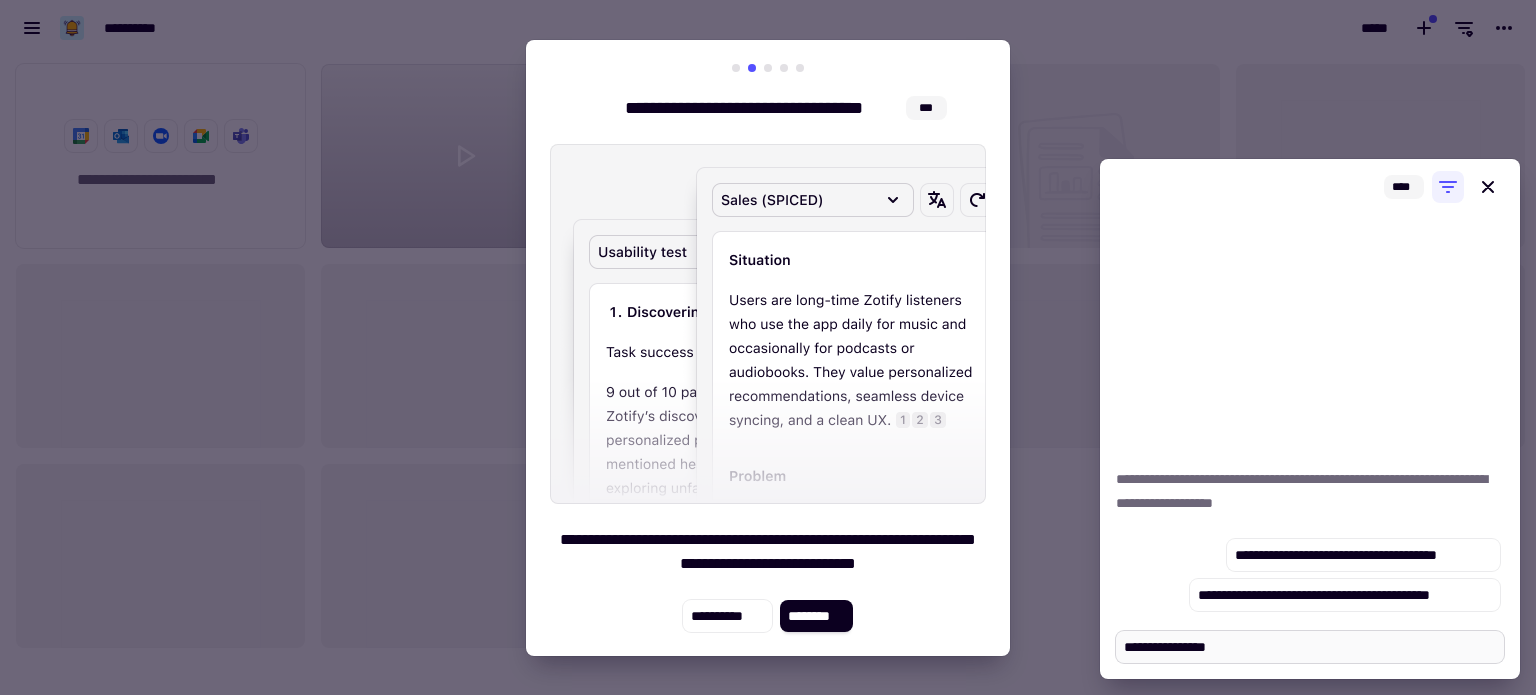 type on "*" 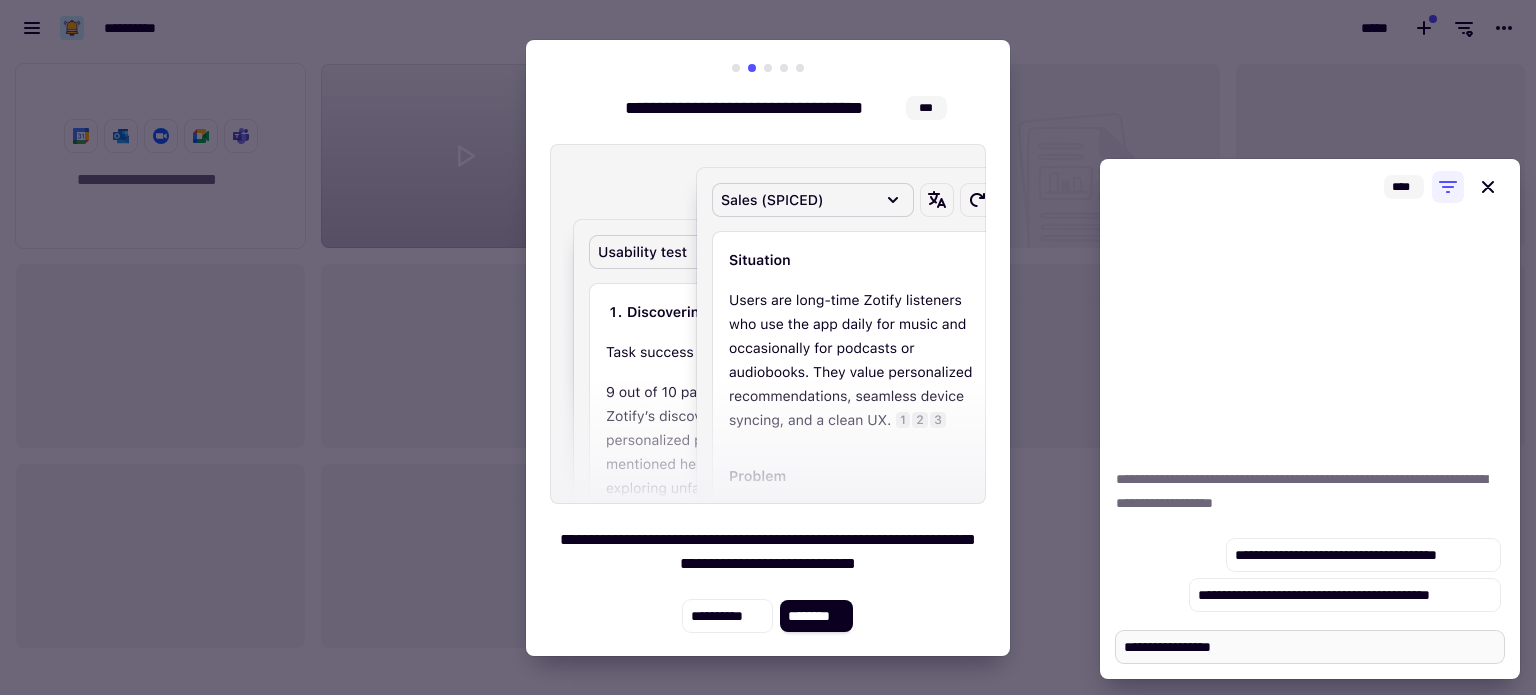 type on "*" 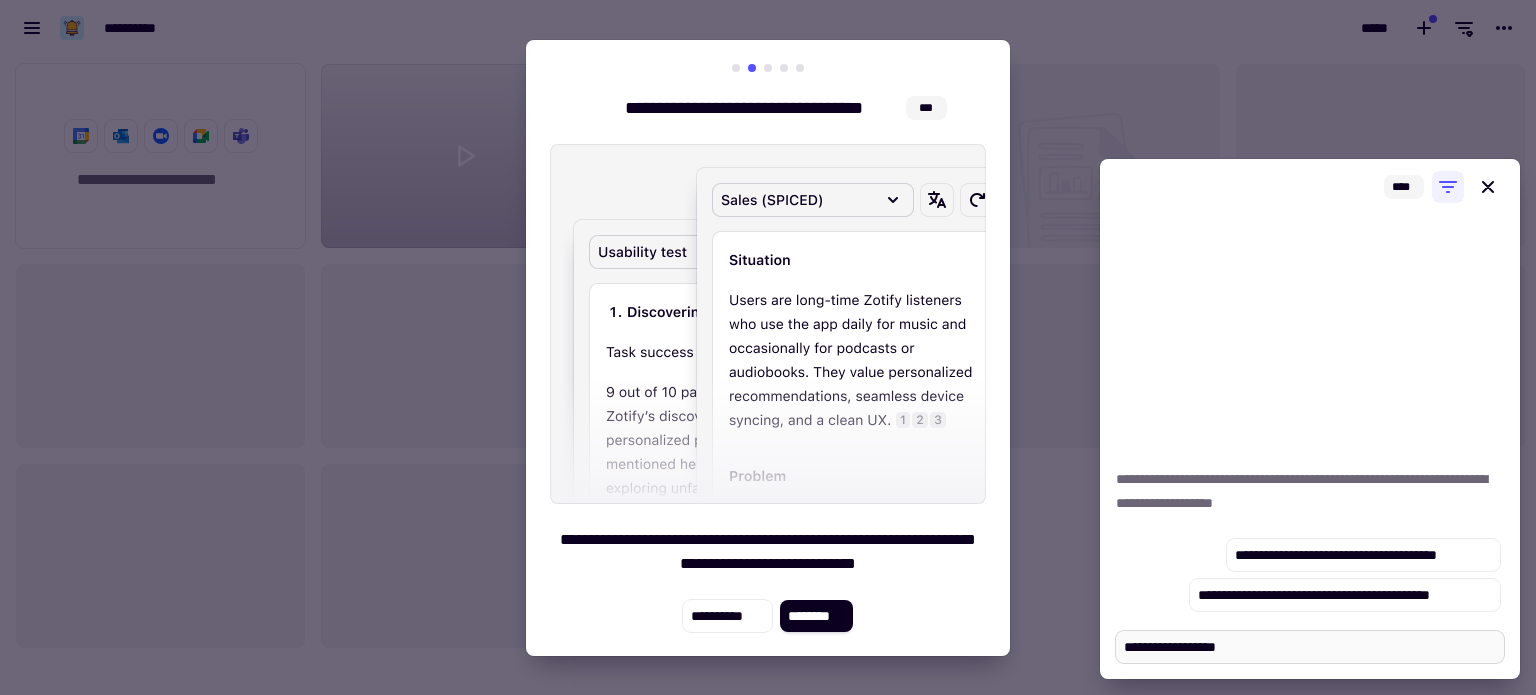 type on "*" 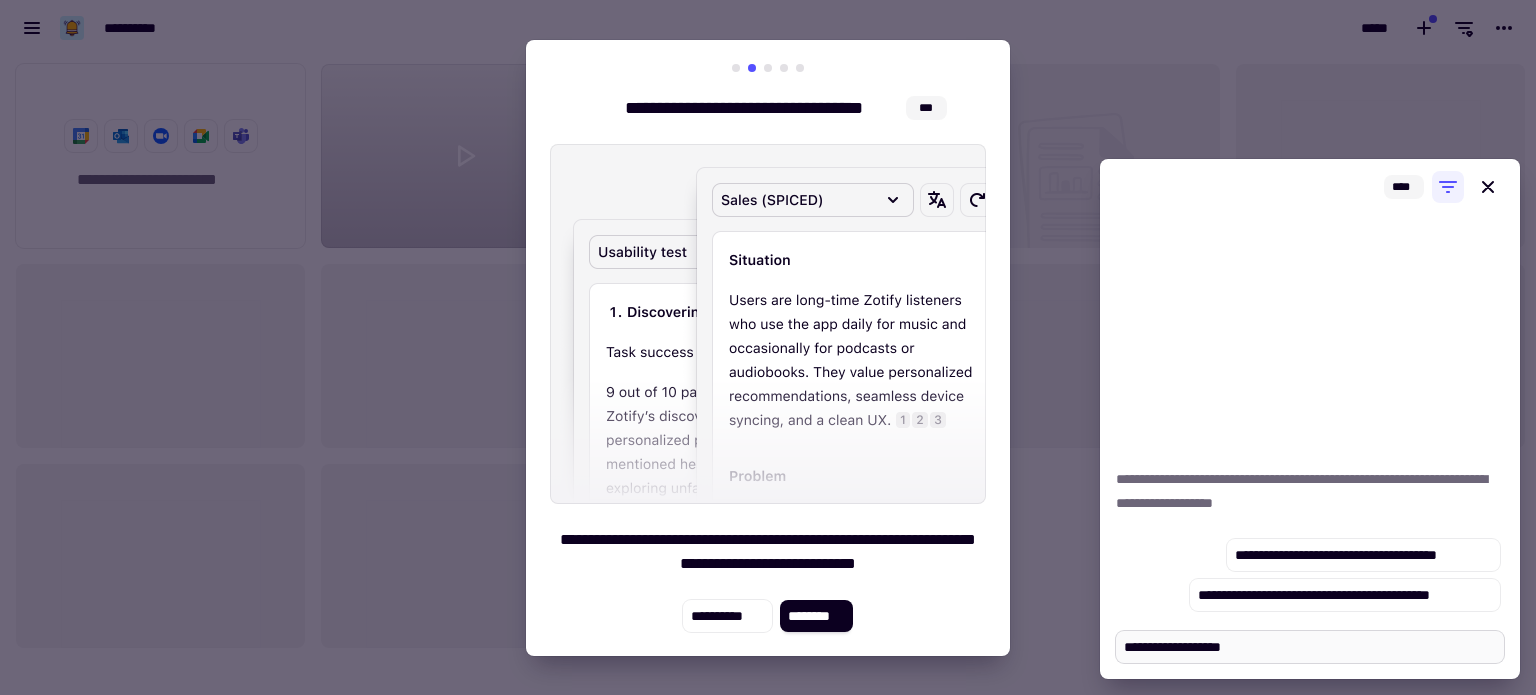 type on "*" 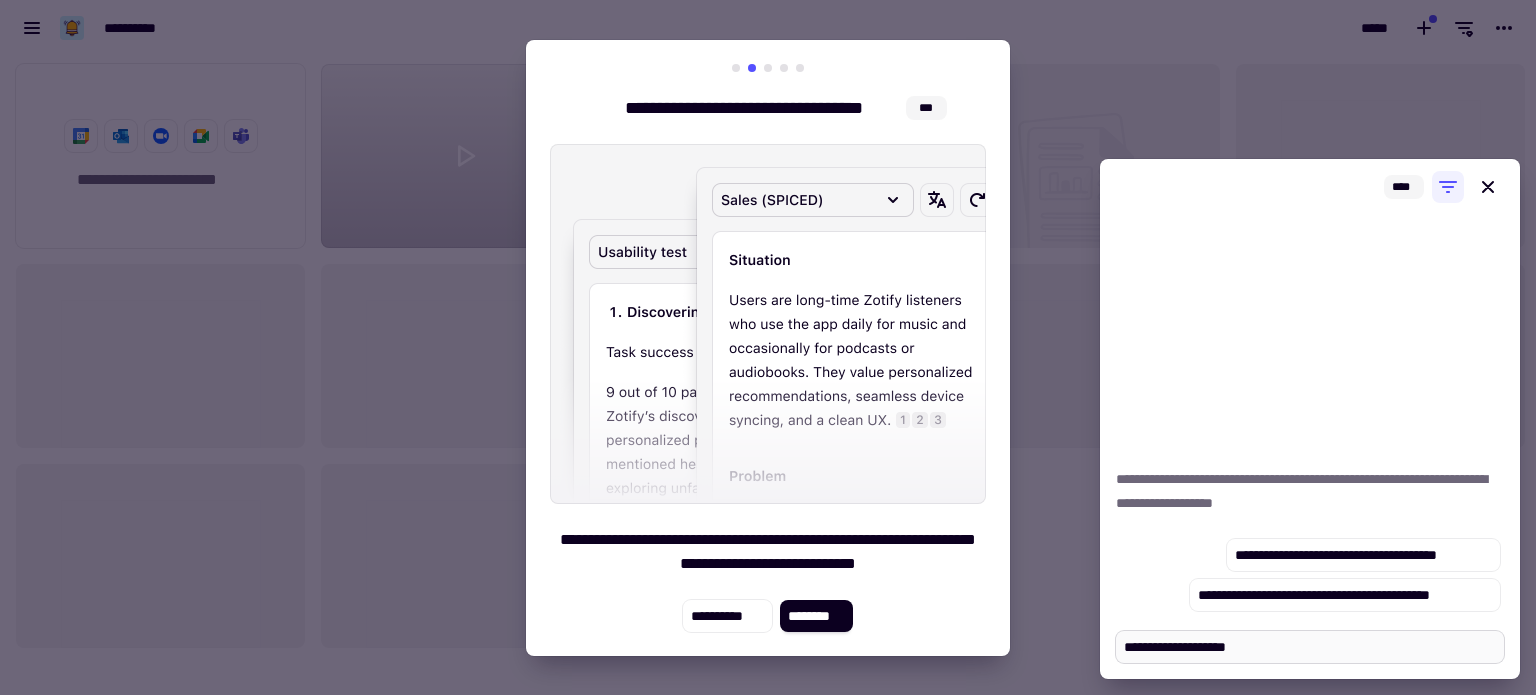 type on "*" 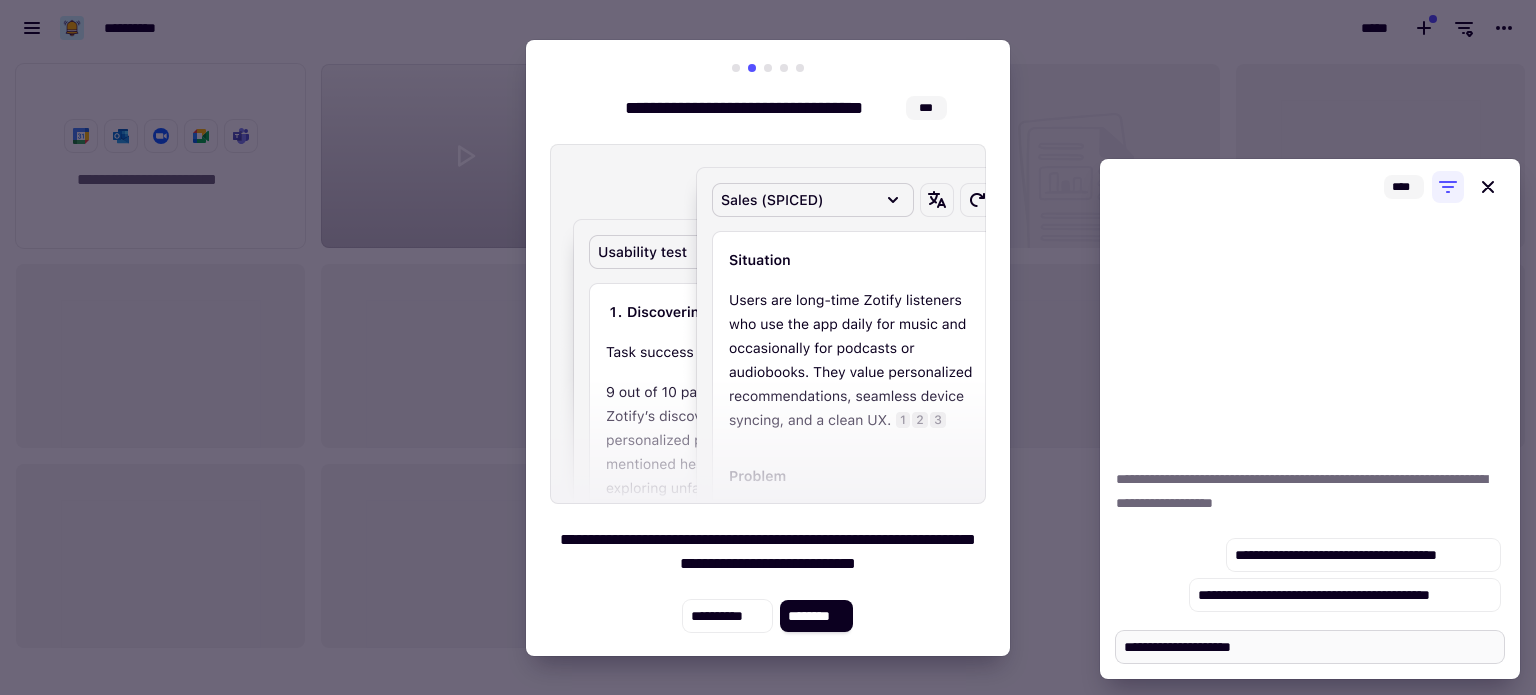 type on "*" 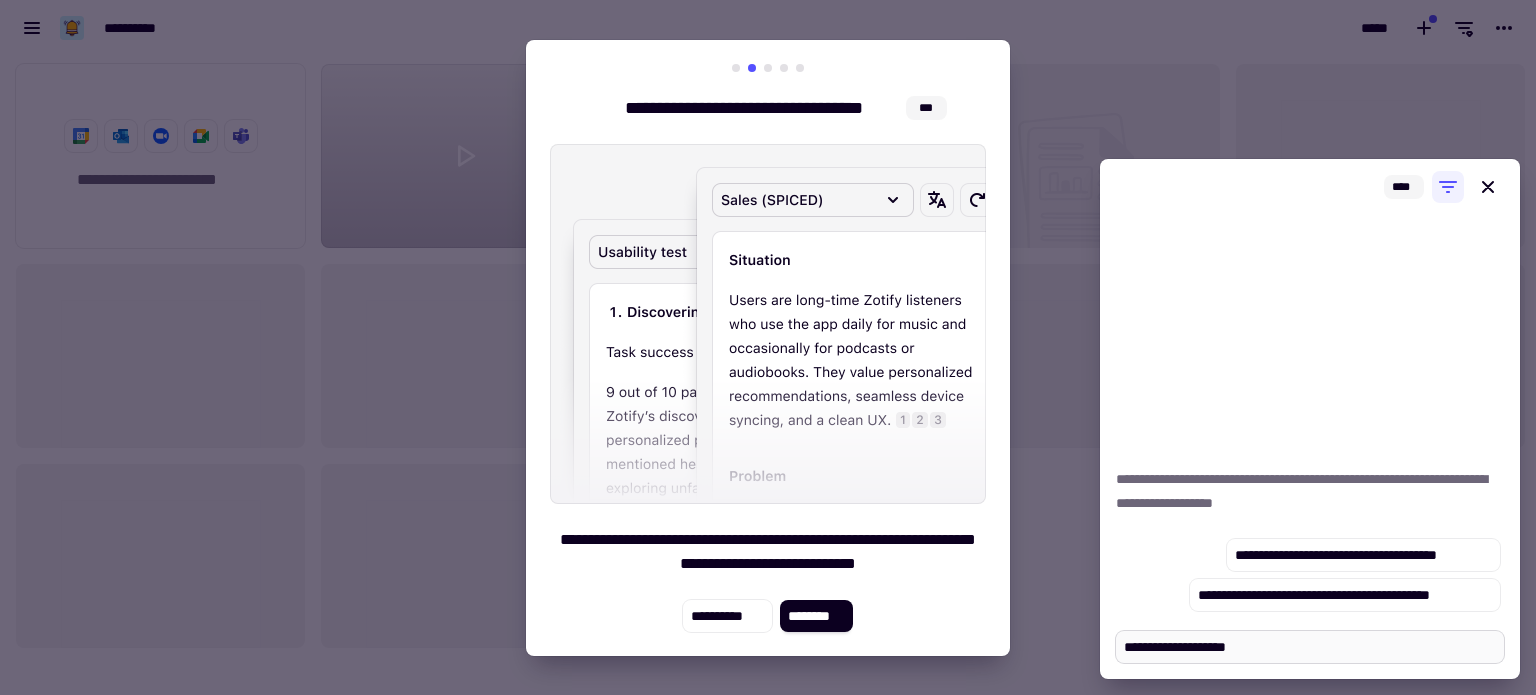 type on "*" 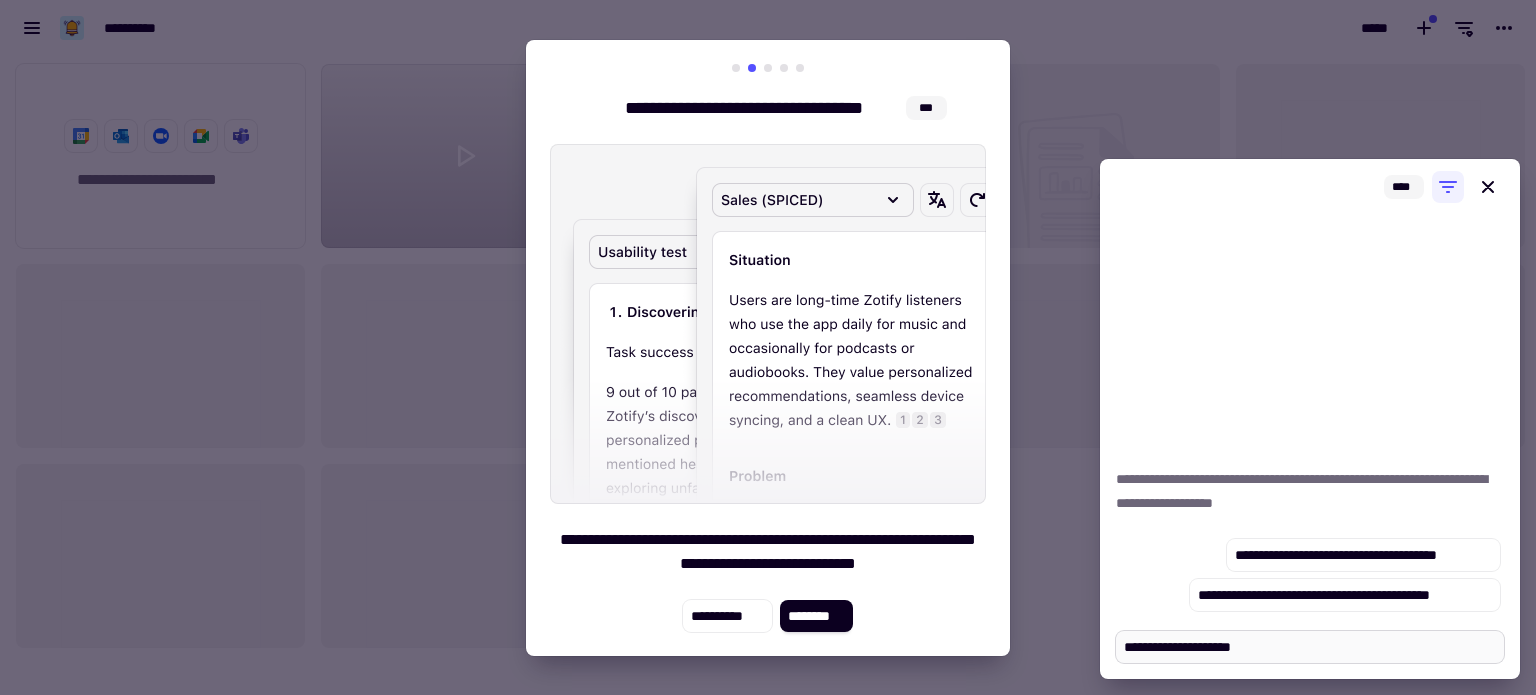 type on "*" 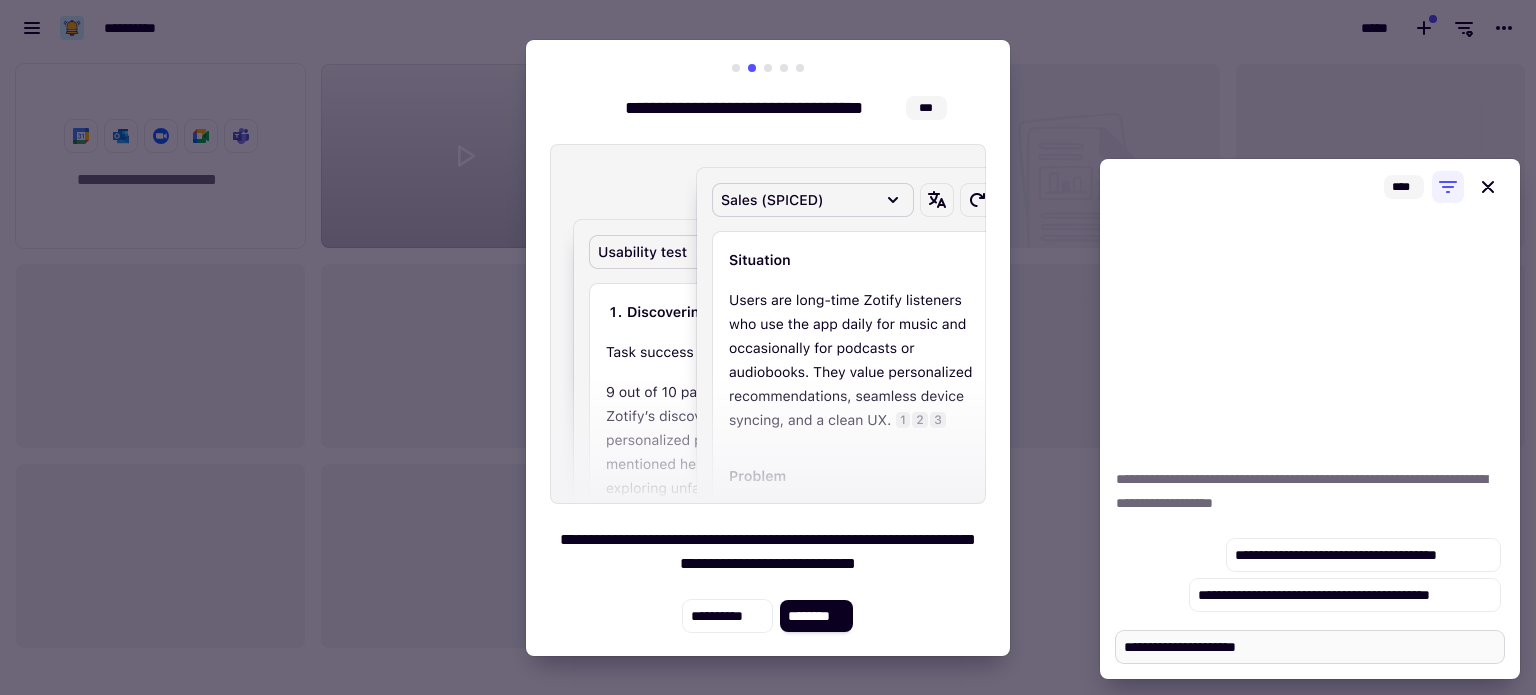 type on "*" 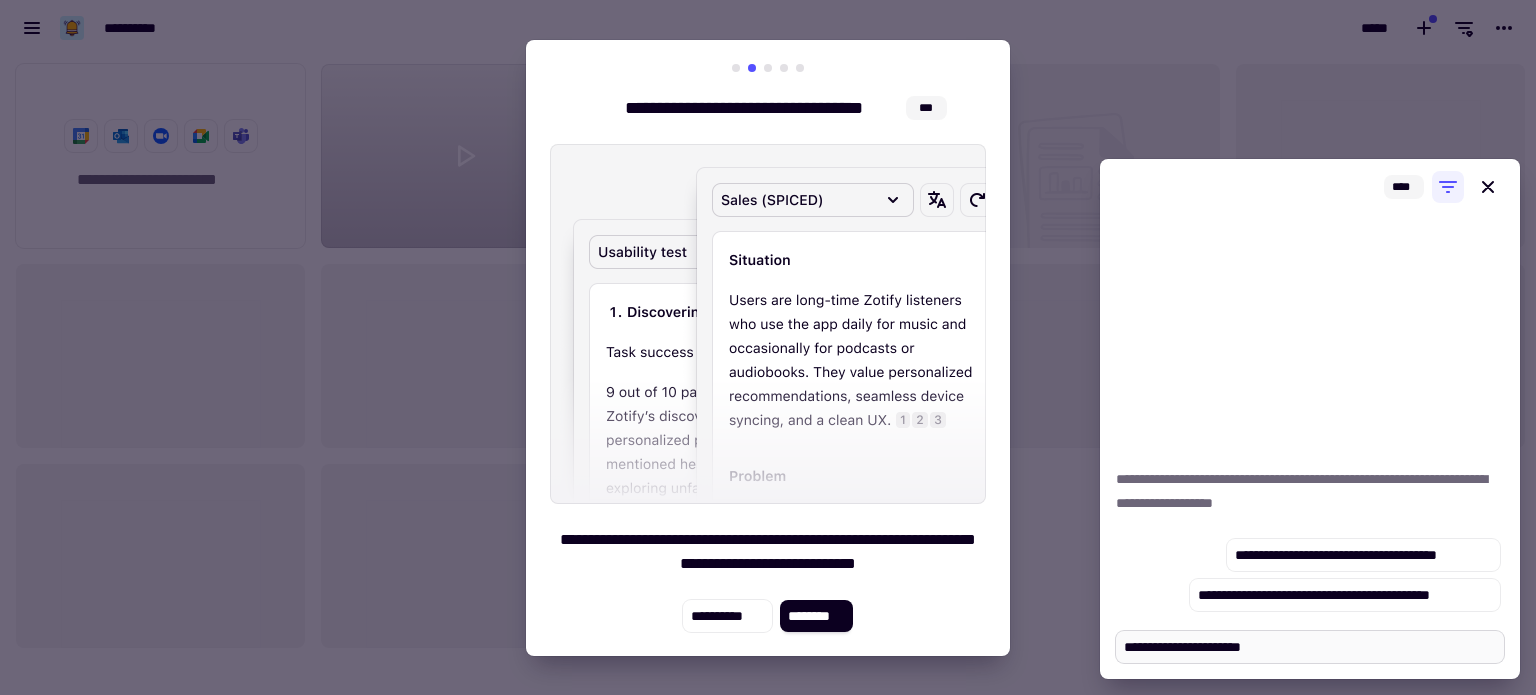 type on "*" 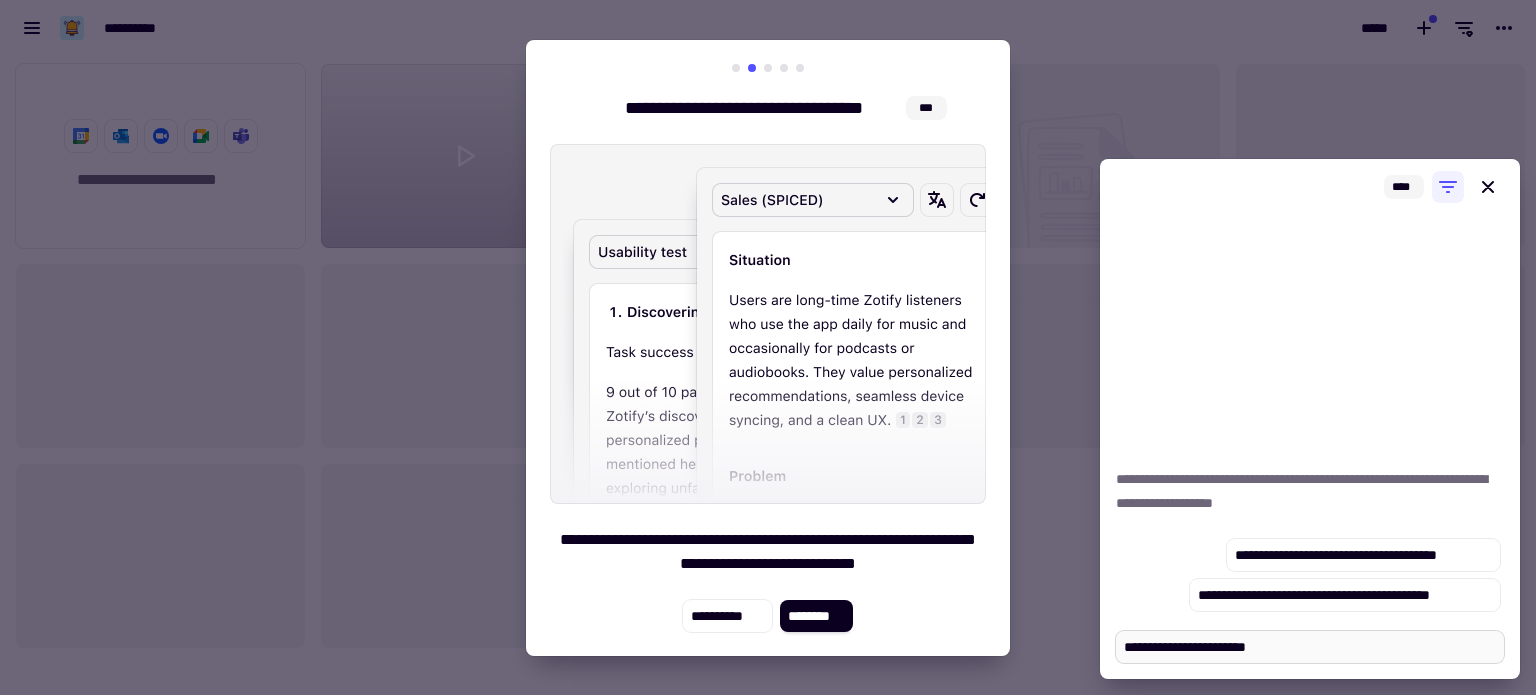 type on "*" 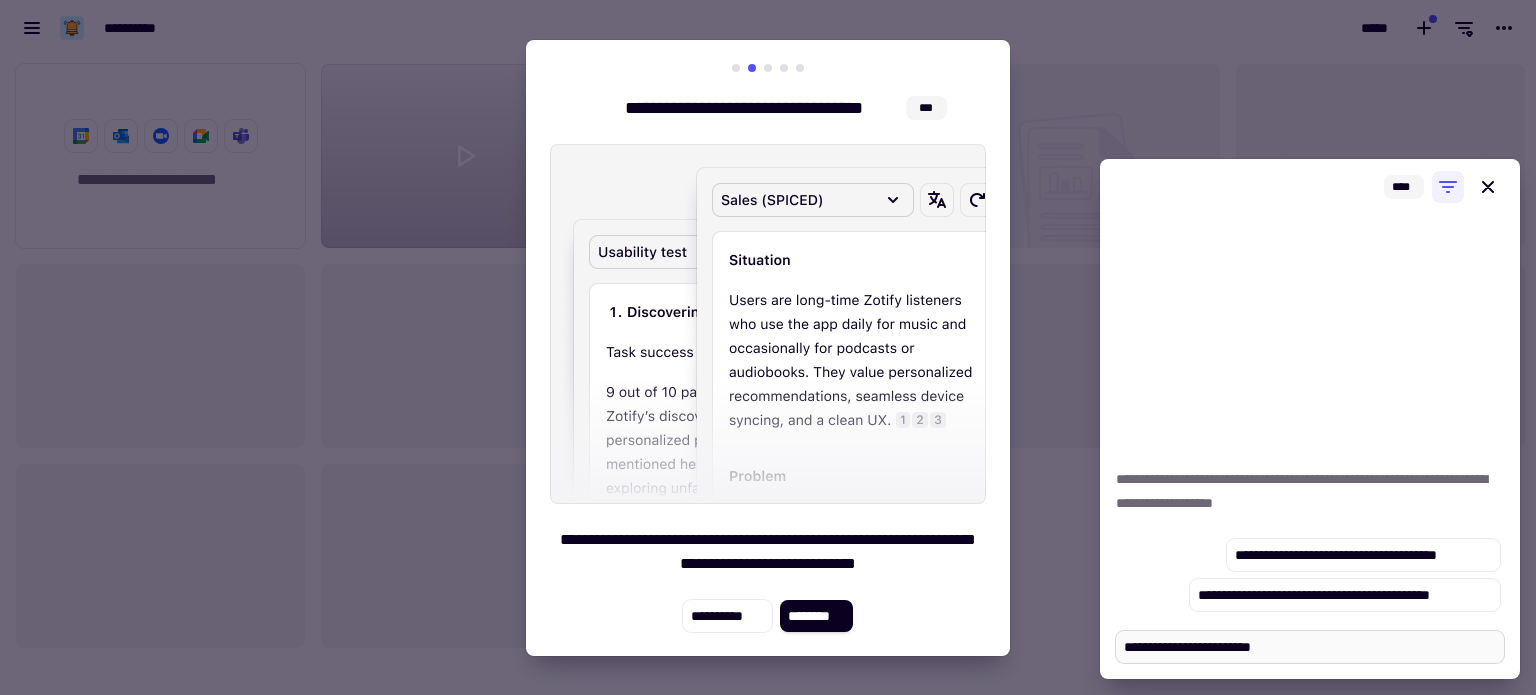 type on "*" 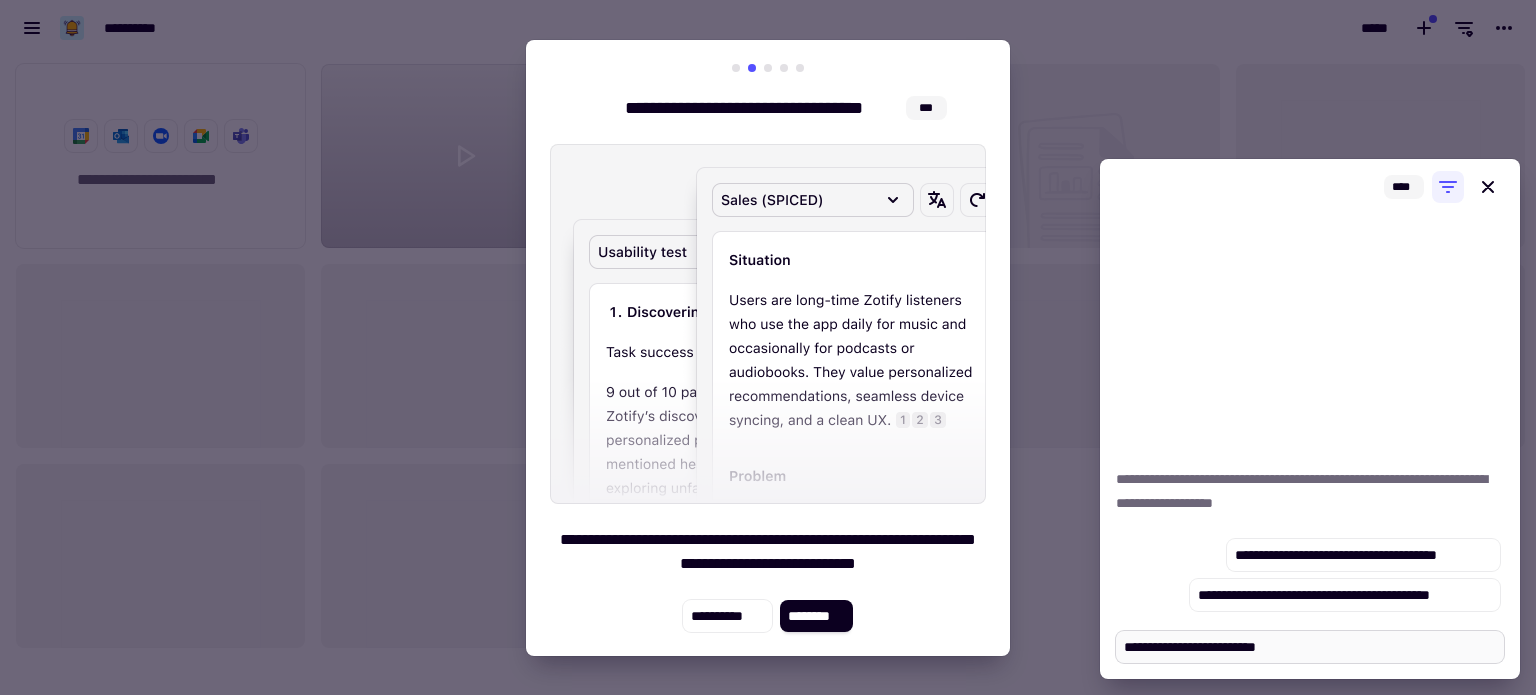 type on "*" 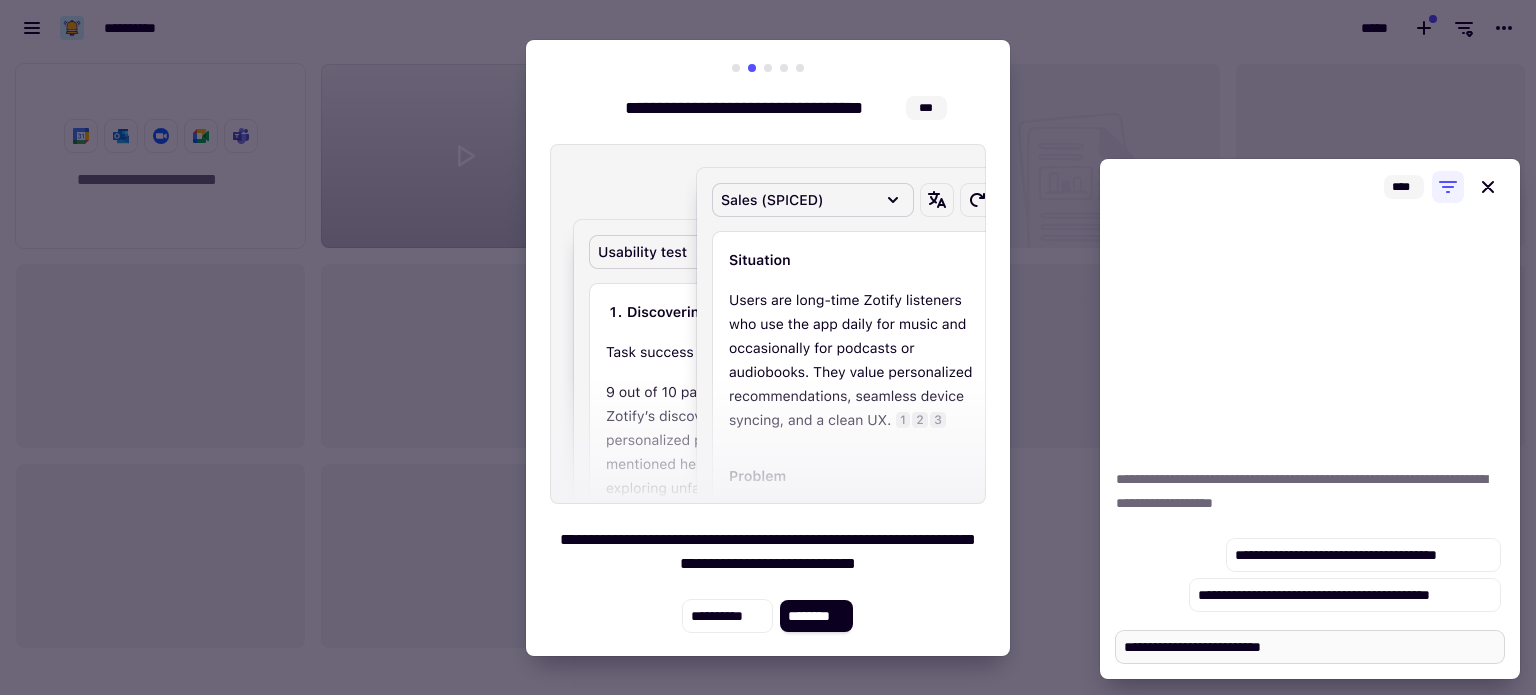 type on "*" 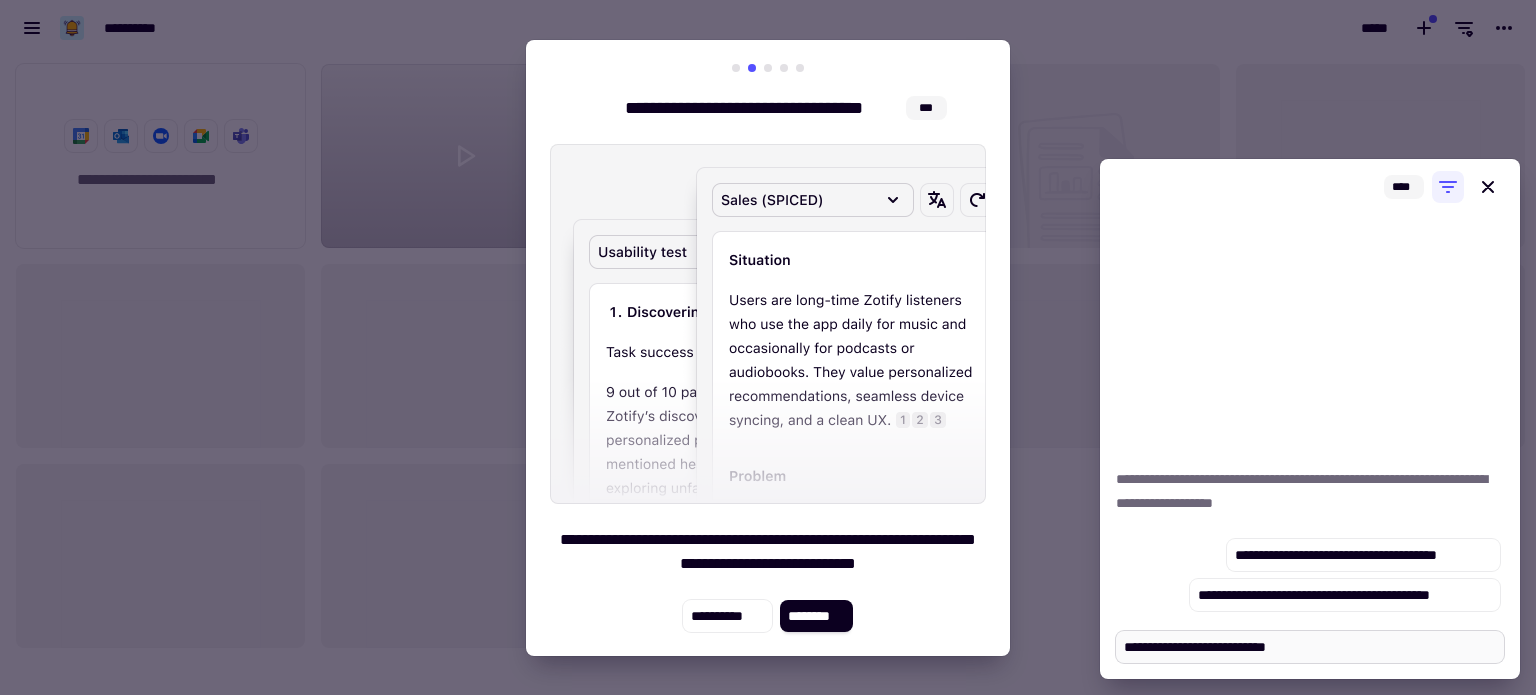 type on "*" 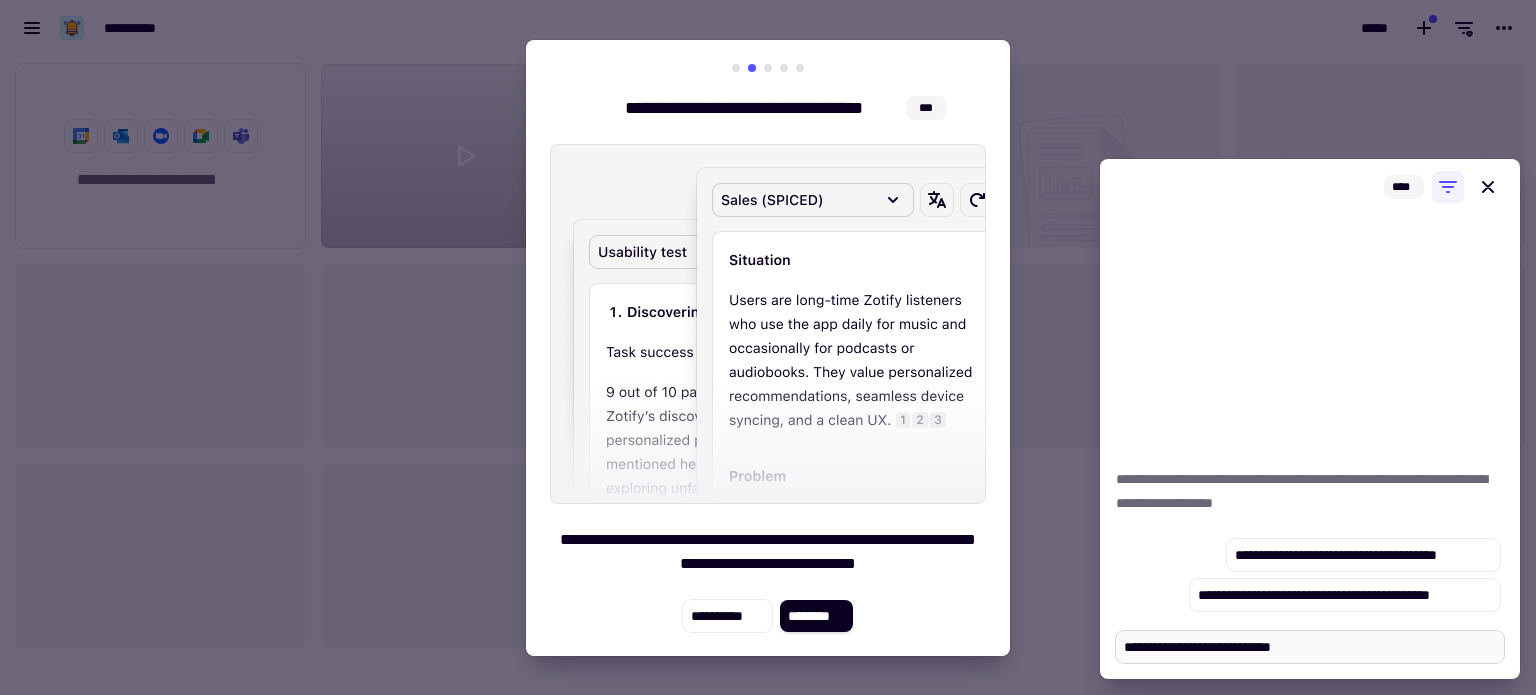 type on "*" 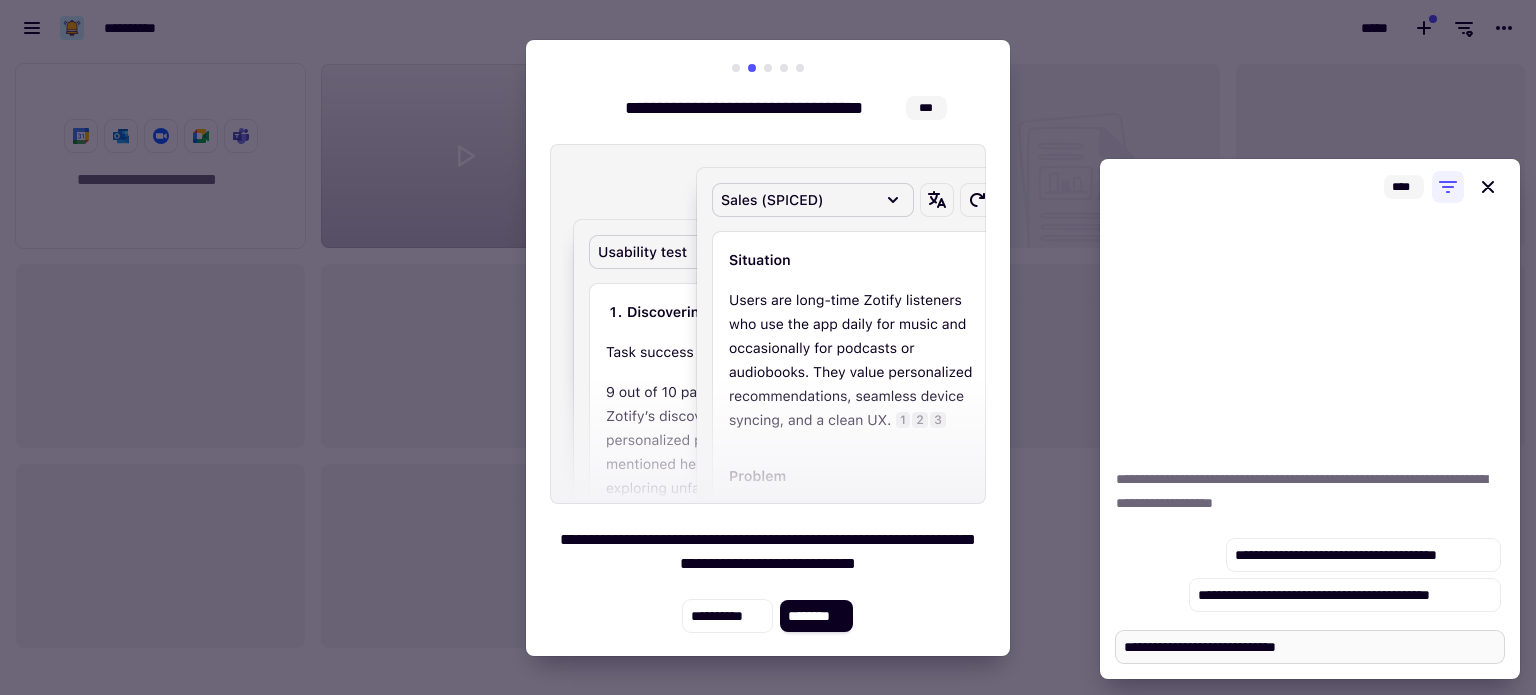 type on "*" 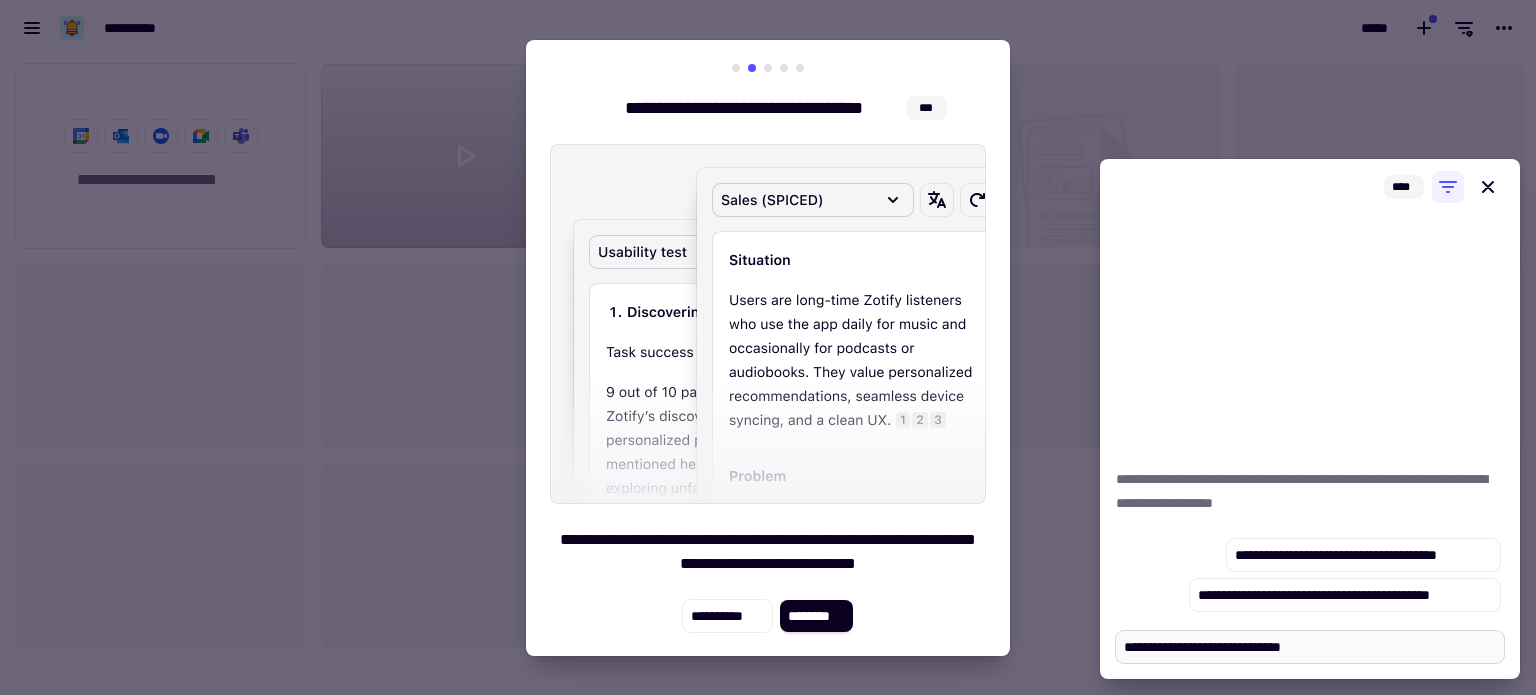 type on "*" 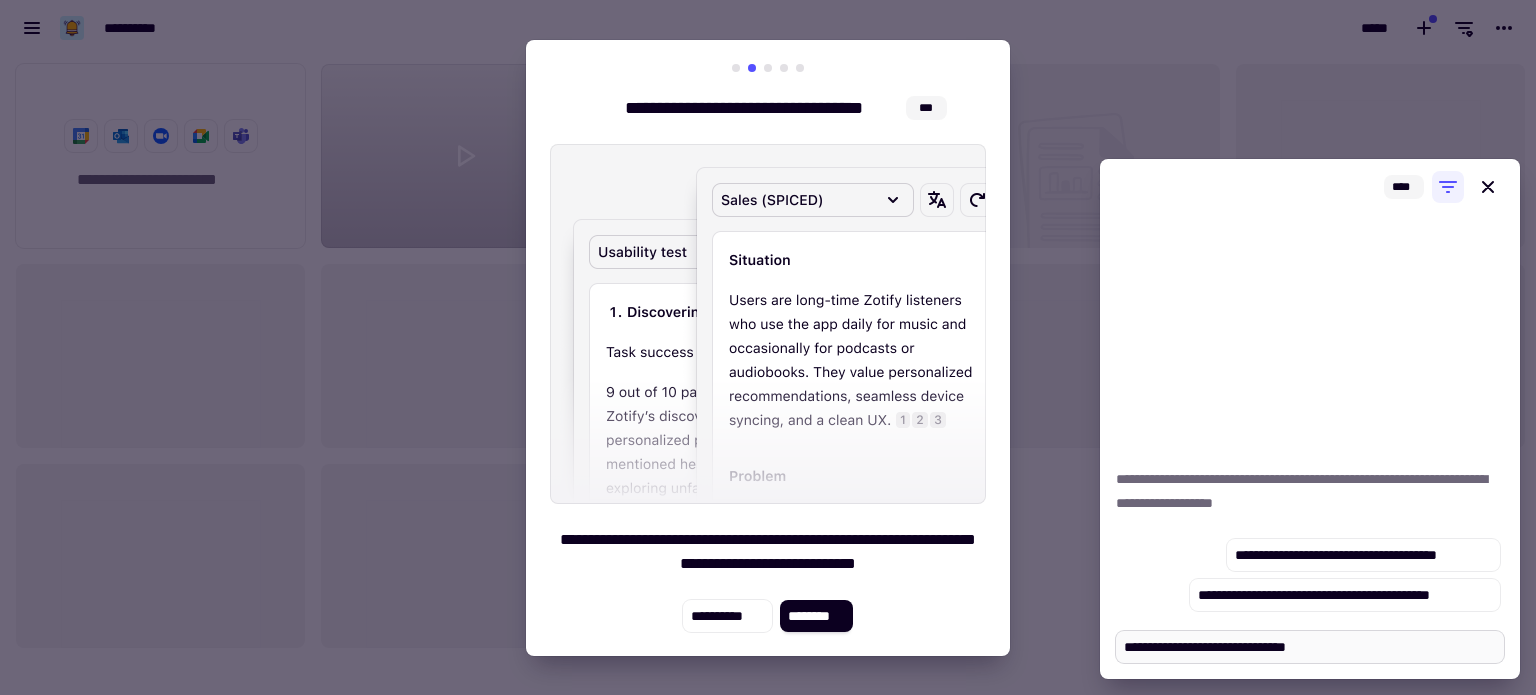 type on "*" 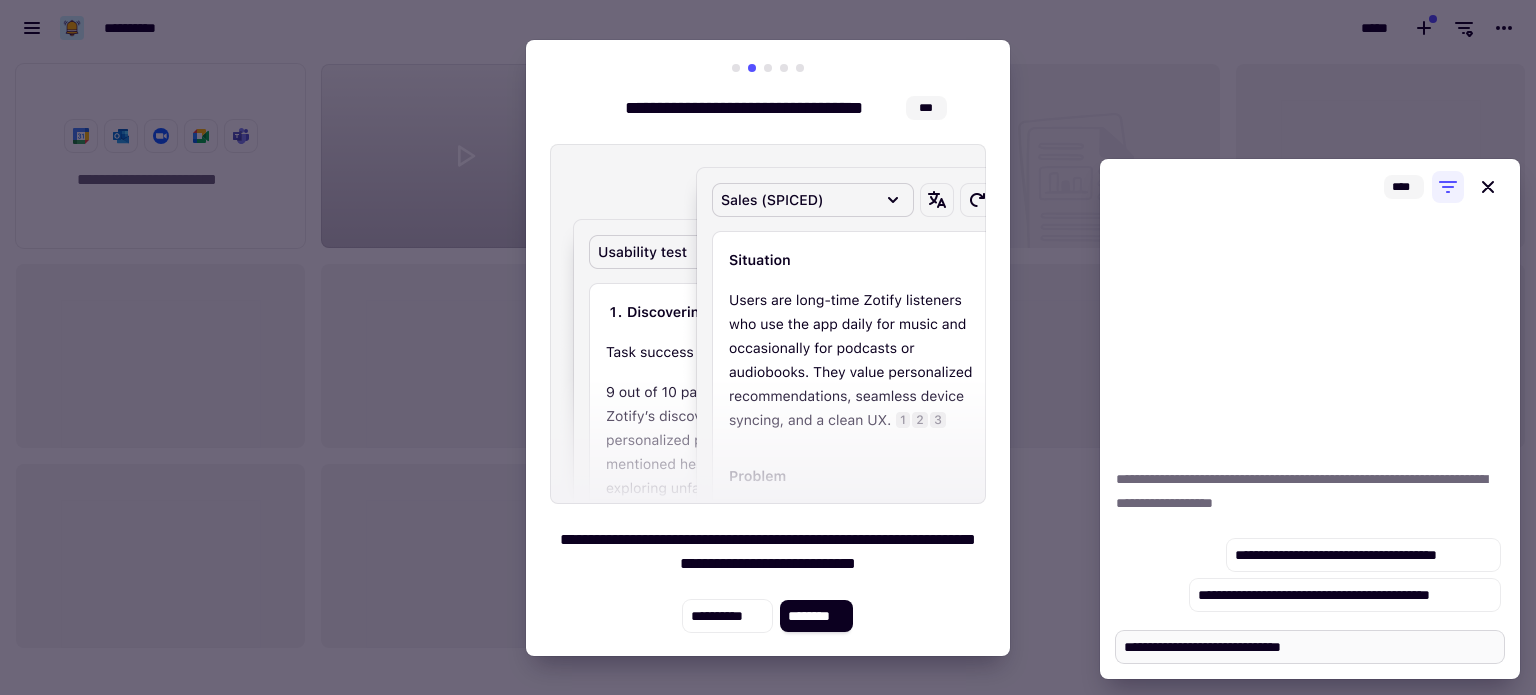 type on "*" 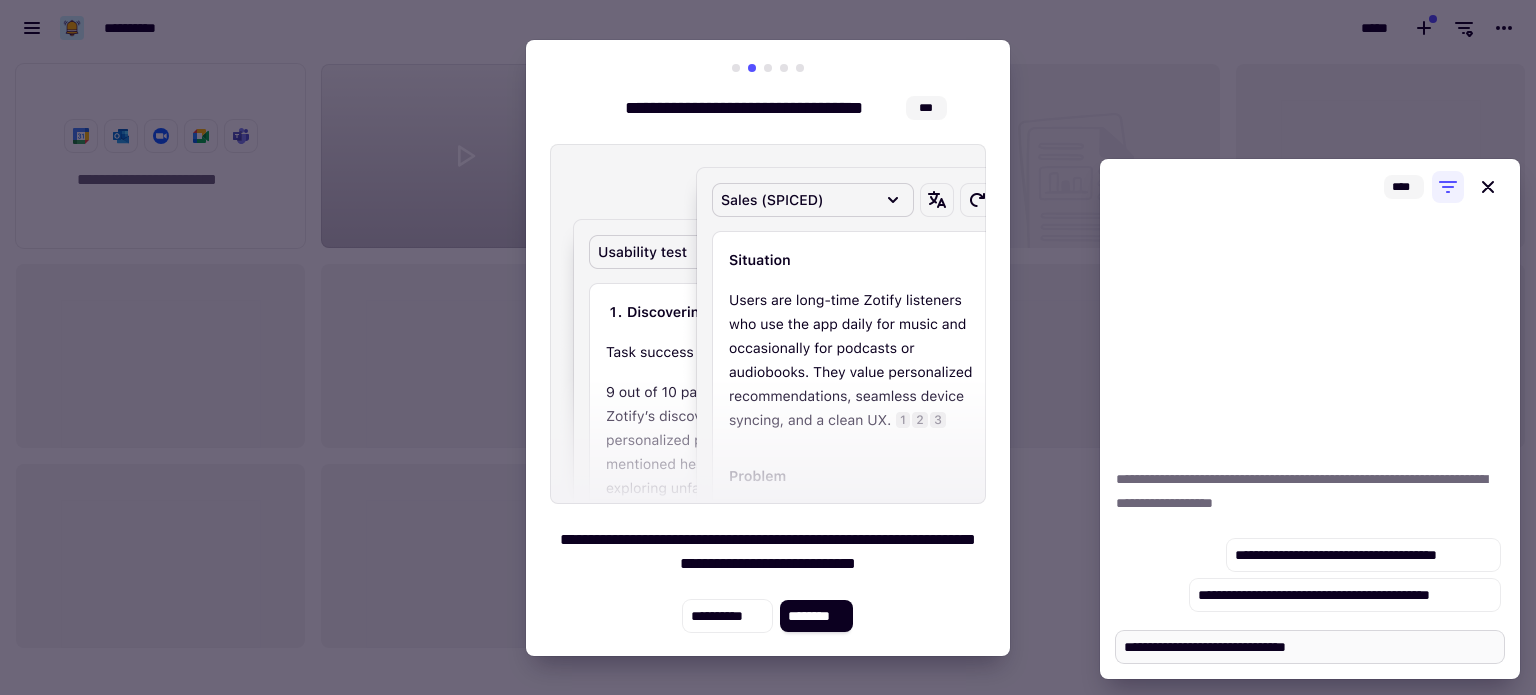 type on "*" 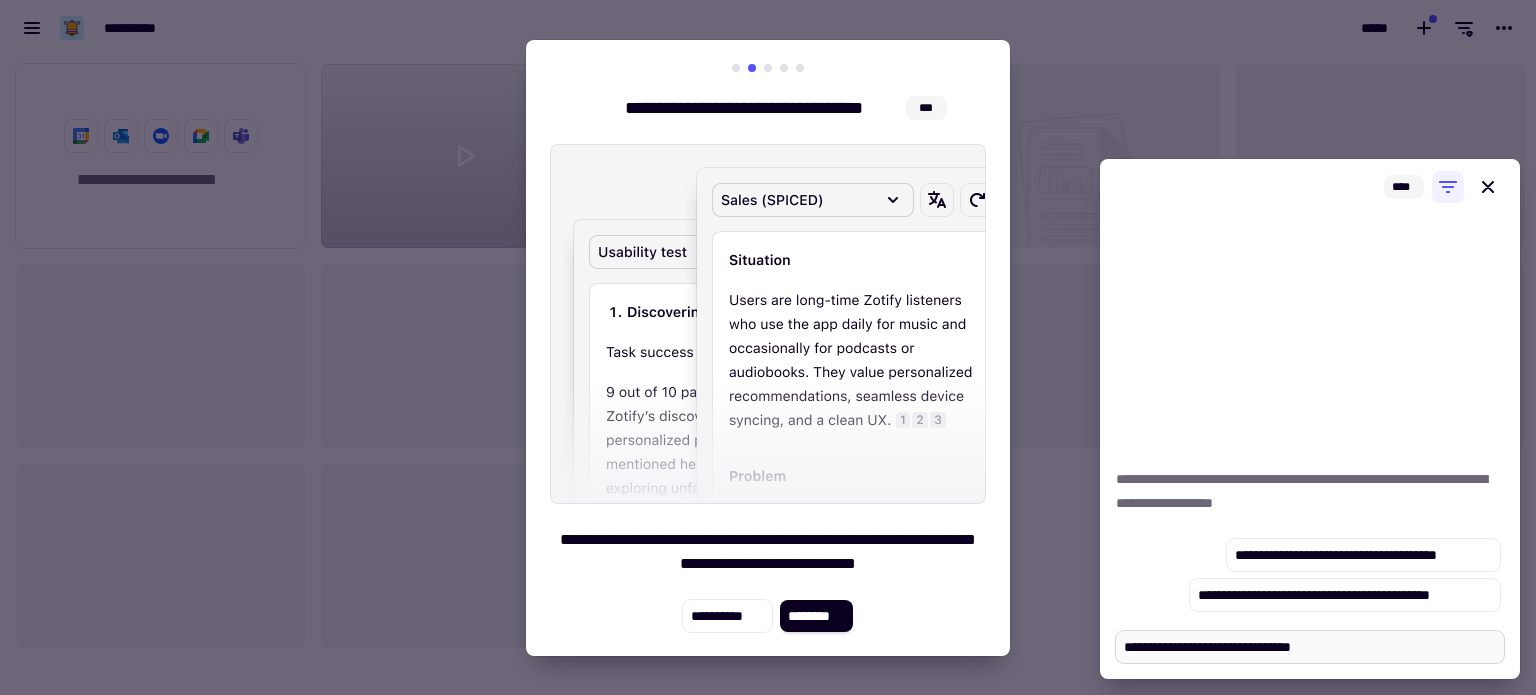 type on "*" 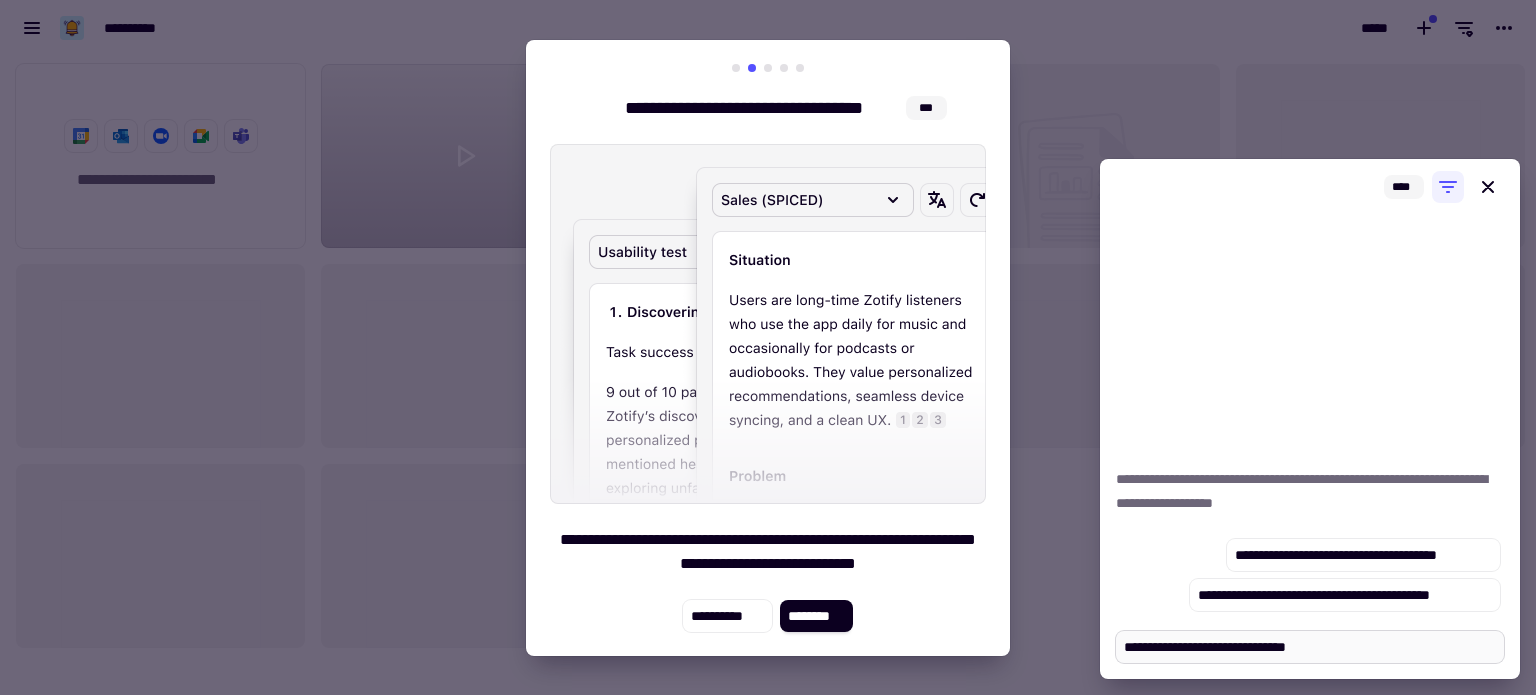 type on "*" 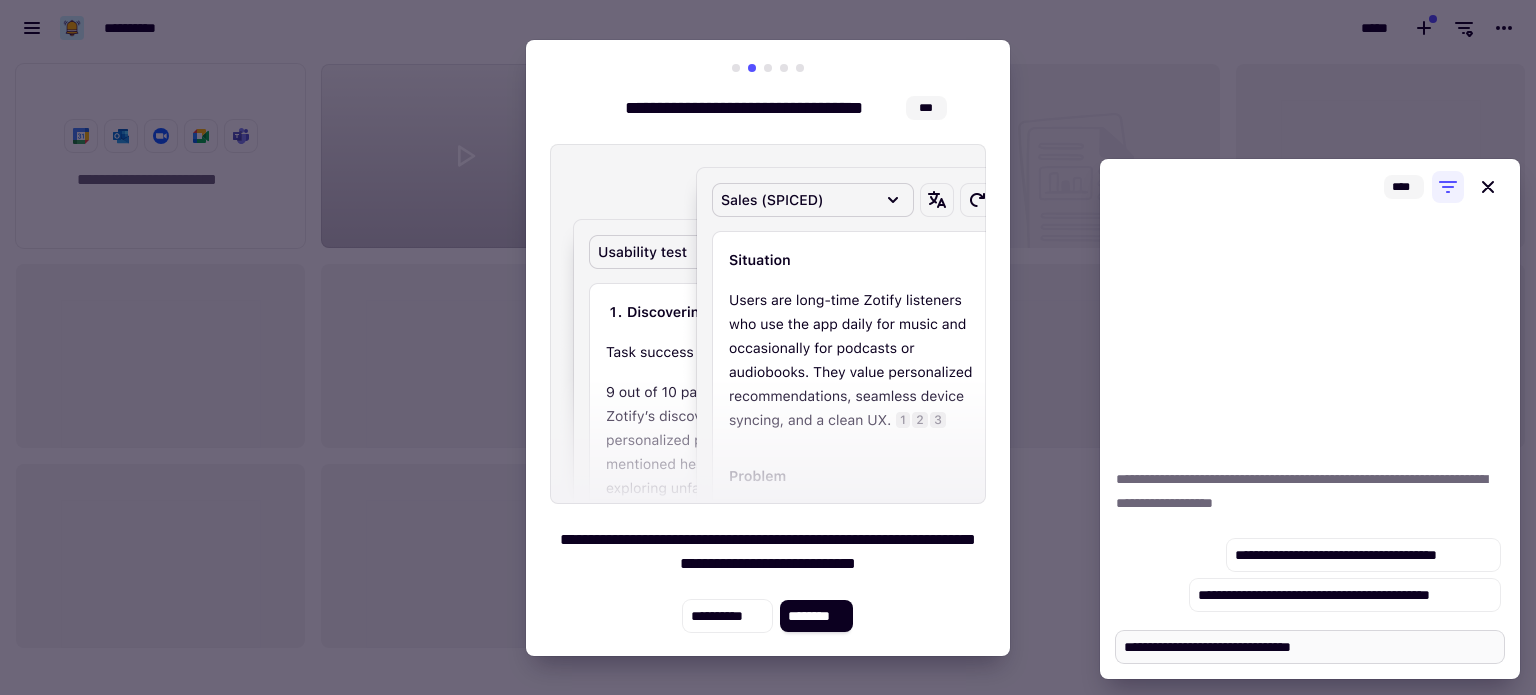 type on "*" 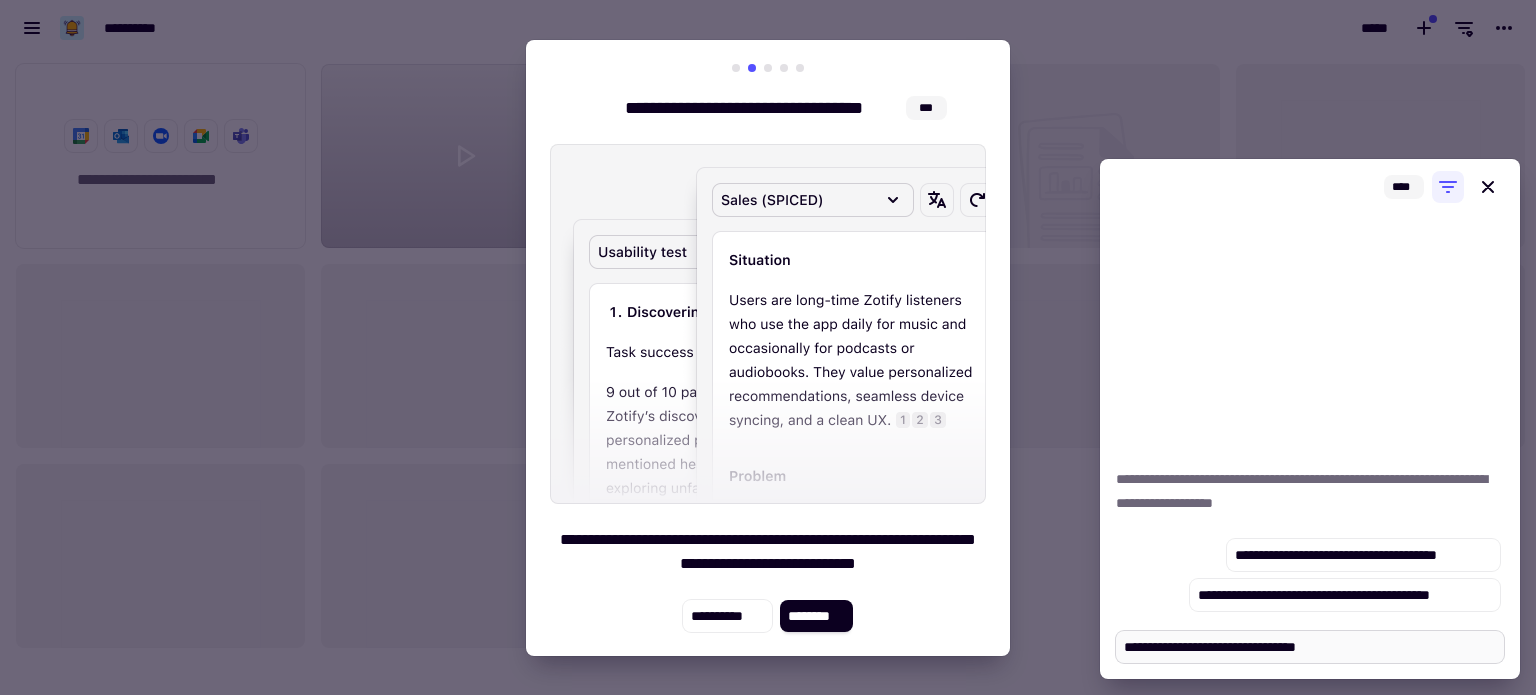 type on "*" 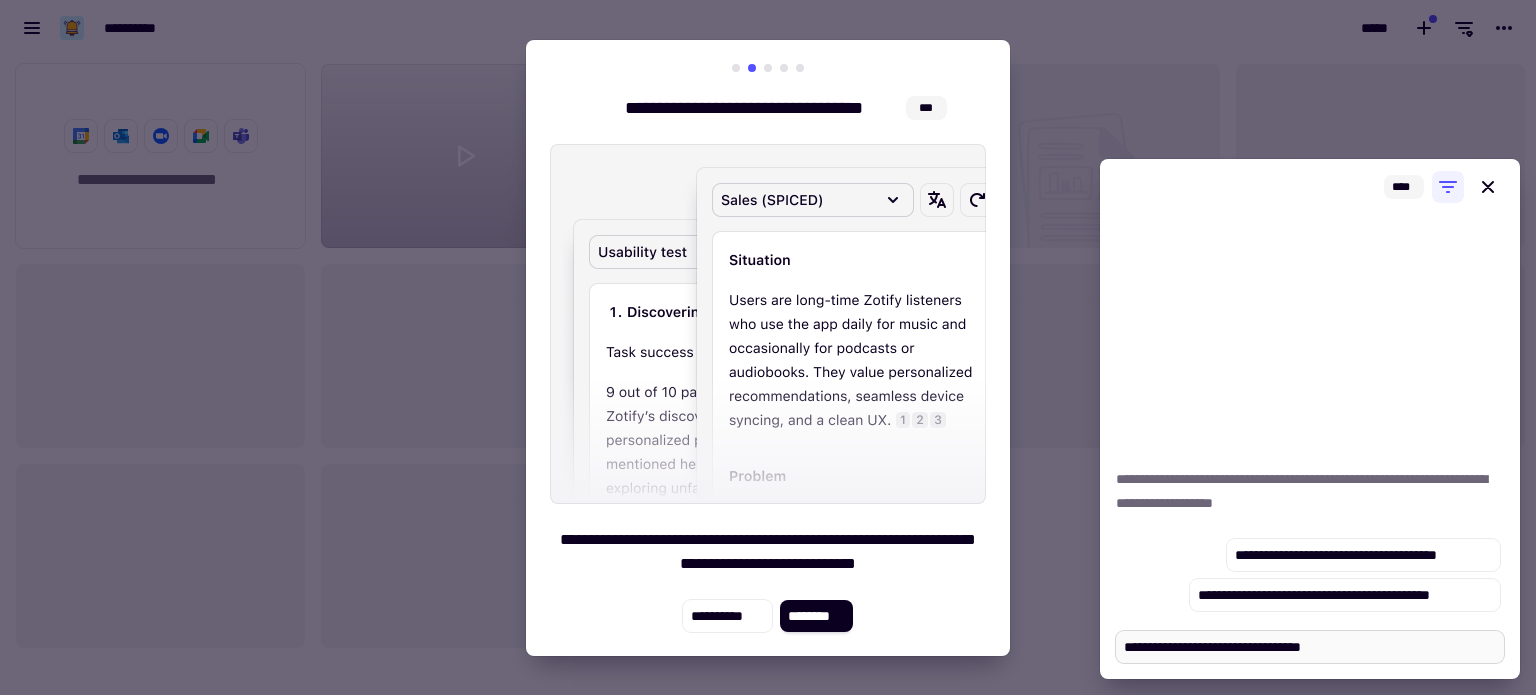 type on "*" 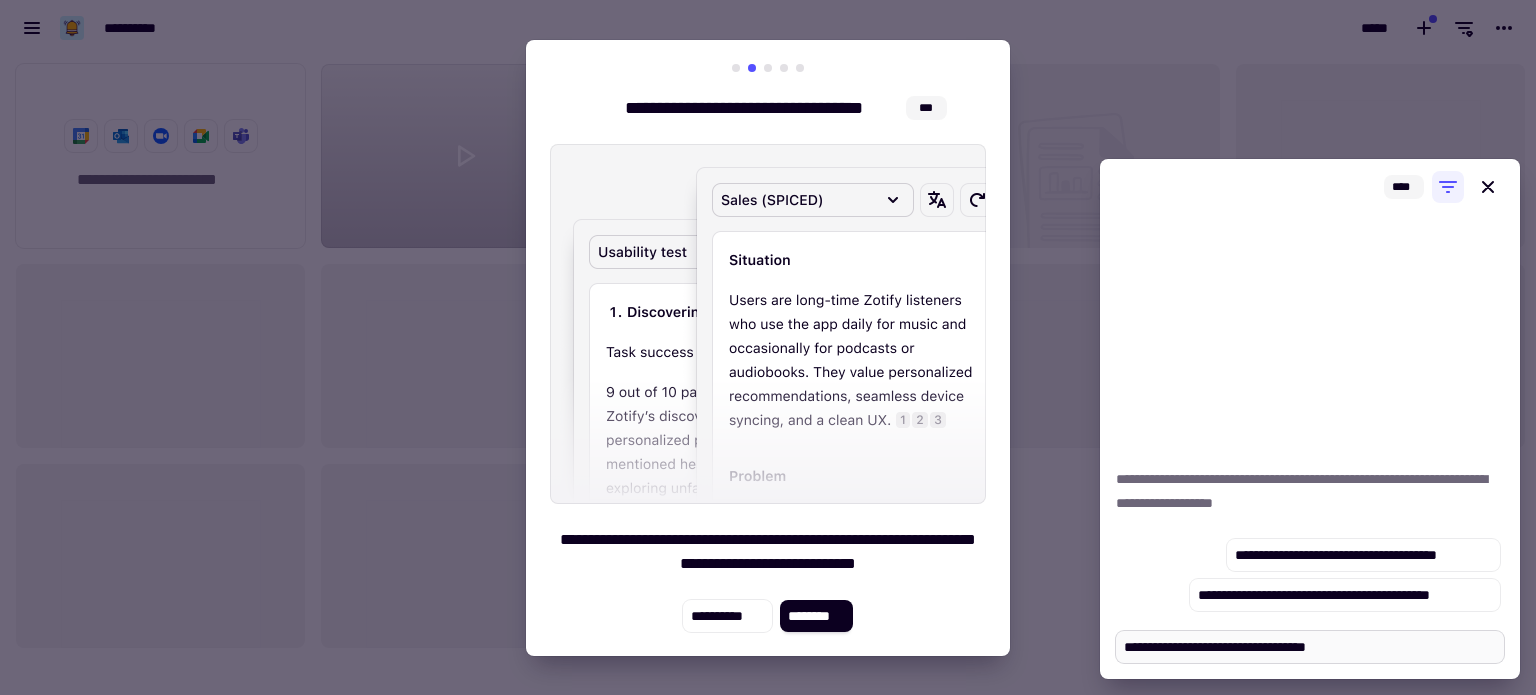 type on "*" 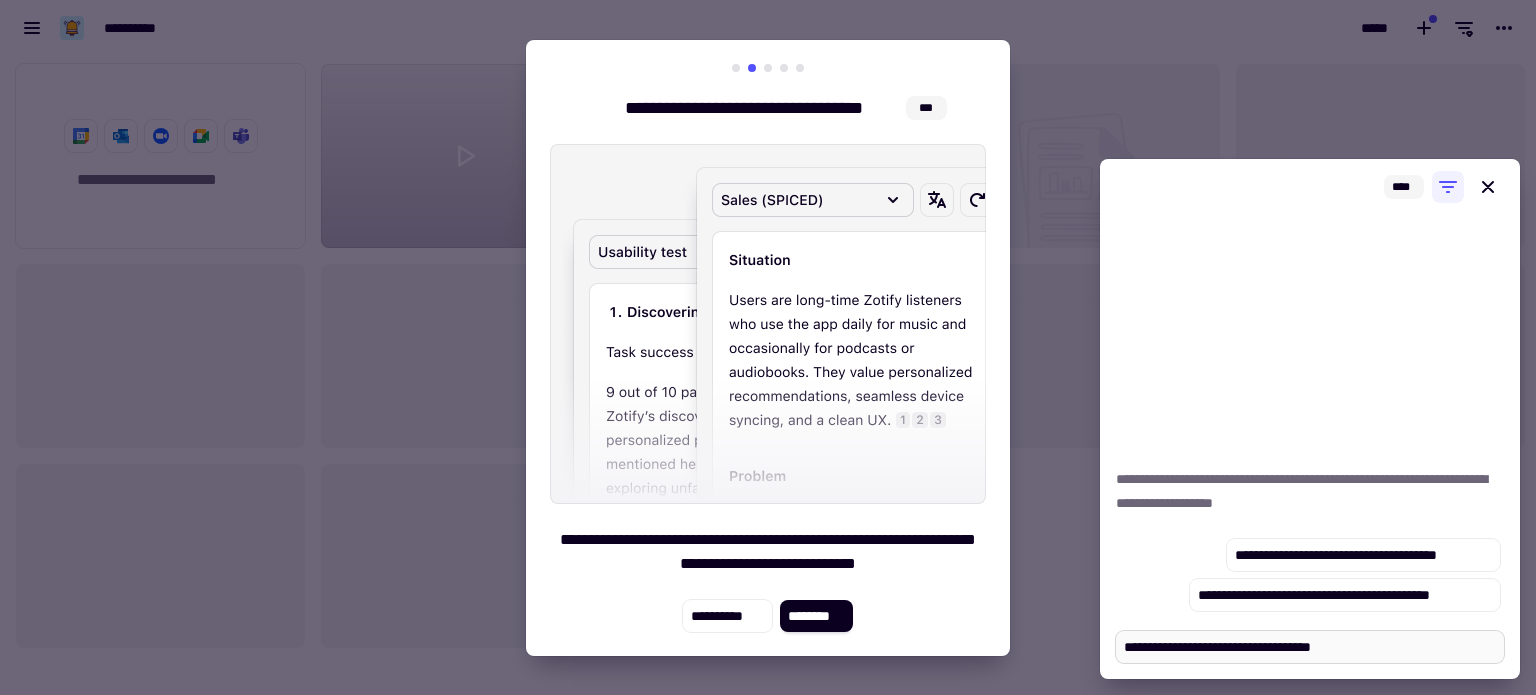 type on "*" 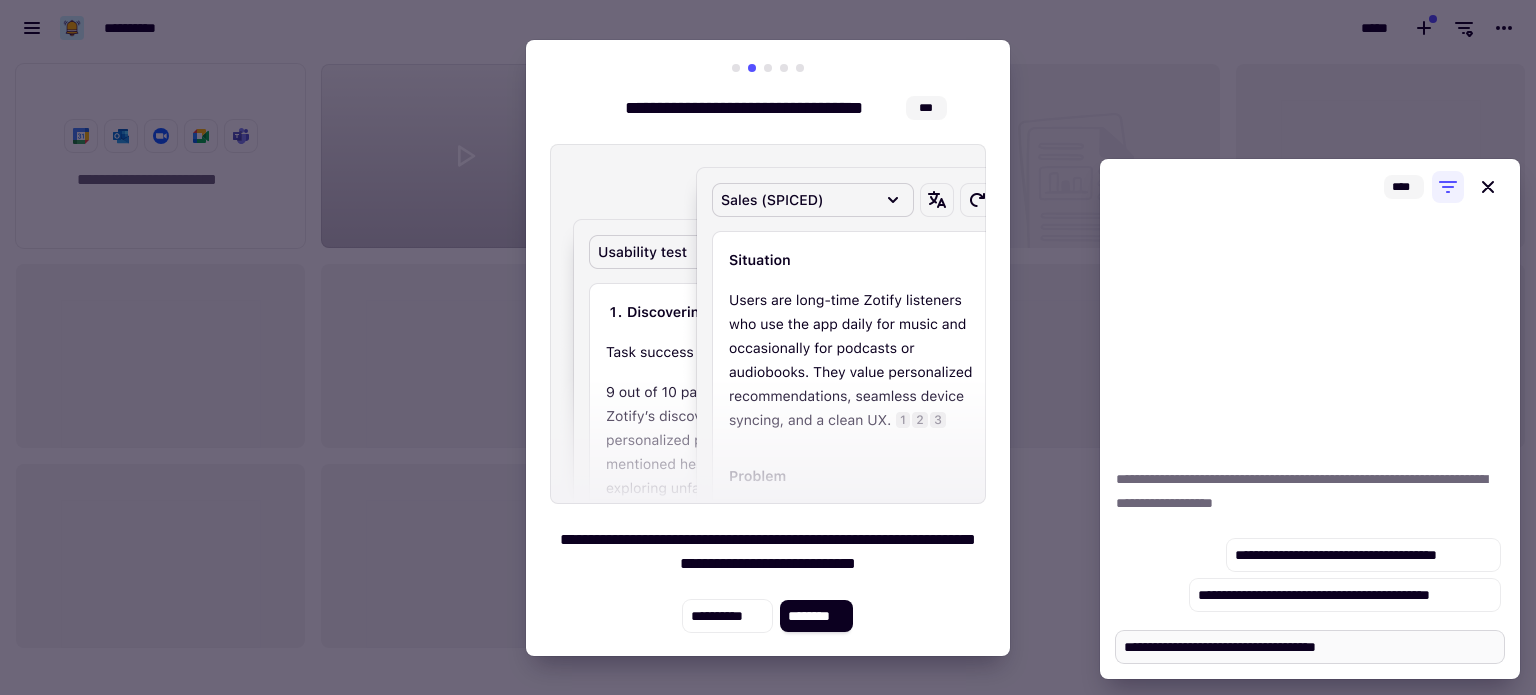 type on "*" 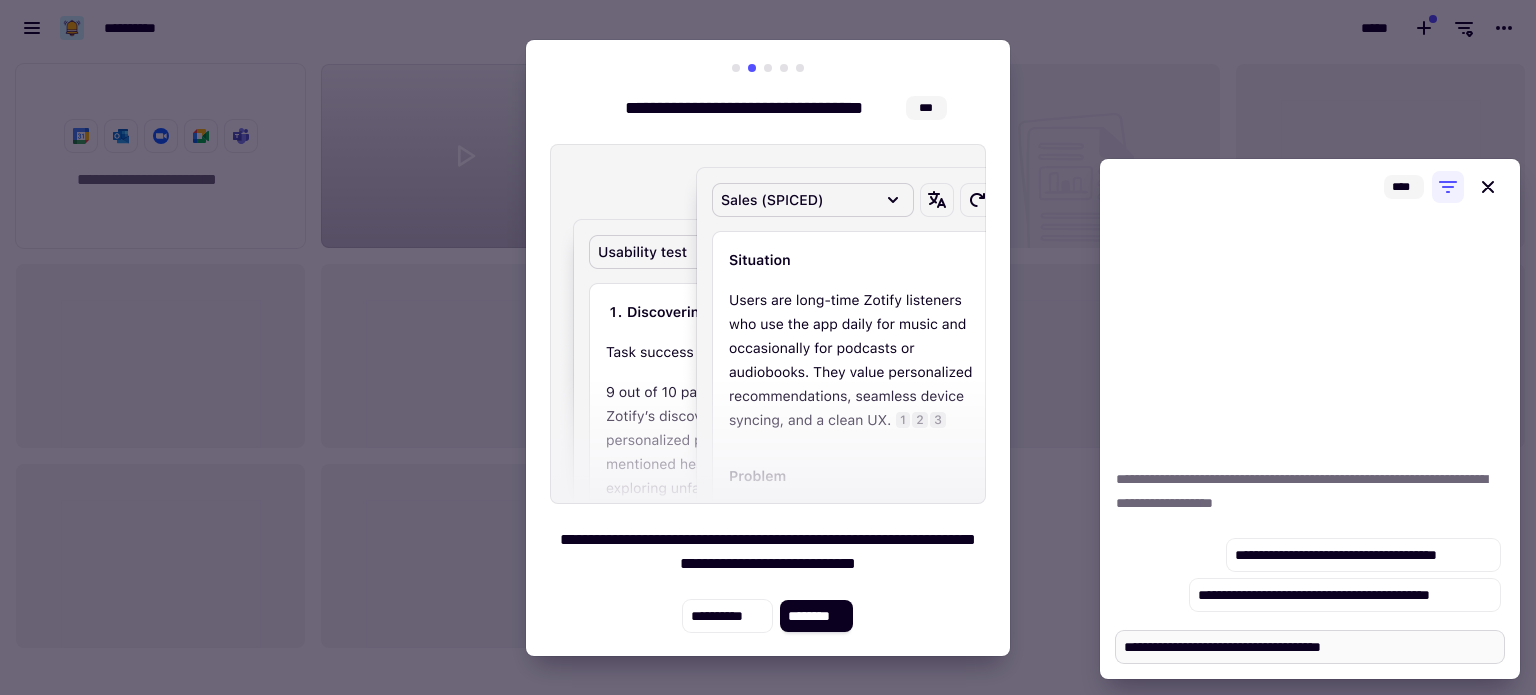 type on "*" 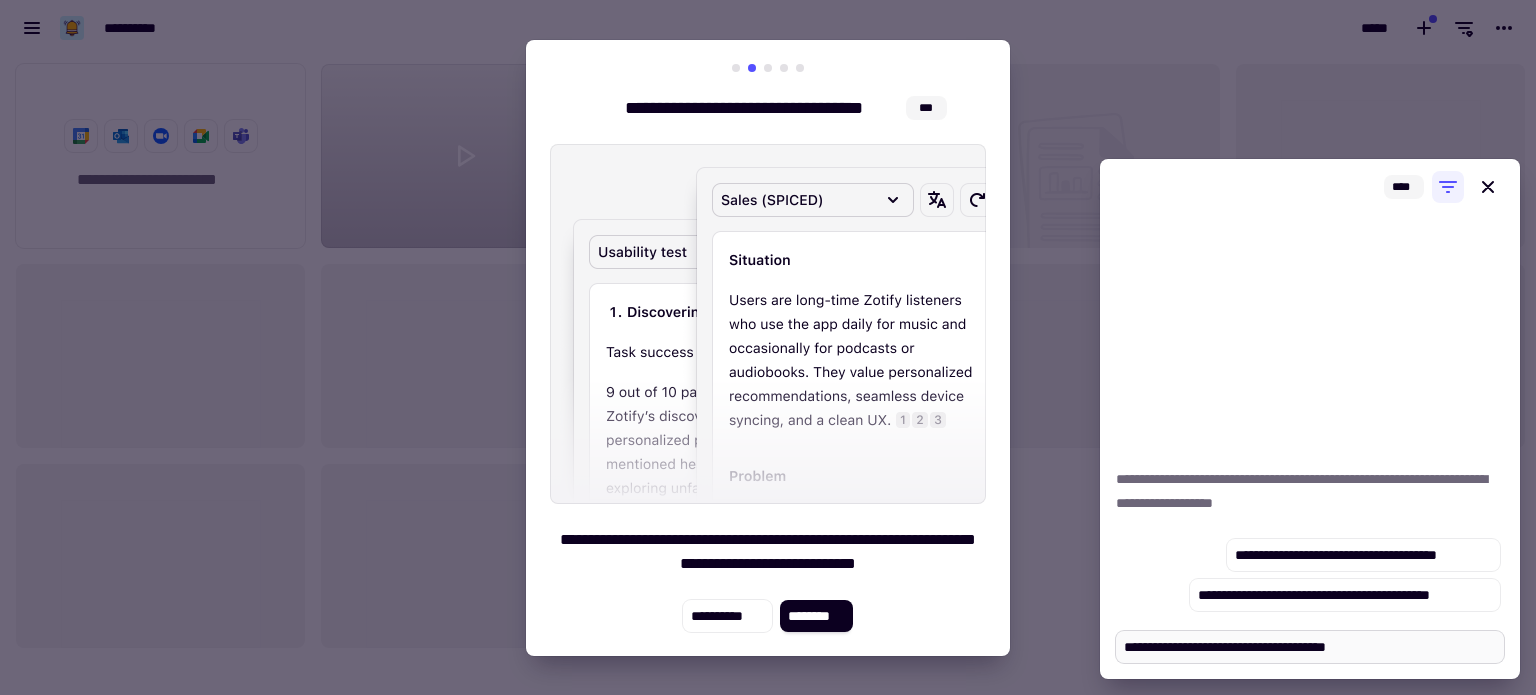 type on "*" 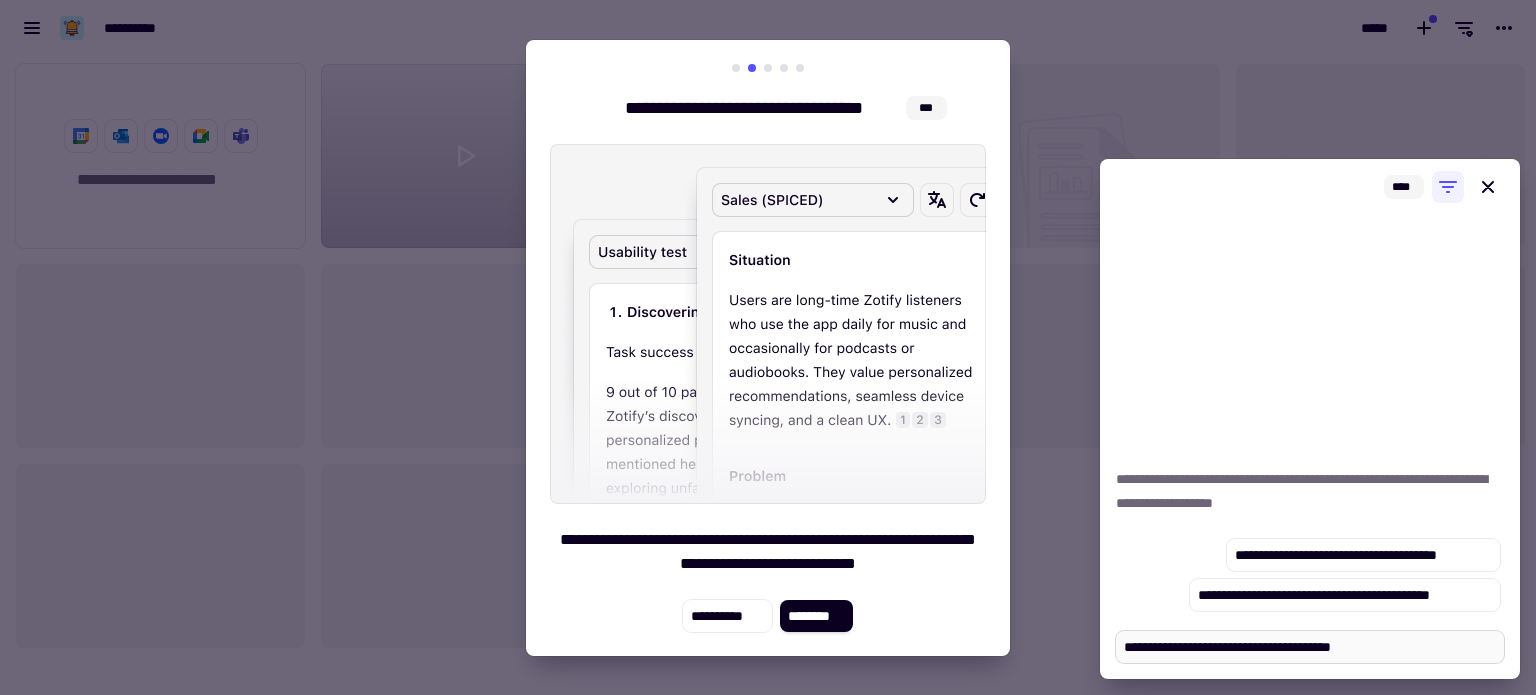 type on "*" 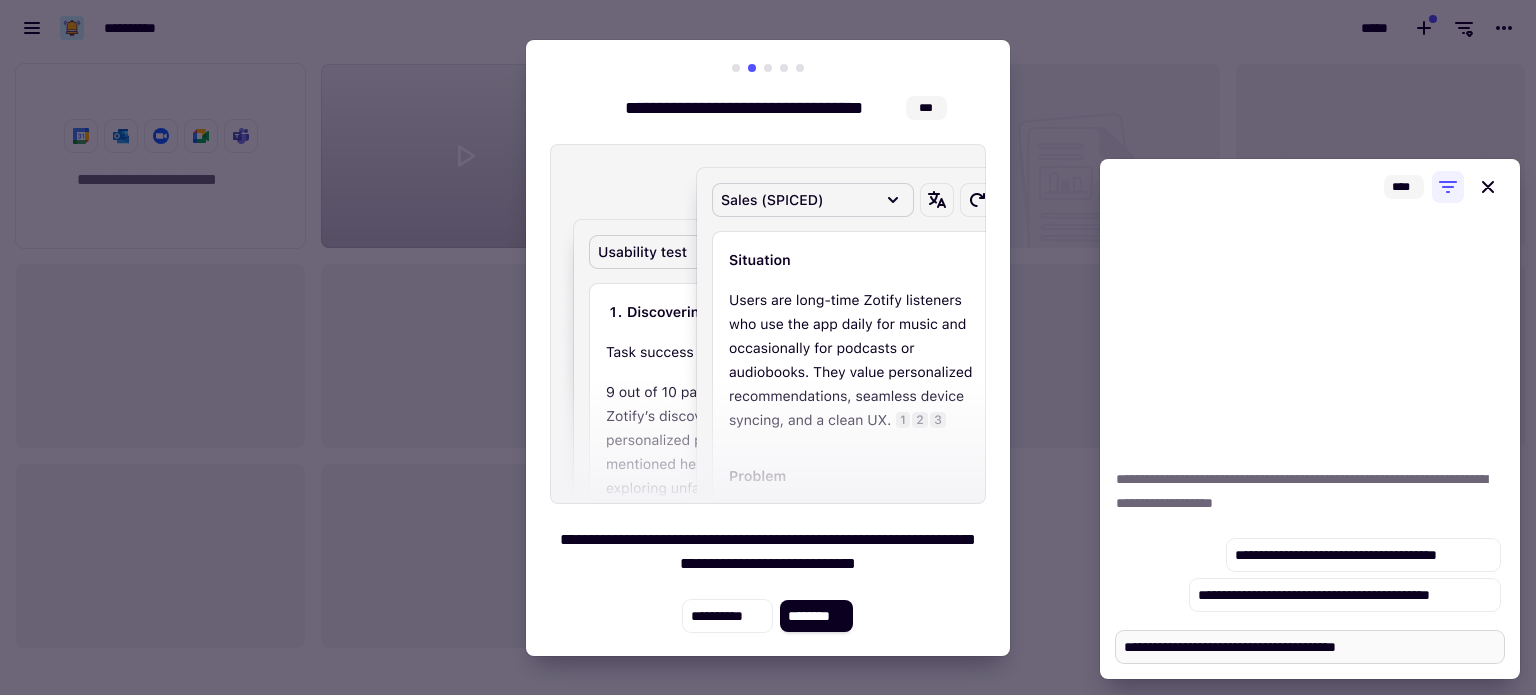 type on "*" 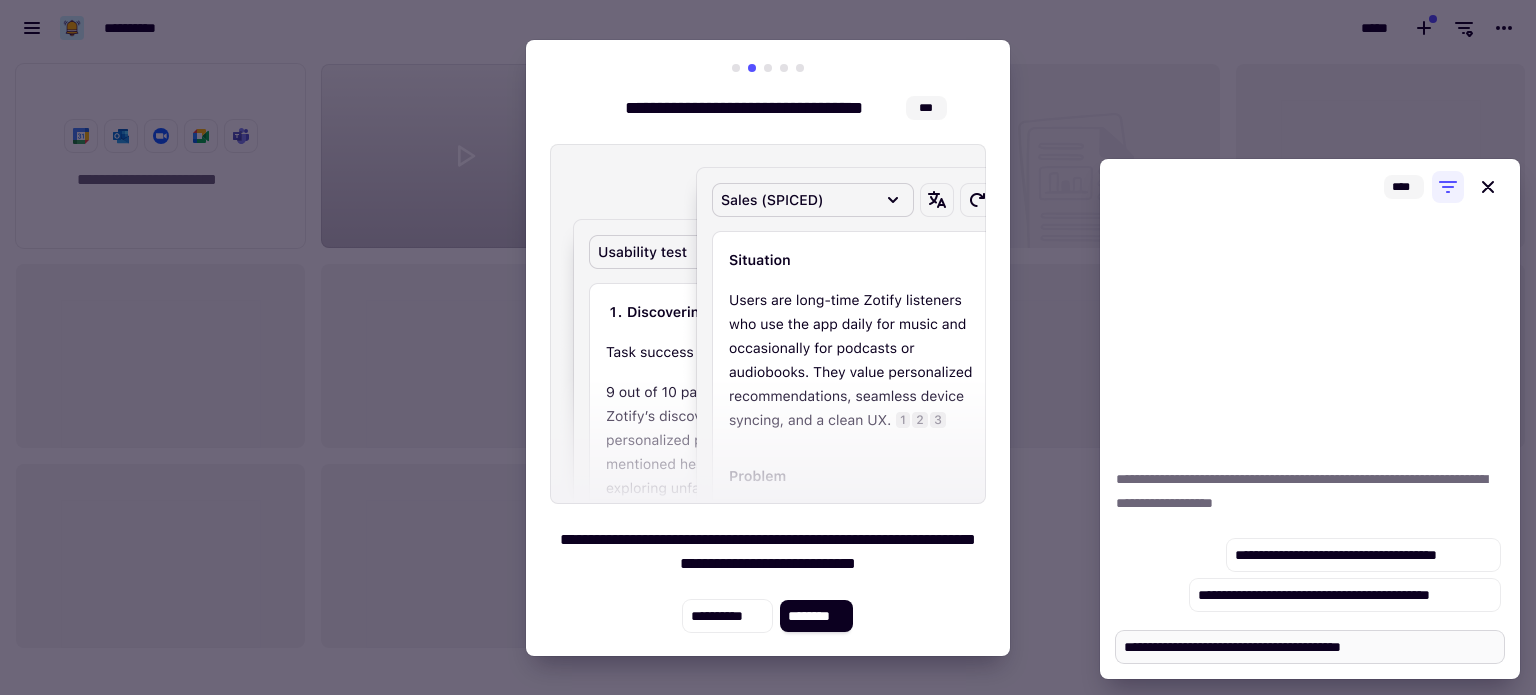 type on "*" 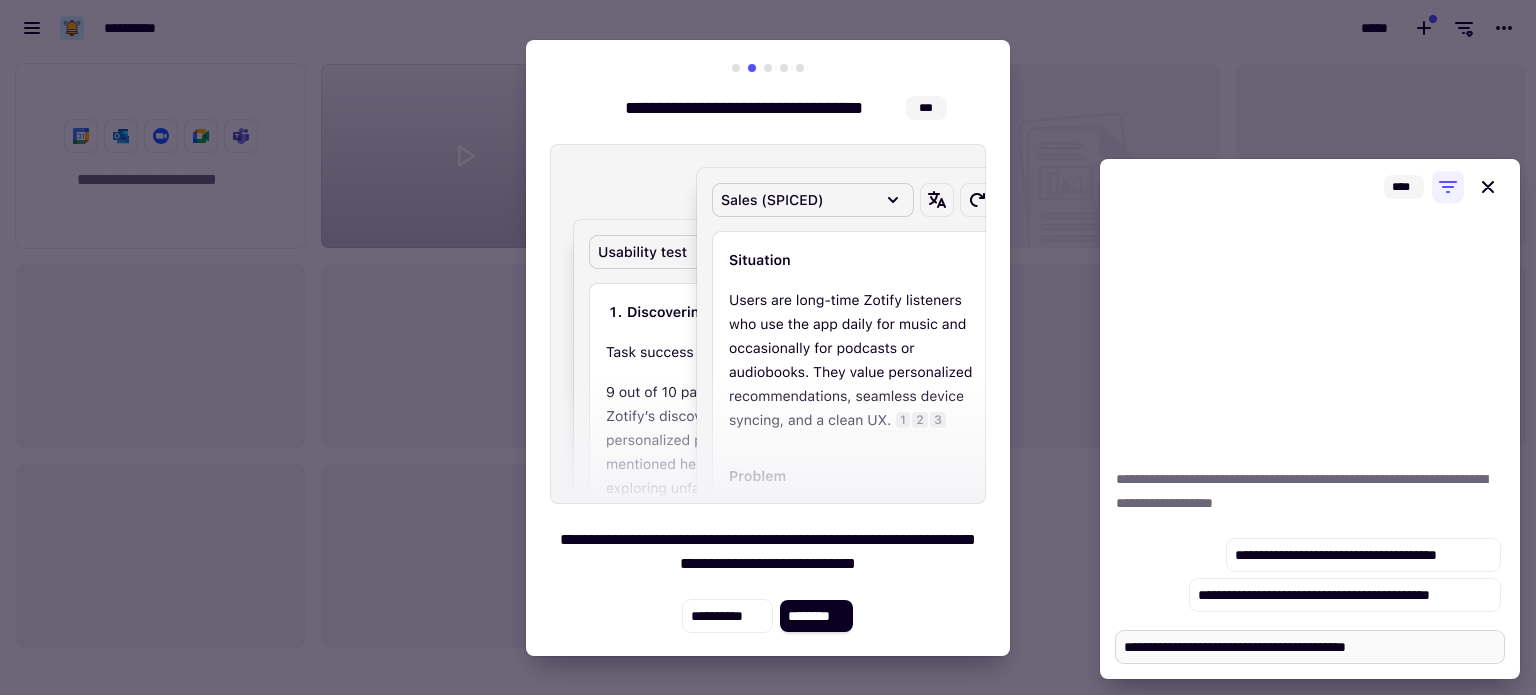 type on "*" 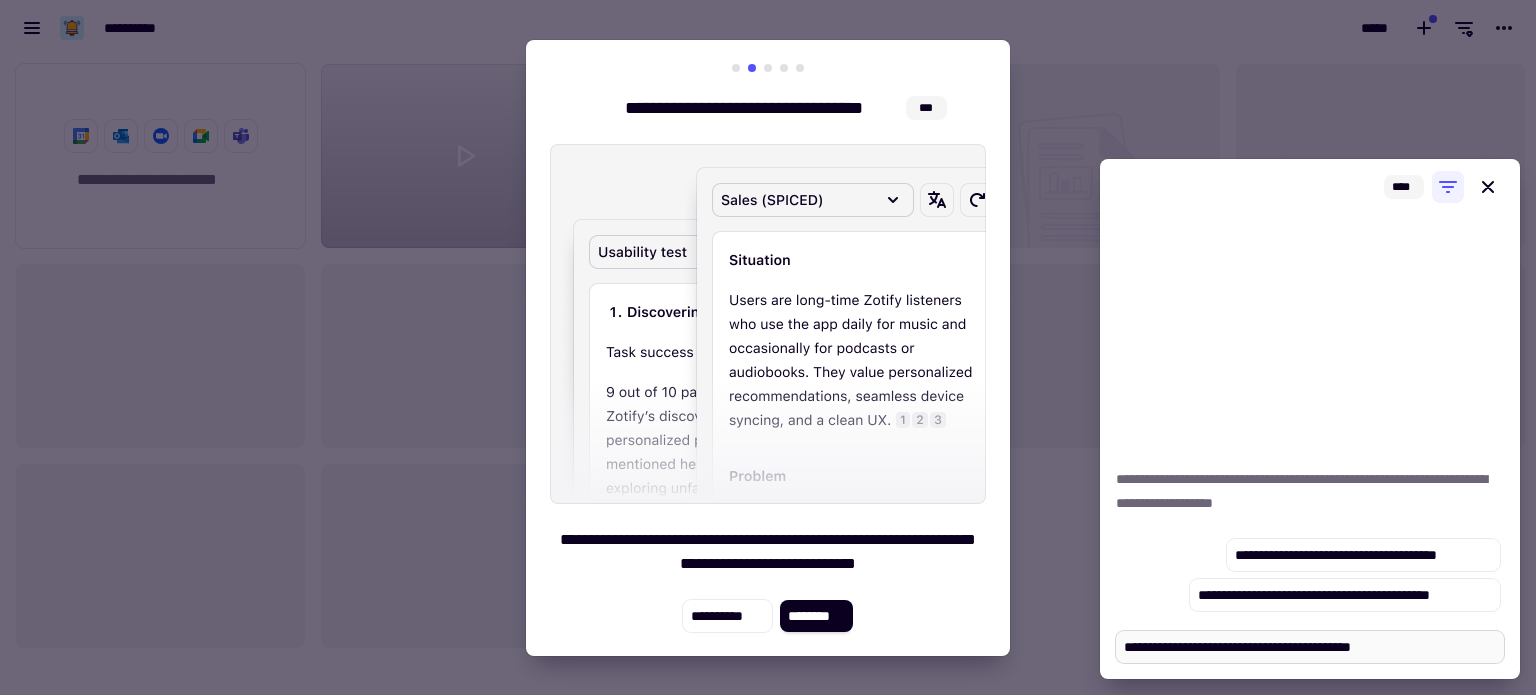 type on "*" 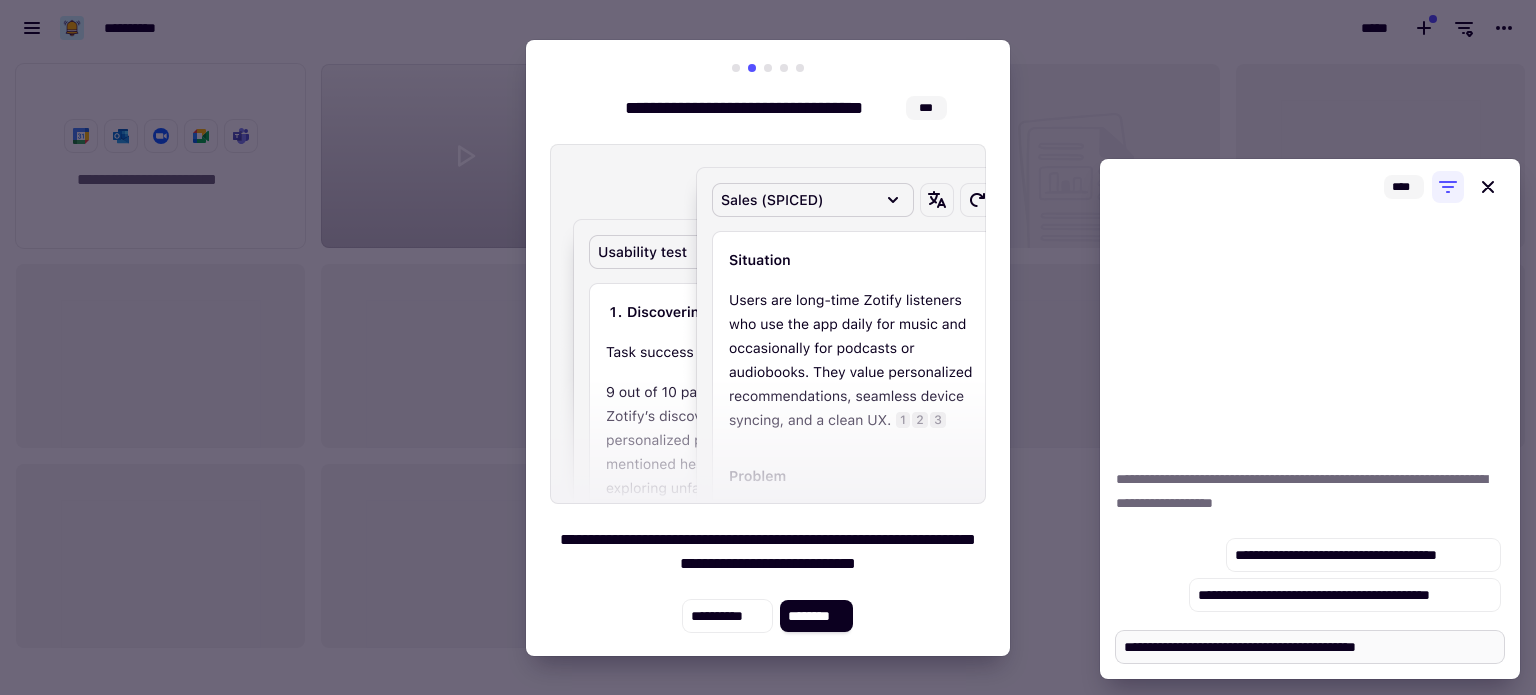 type on "*" 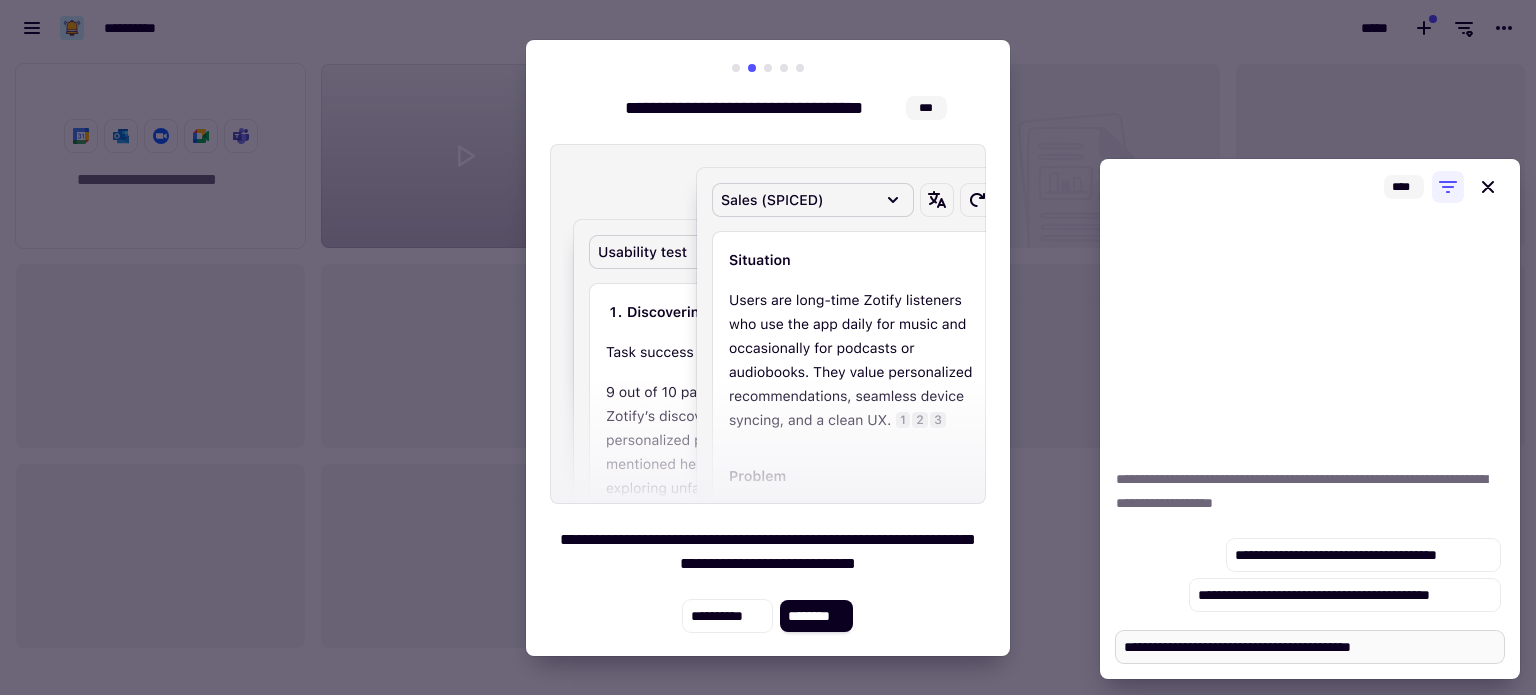 type on "*" 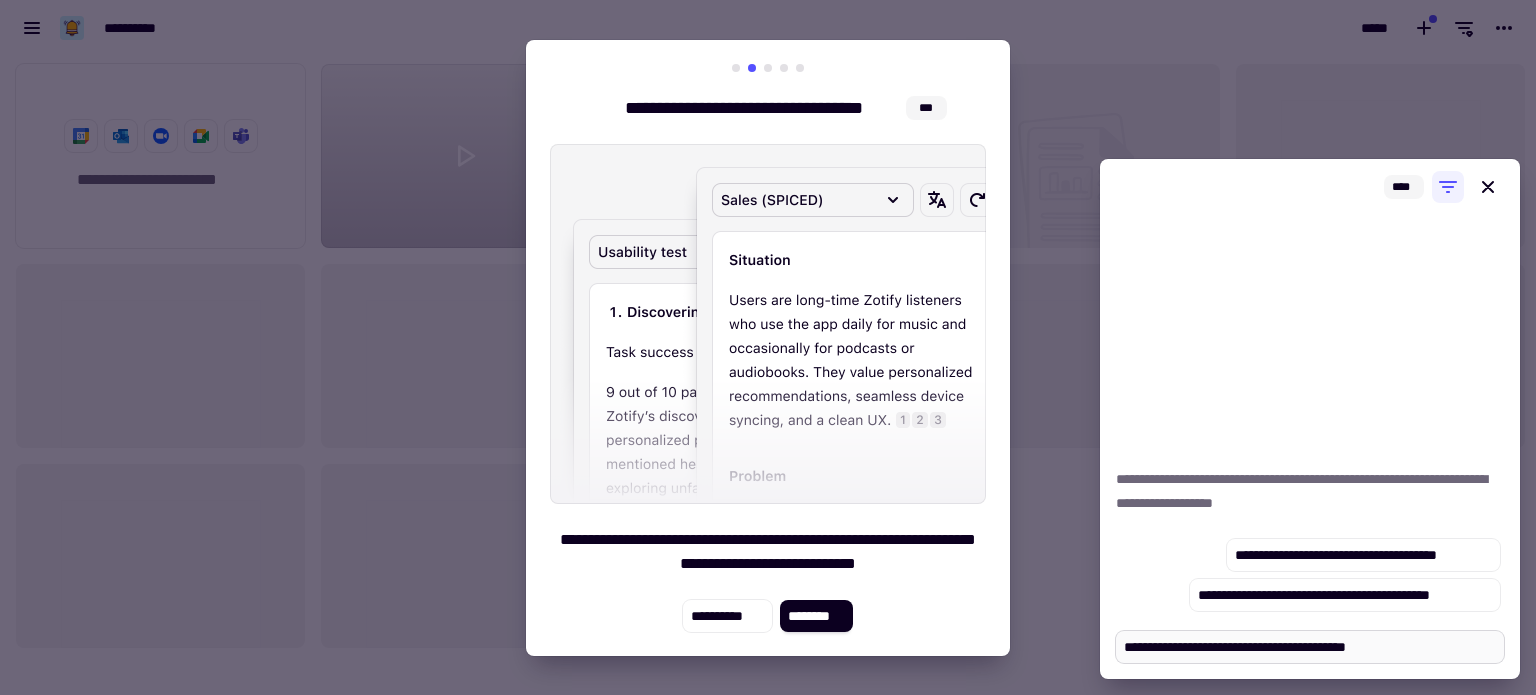 type on "*" 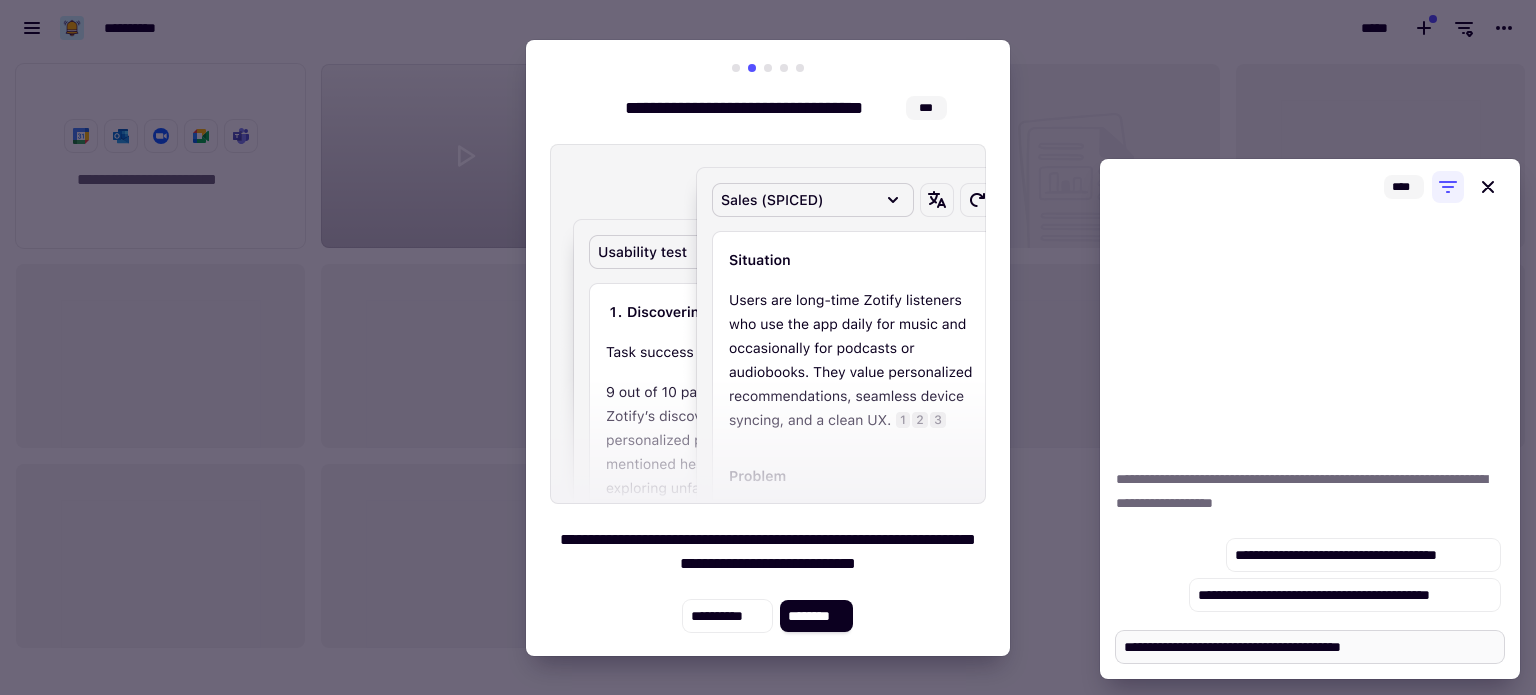 type on "*" 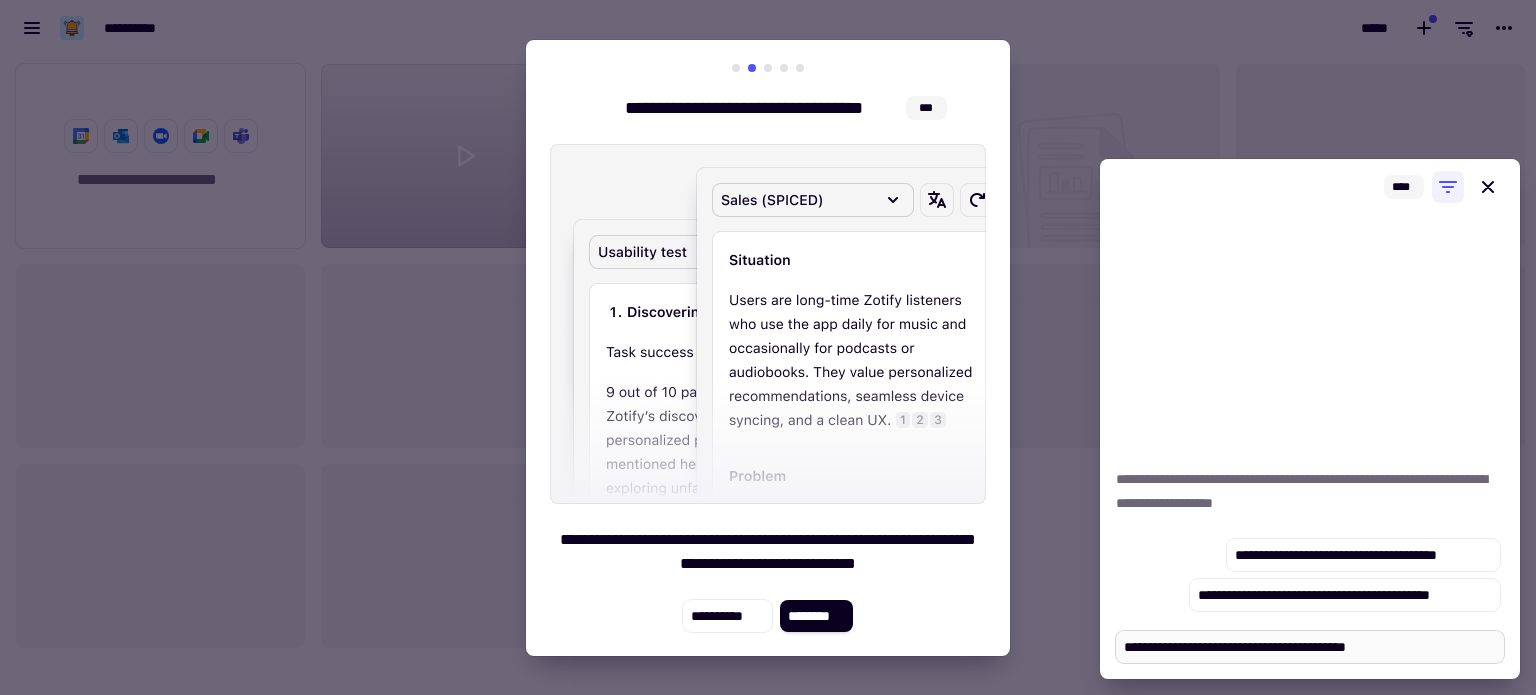 type on "*" 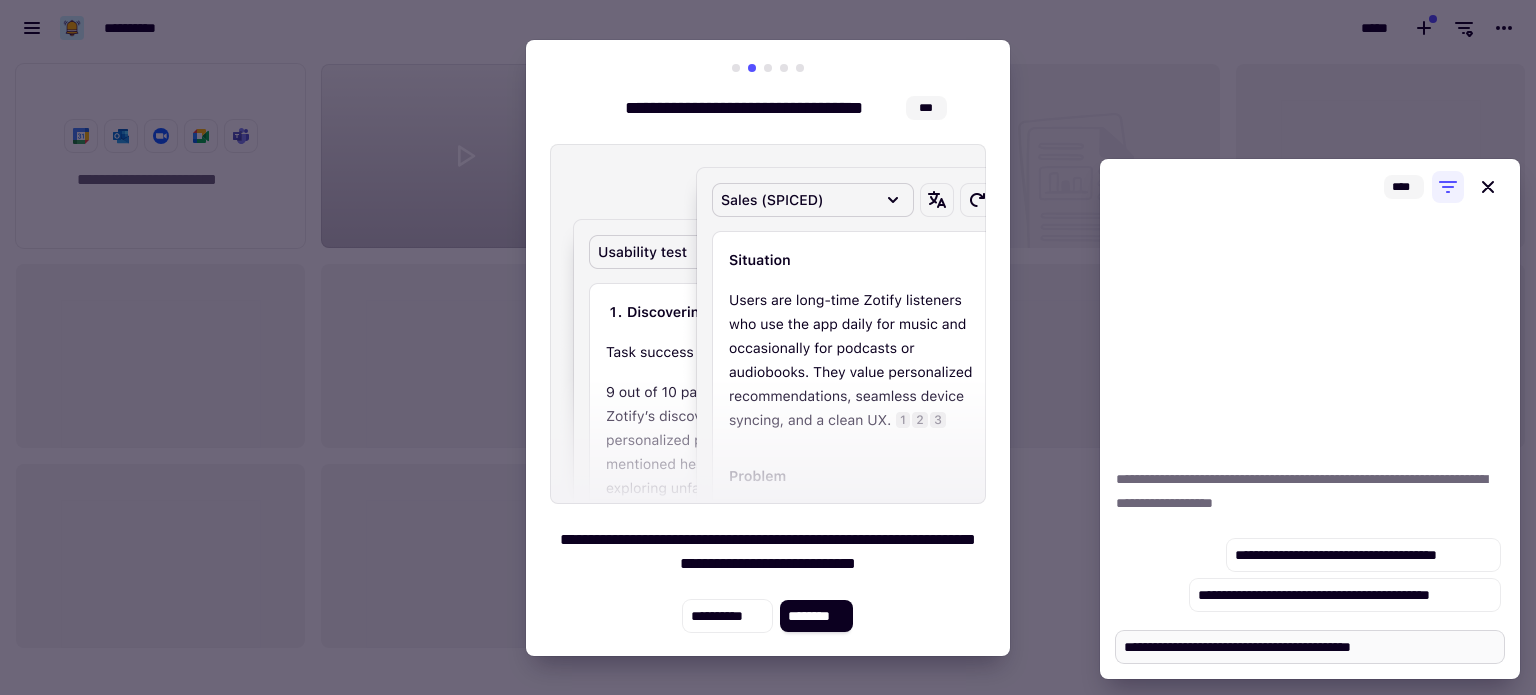 type on "*" 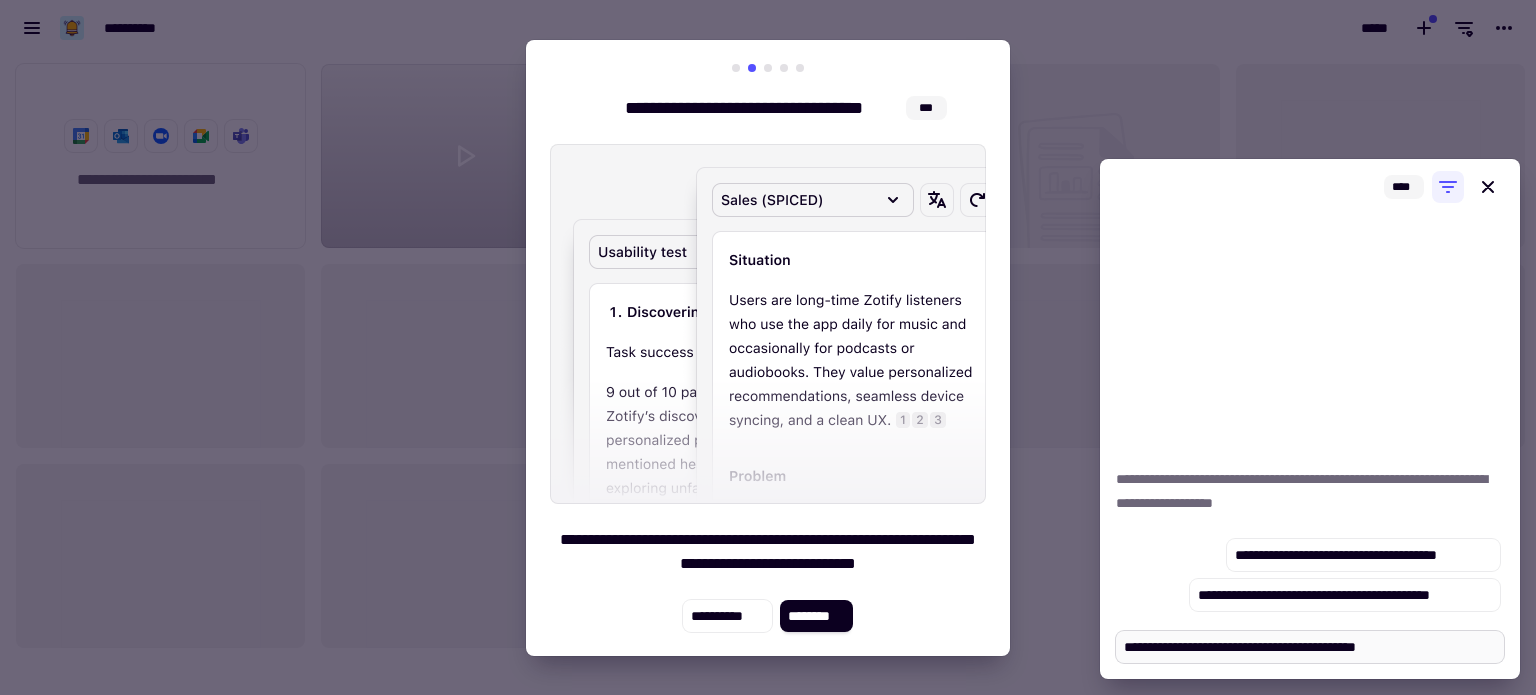 type on "*" 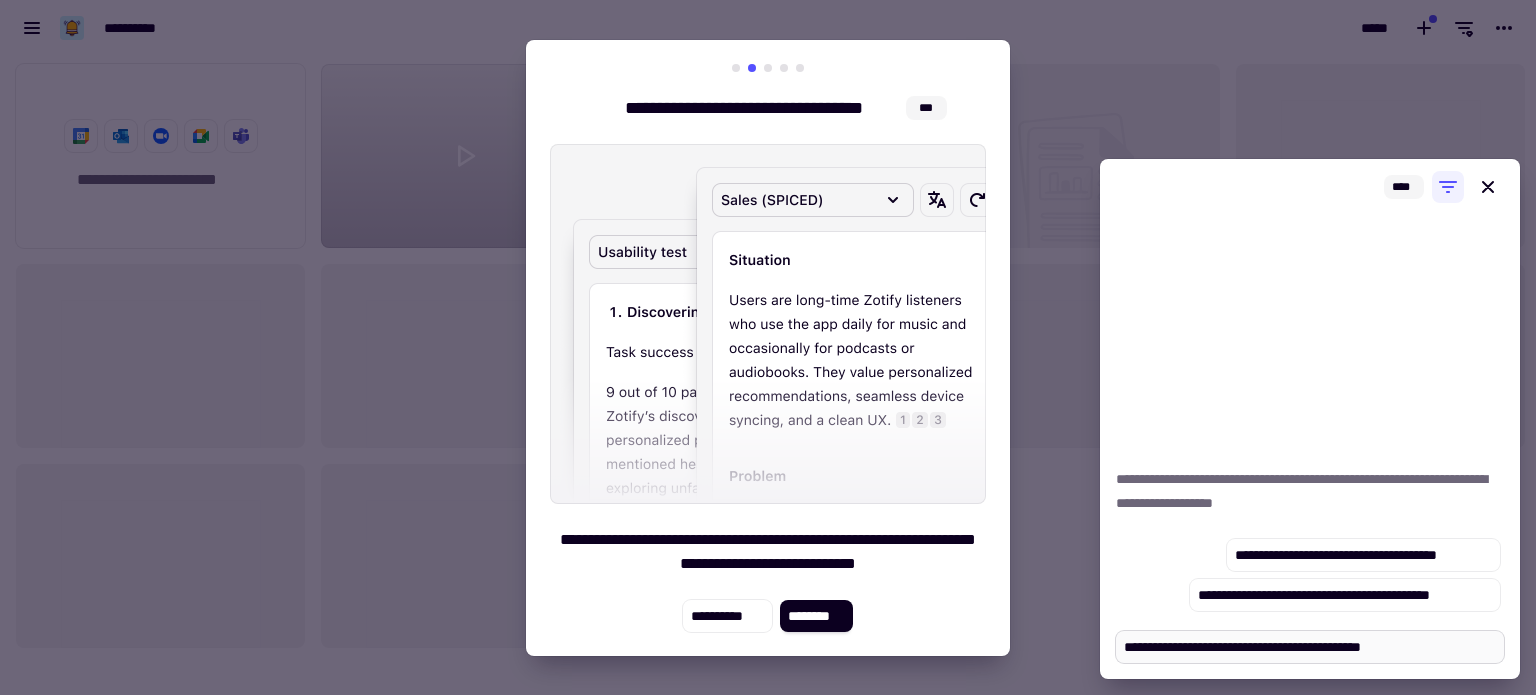 type on "*" 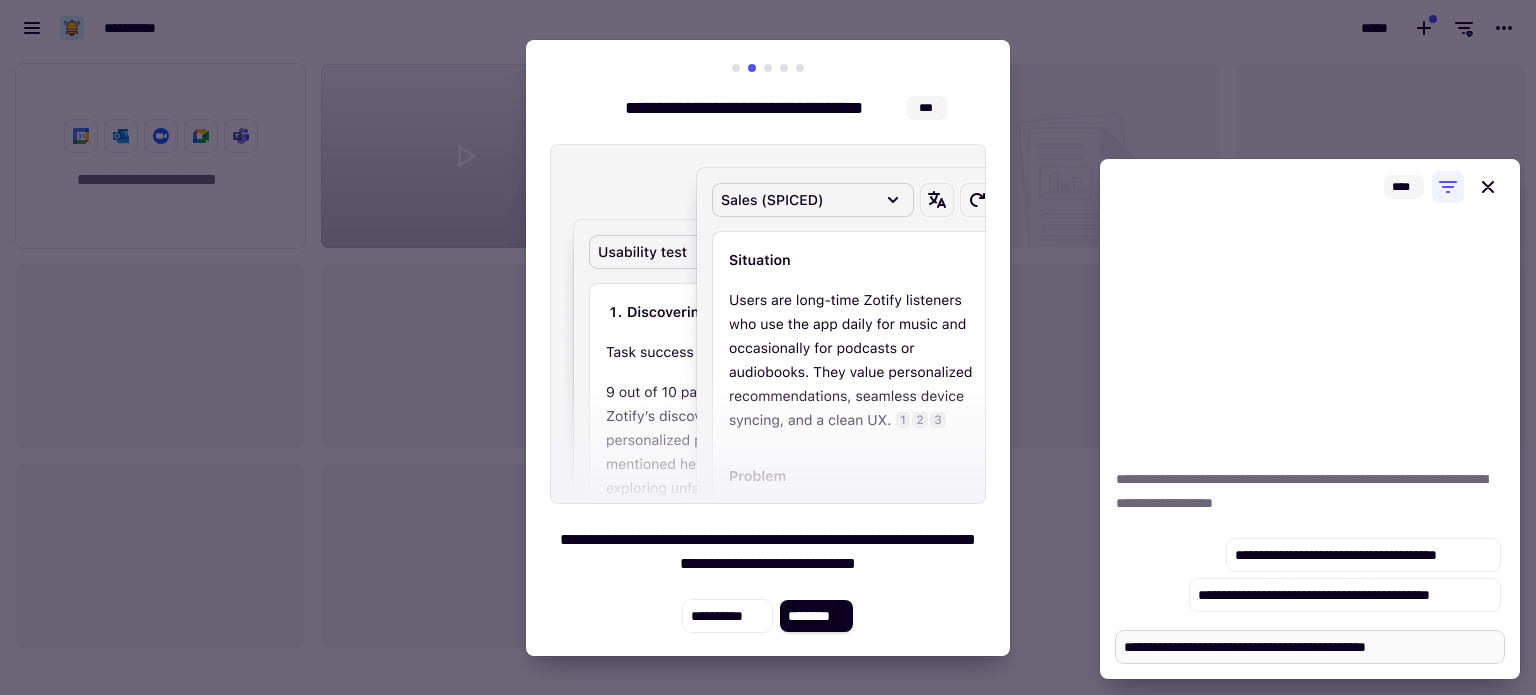 type 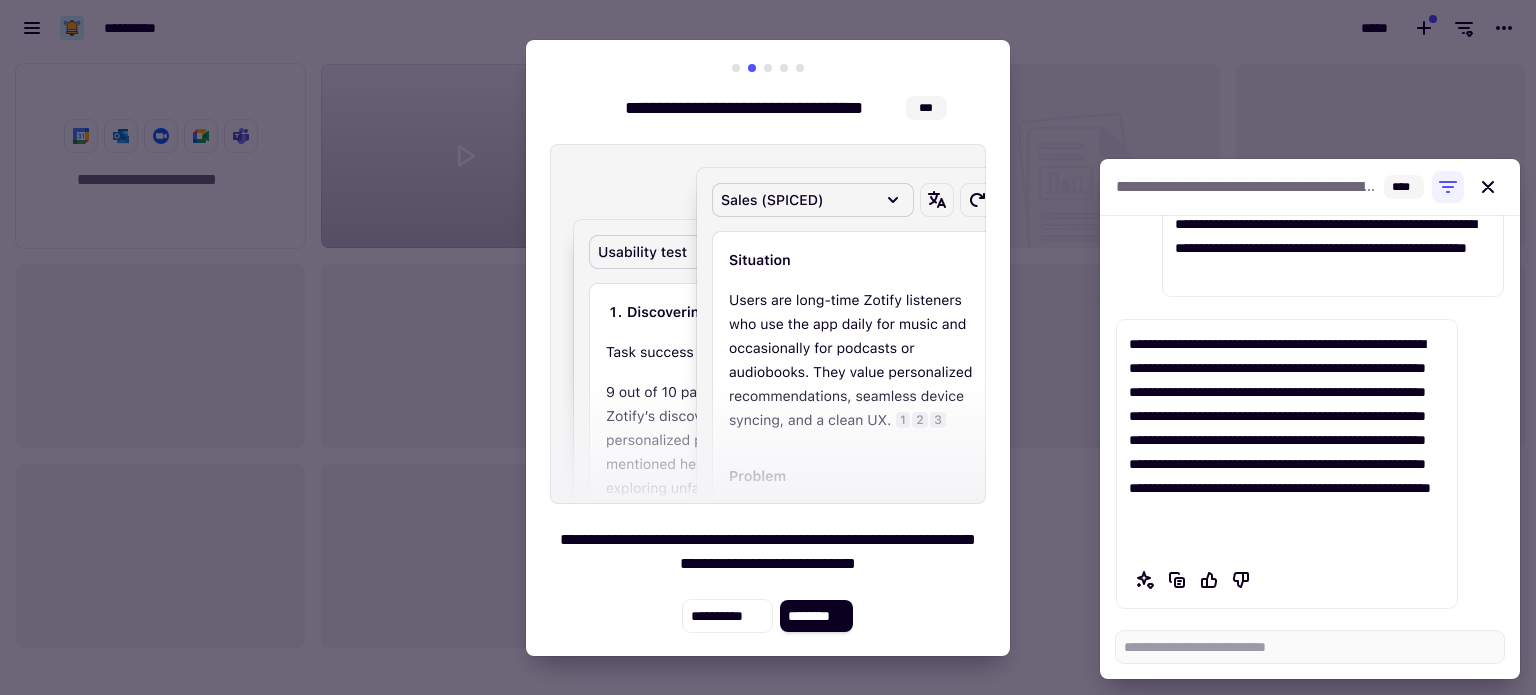 scroll, scrollTop: 48, scrollLeft: 0, axis: vertical 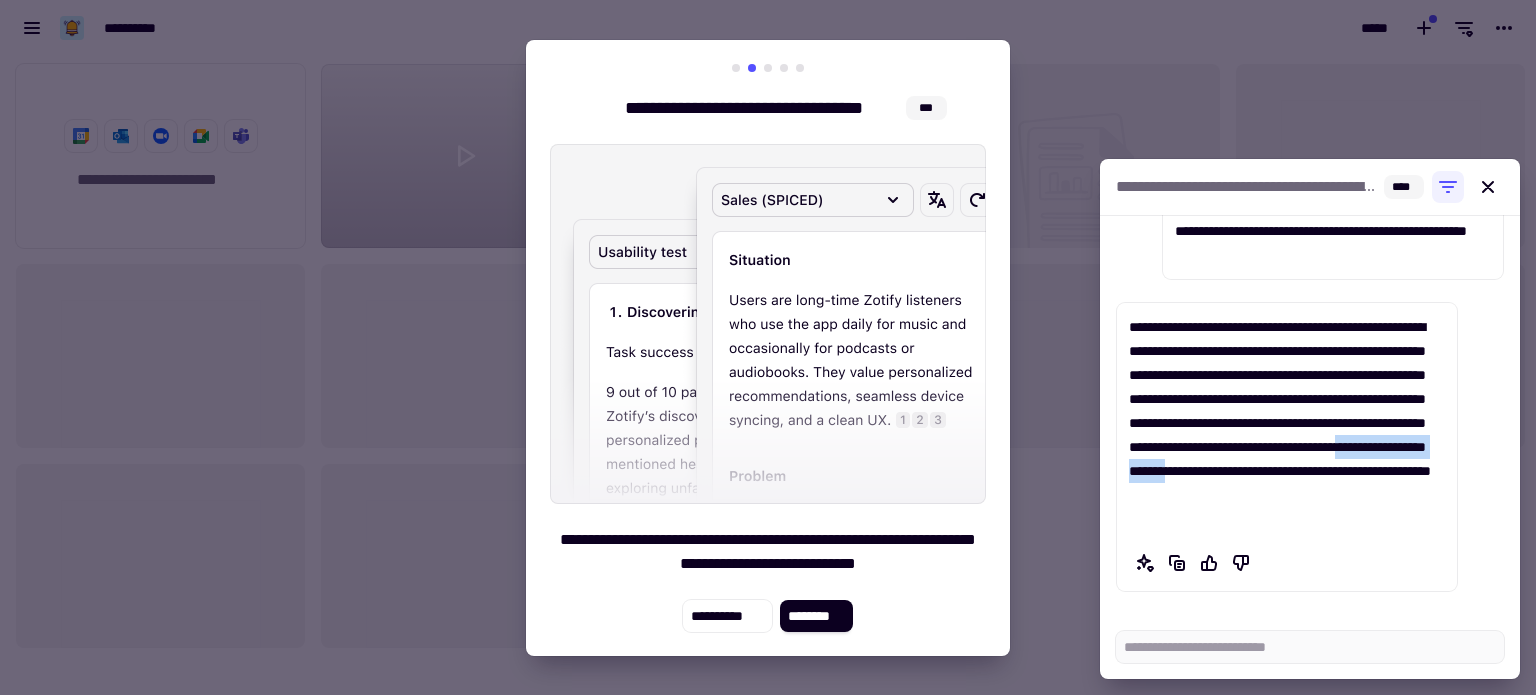 drag, startPoint x: 1241, startPoint y: 494, endPoint x: 1298, endPoint y: 595, distance: 115.97414 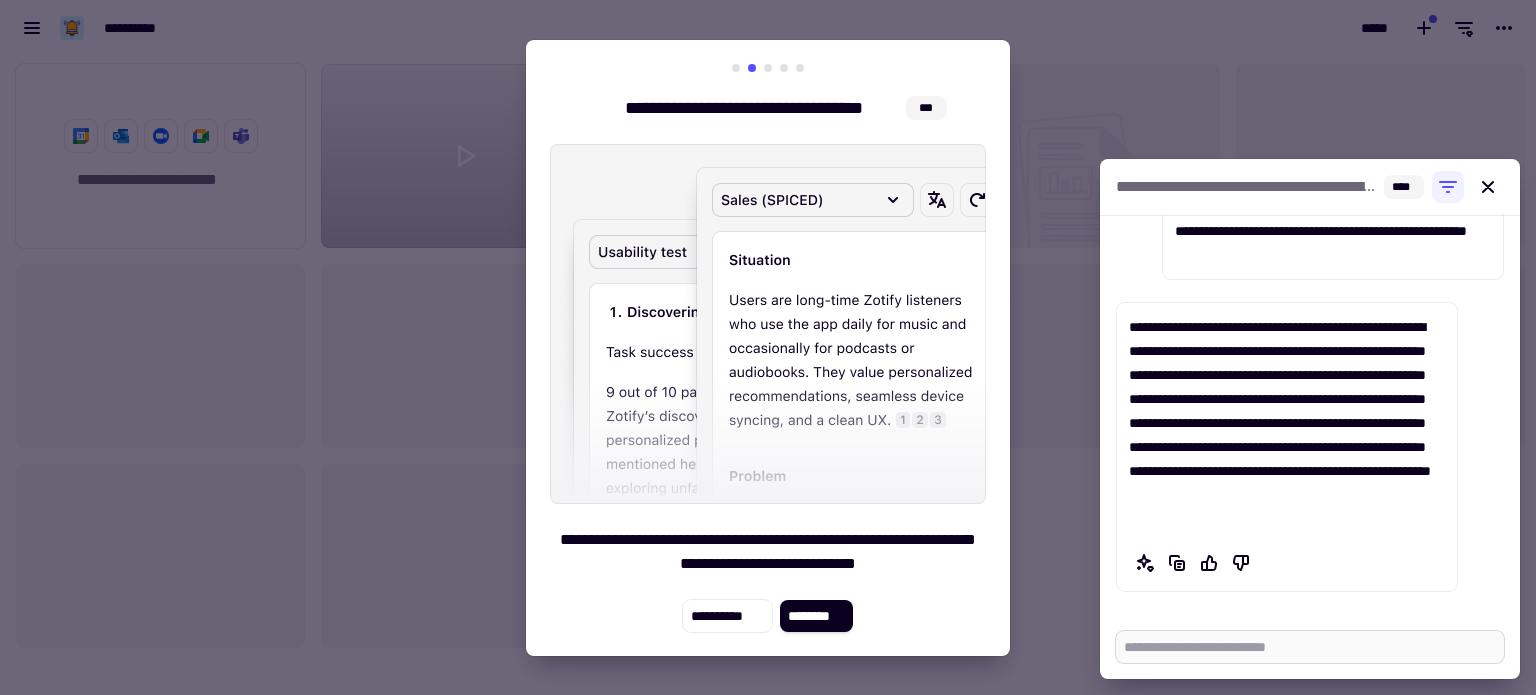 click at bounding box center (1310, 647) 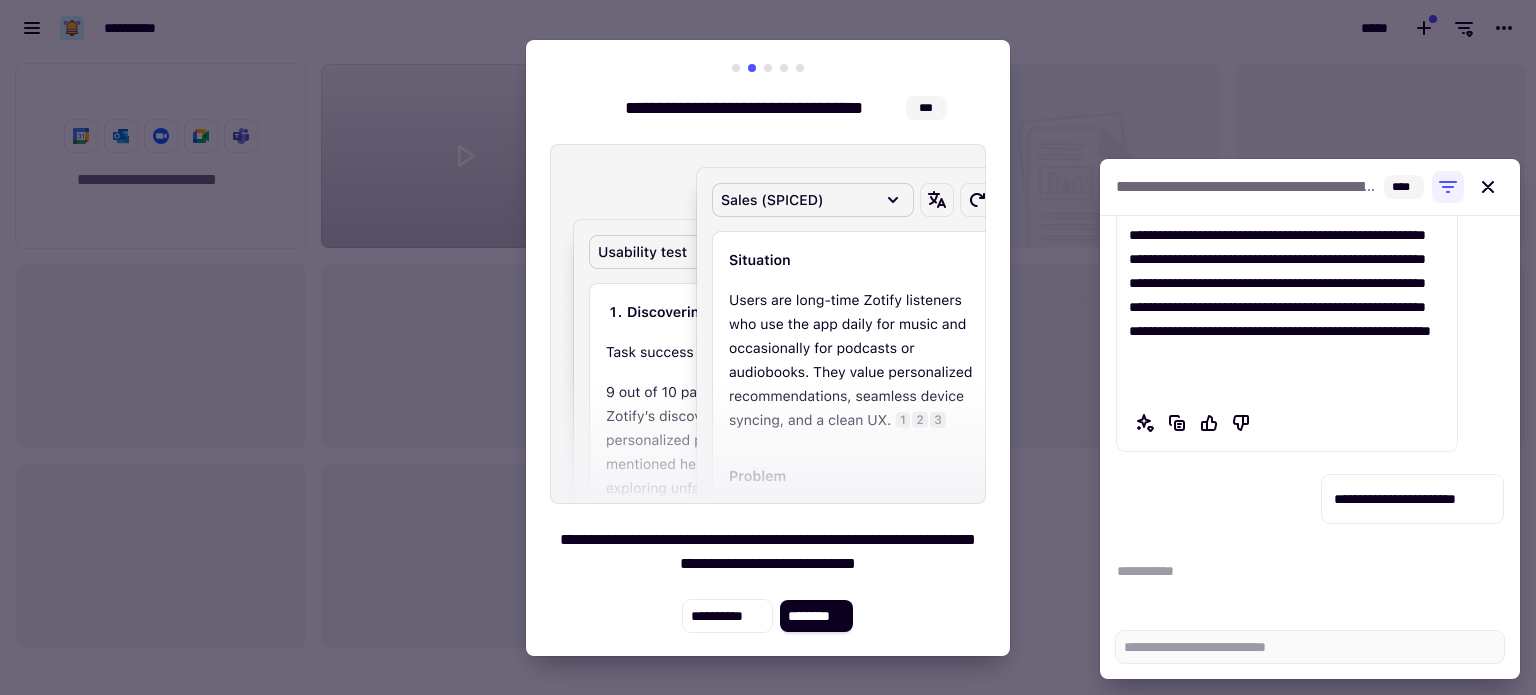 scroll, scrollTop: 192, scrollLeft: 0, axis: vertical 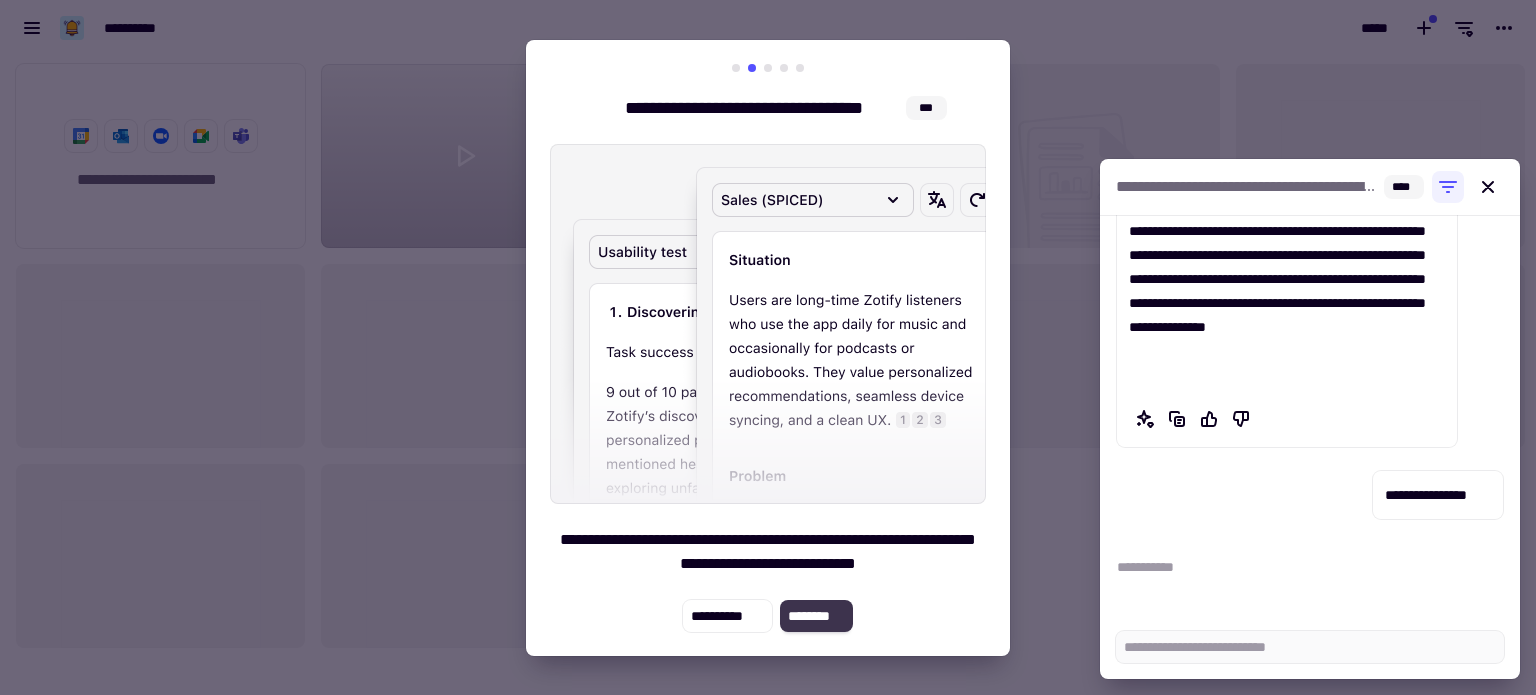 click on "********" 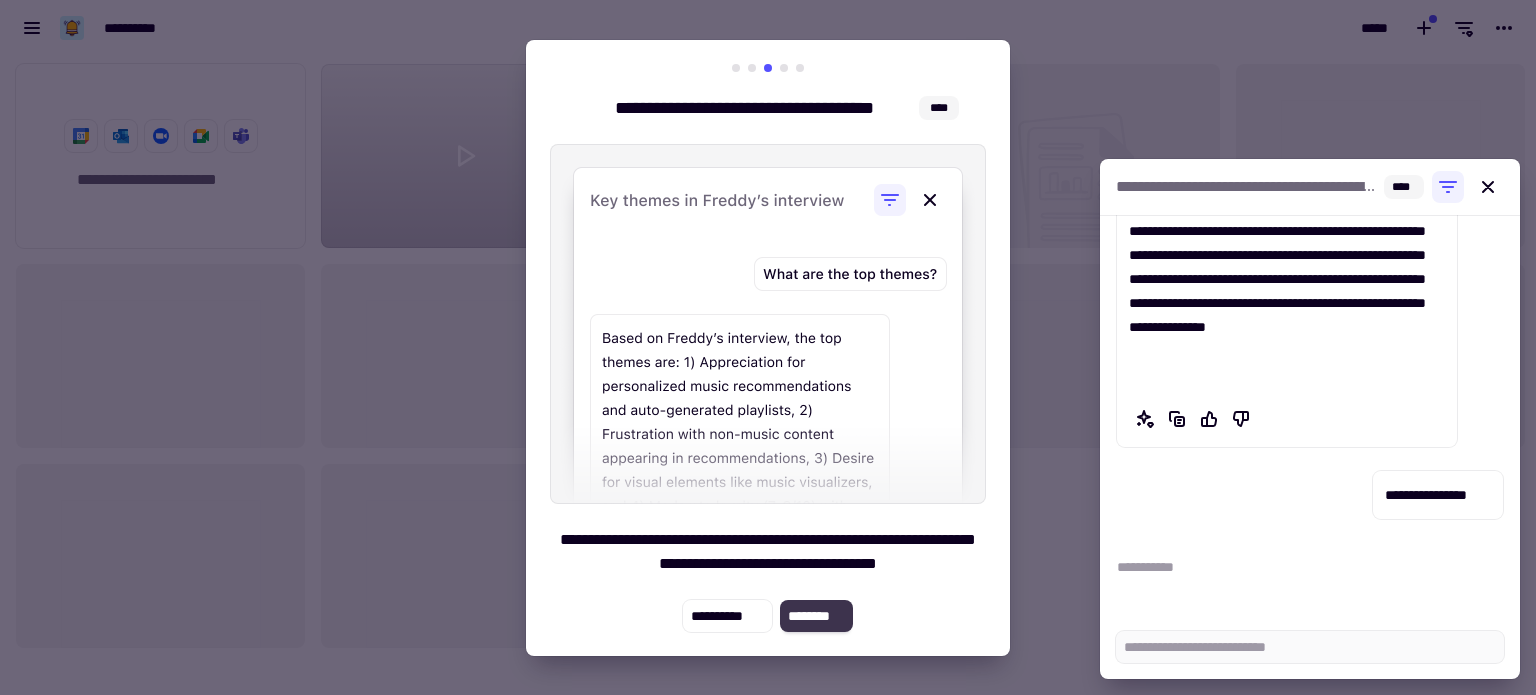 click on "********" 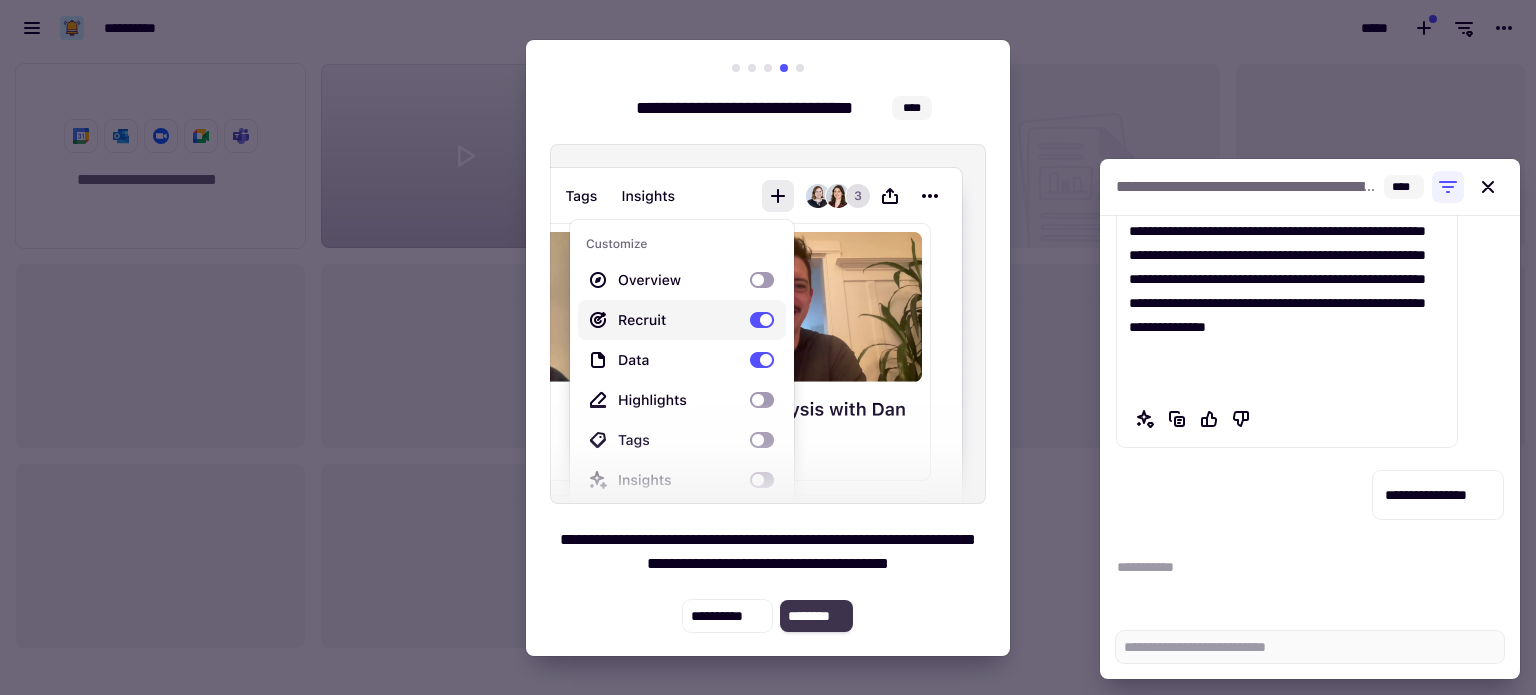 click on "********" 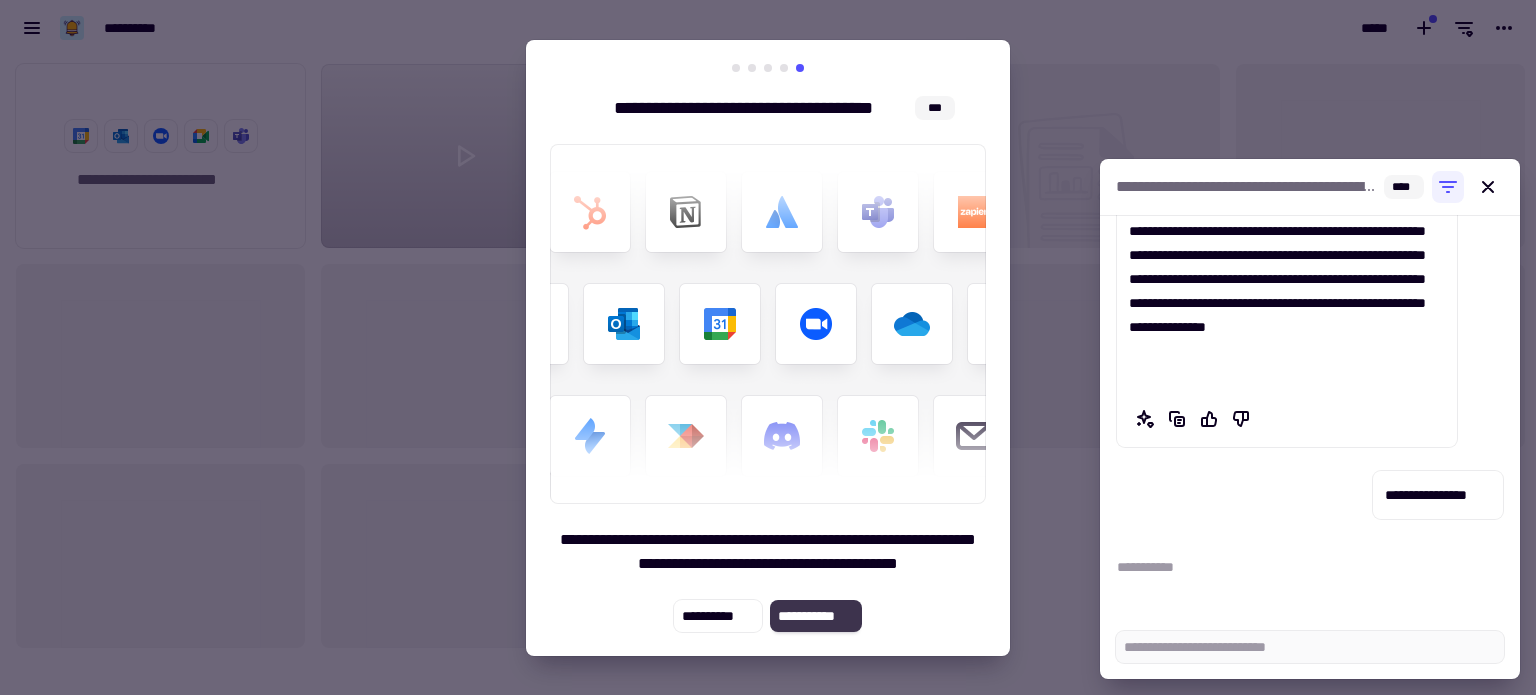 click on "**********" 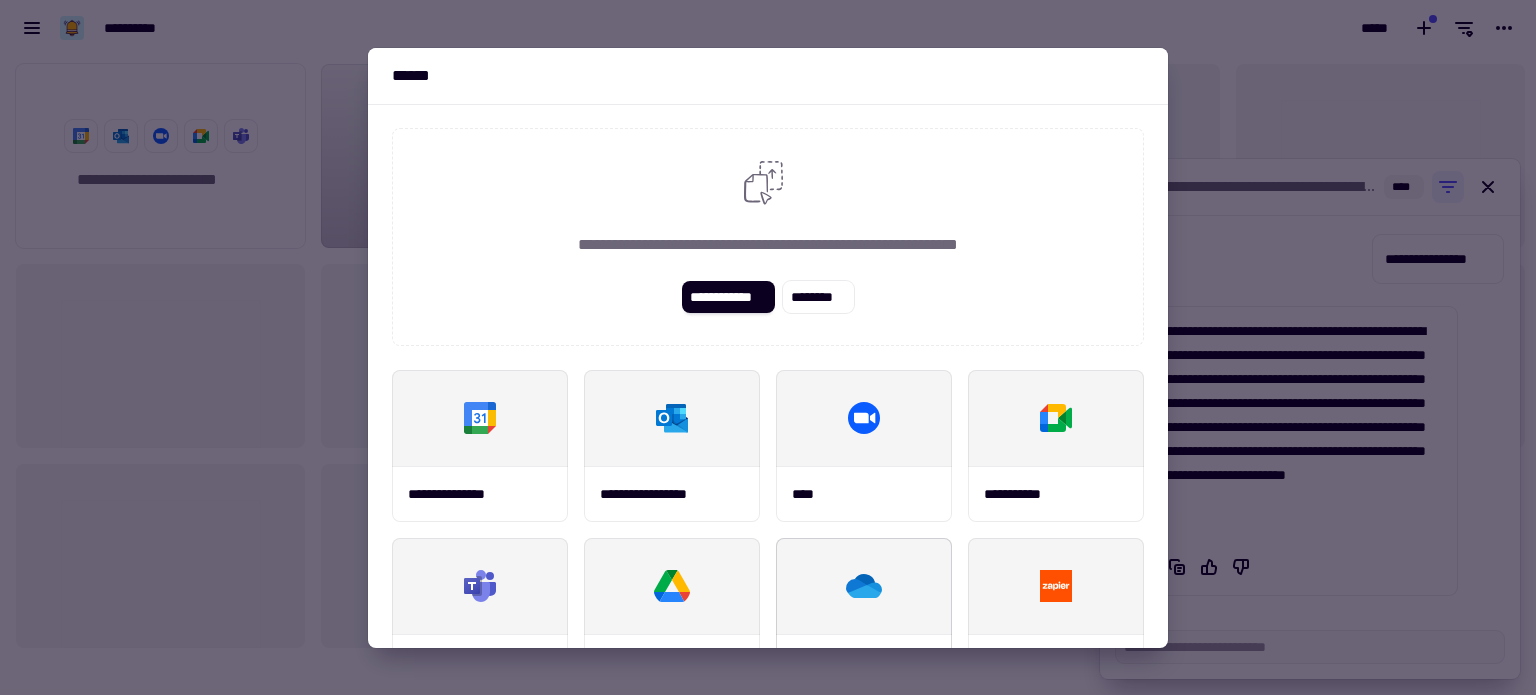 scroll, scrollTop: 864, scrollLeft: 0, axis: vertical 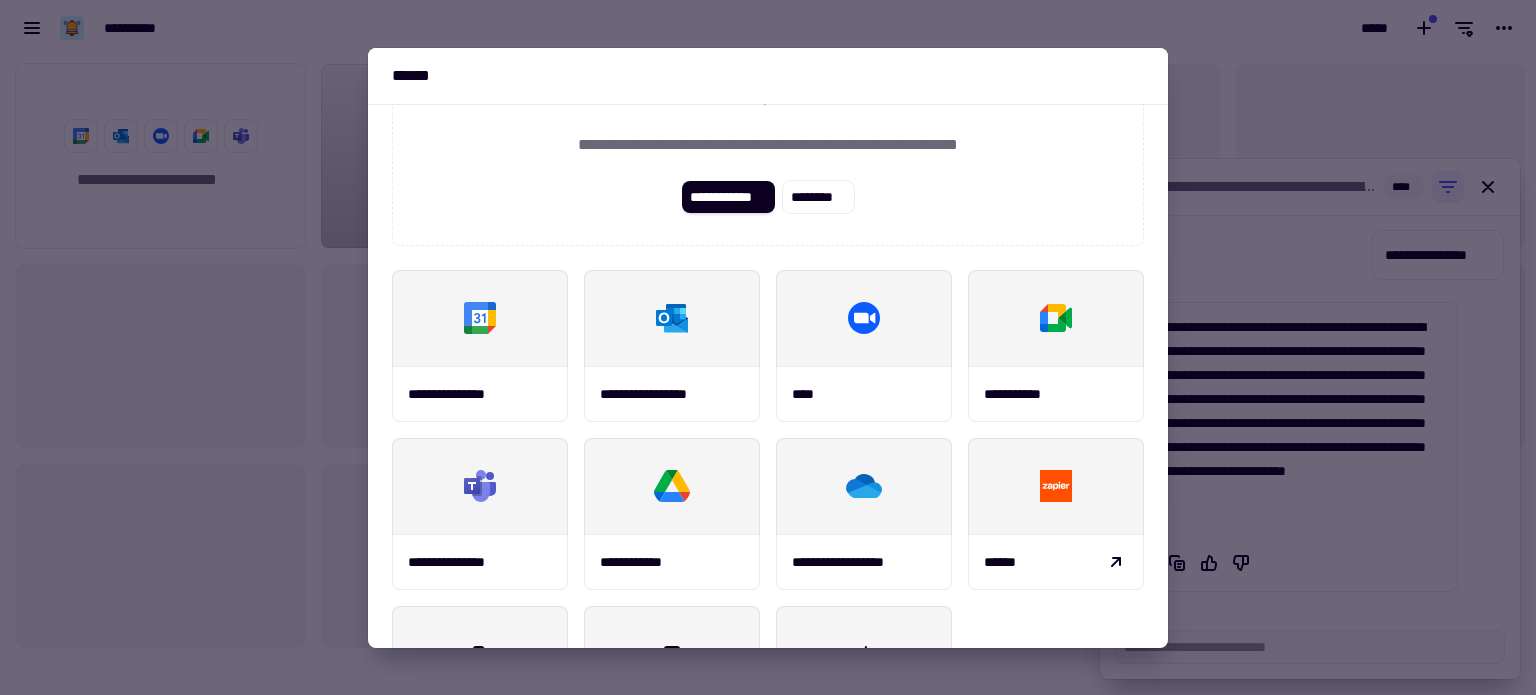 click at bounding box center (768, 347) 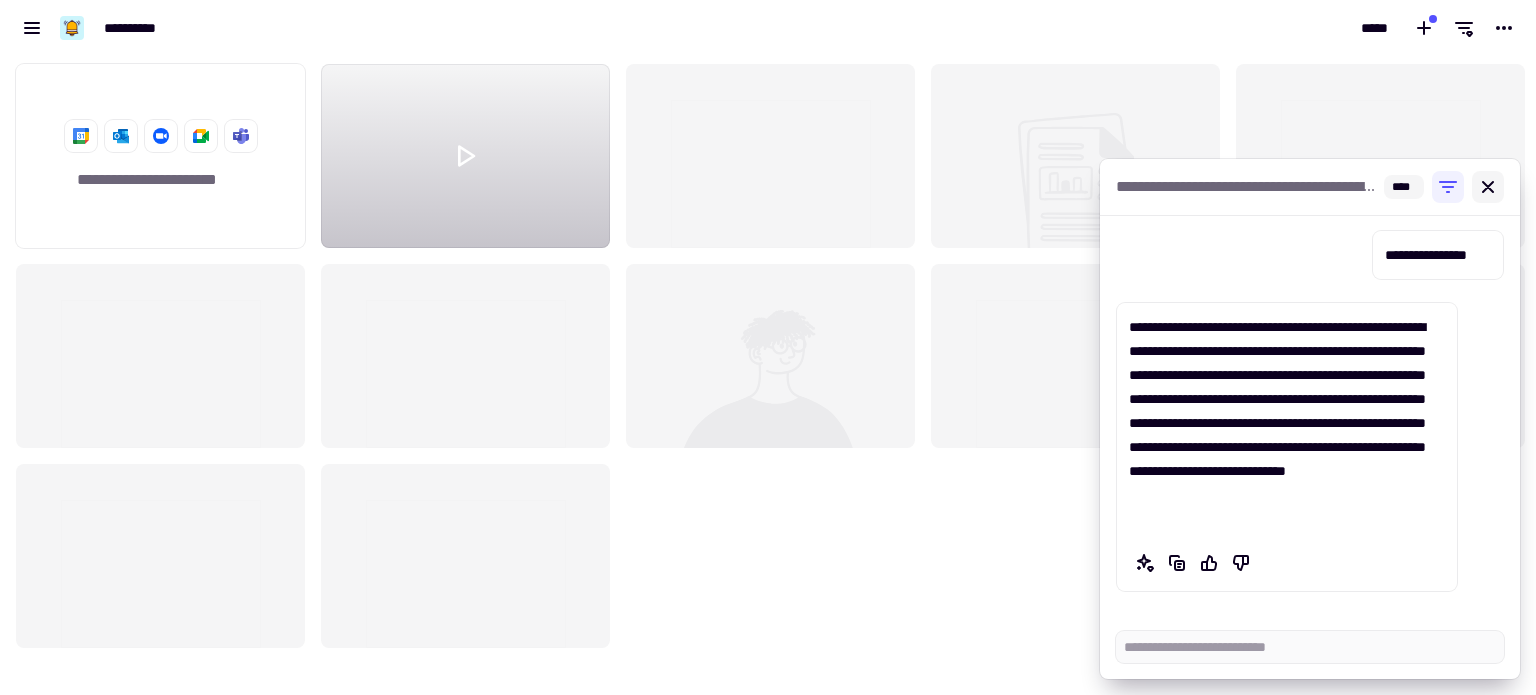 click 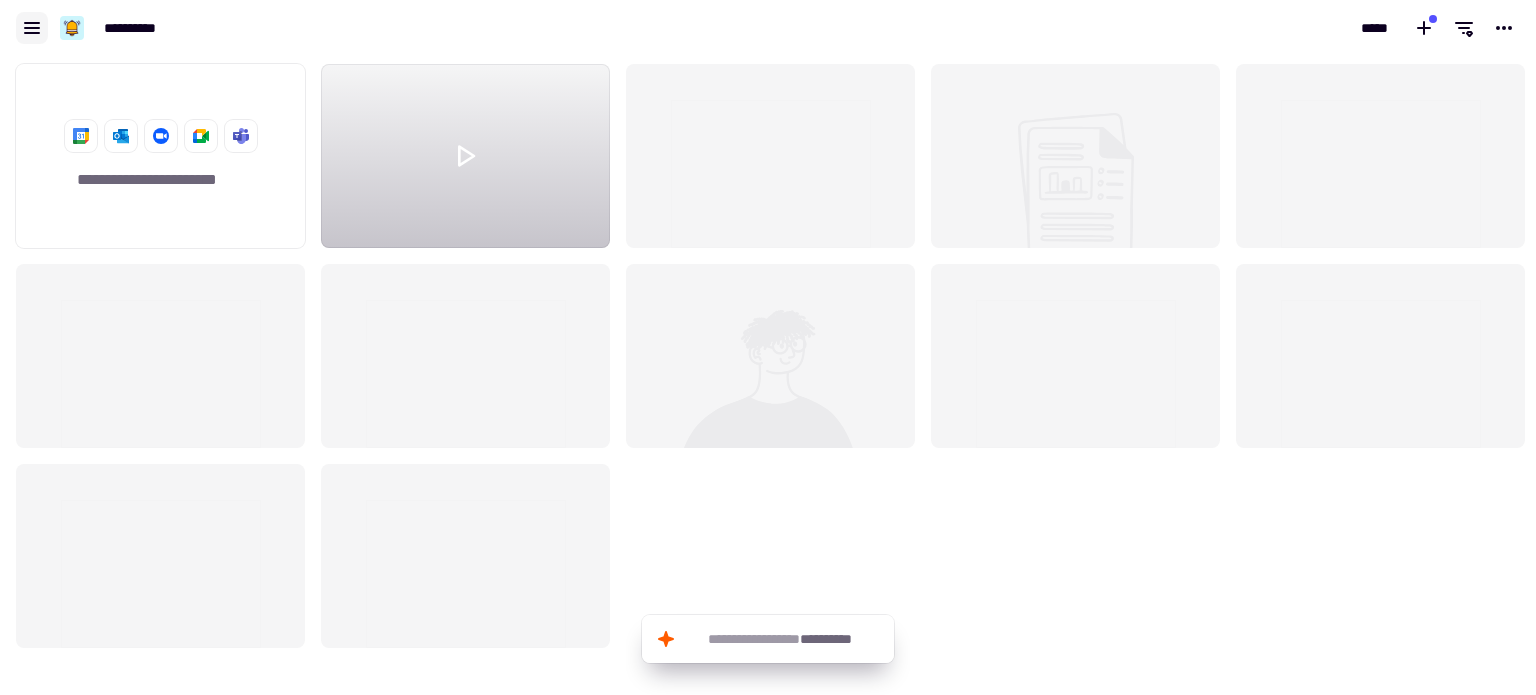 click 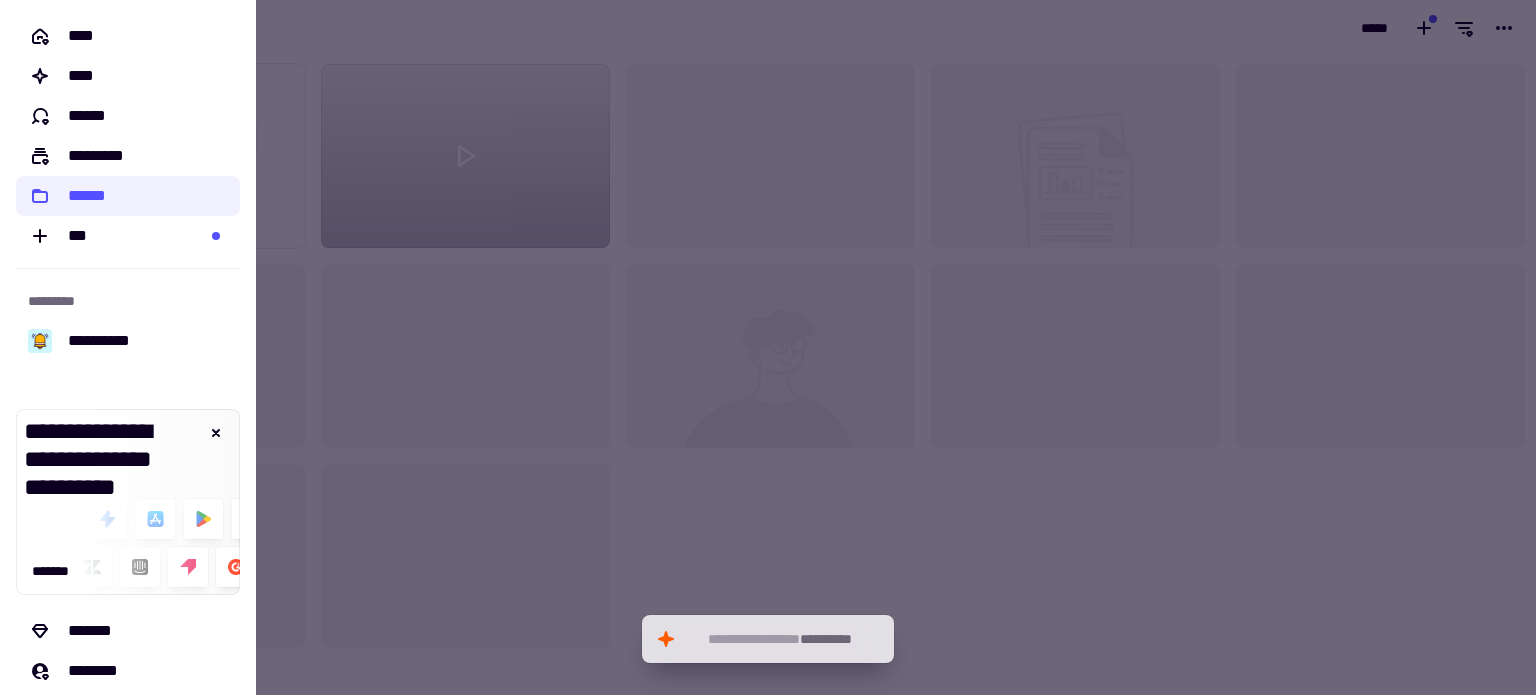 click on "**********" 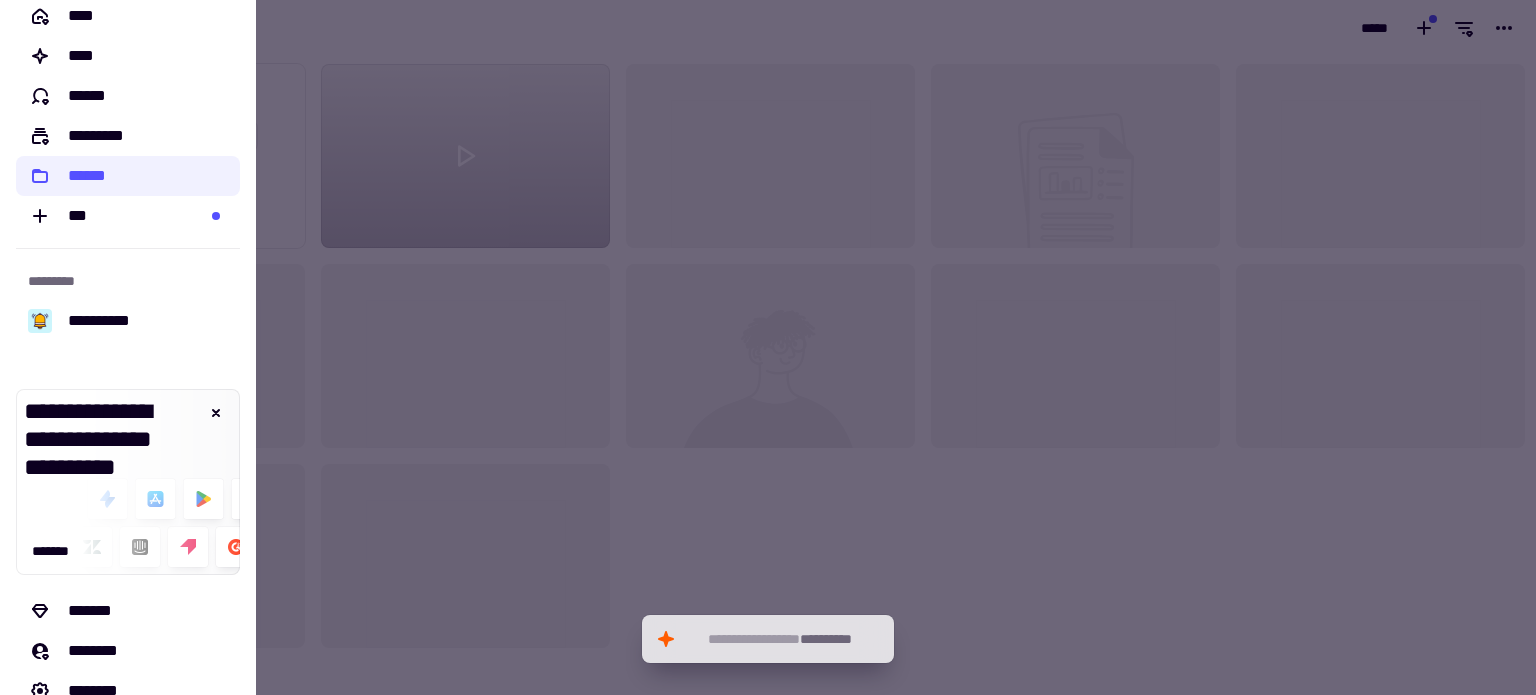 scroll, scrollTop: 0, scrollLeft: 0, axis: both 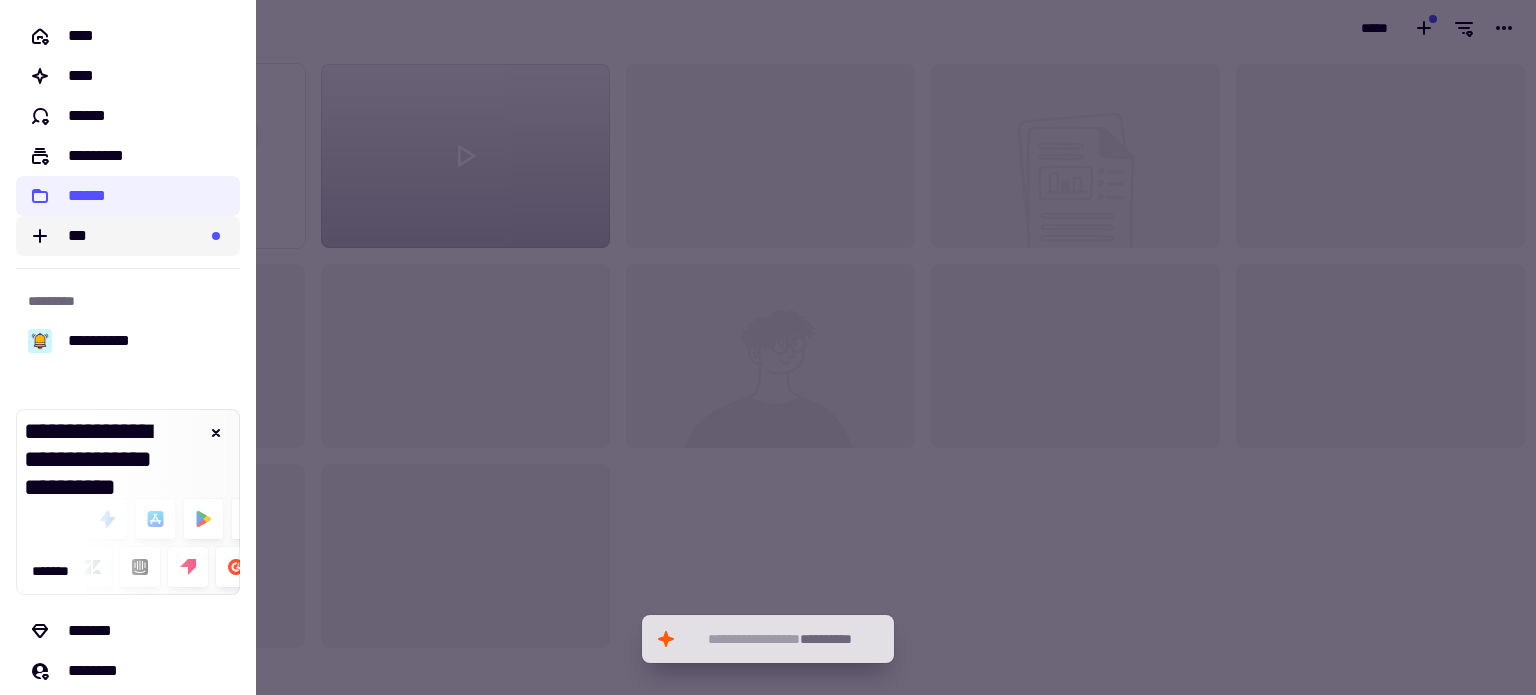 click on "***" 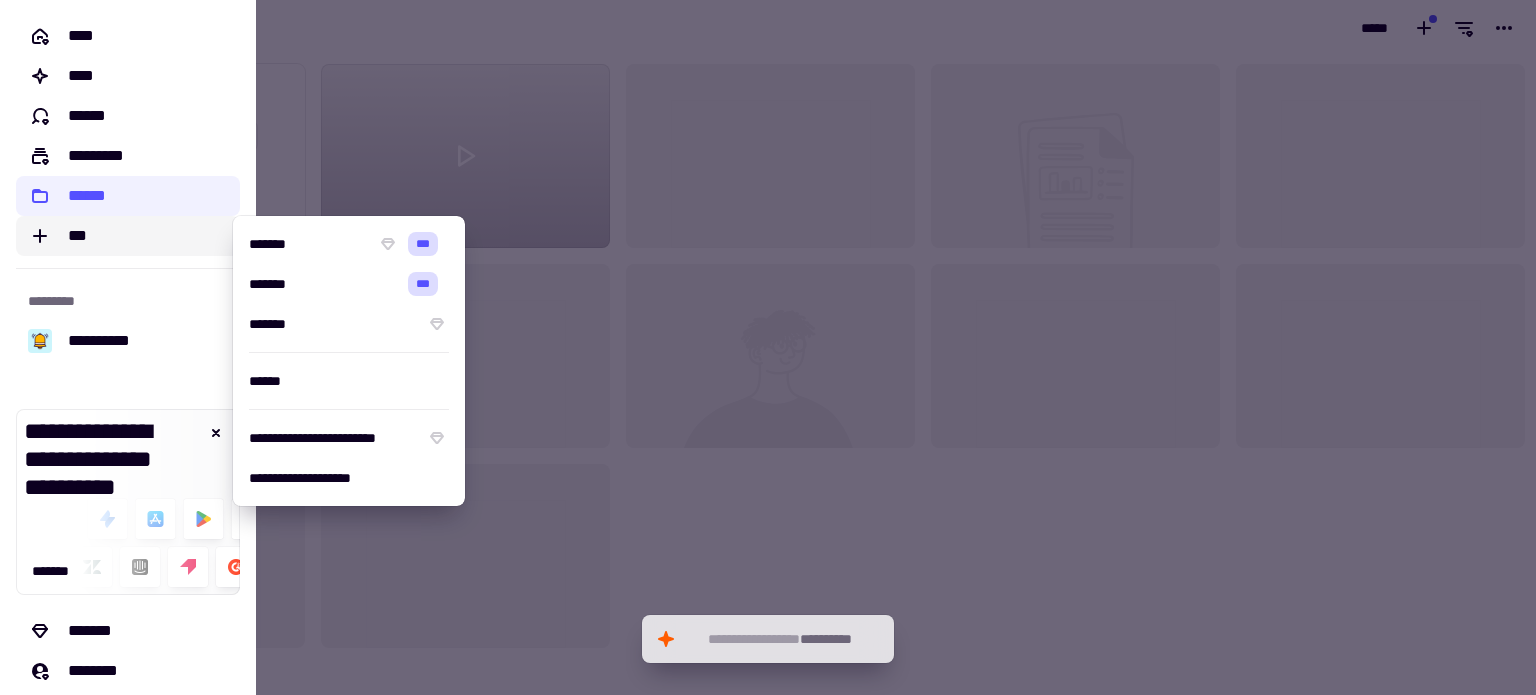 click on "***" 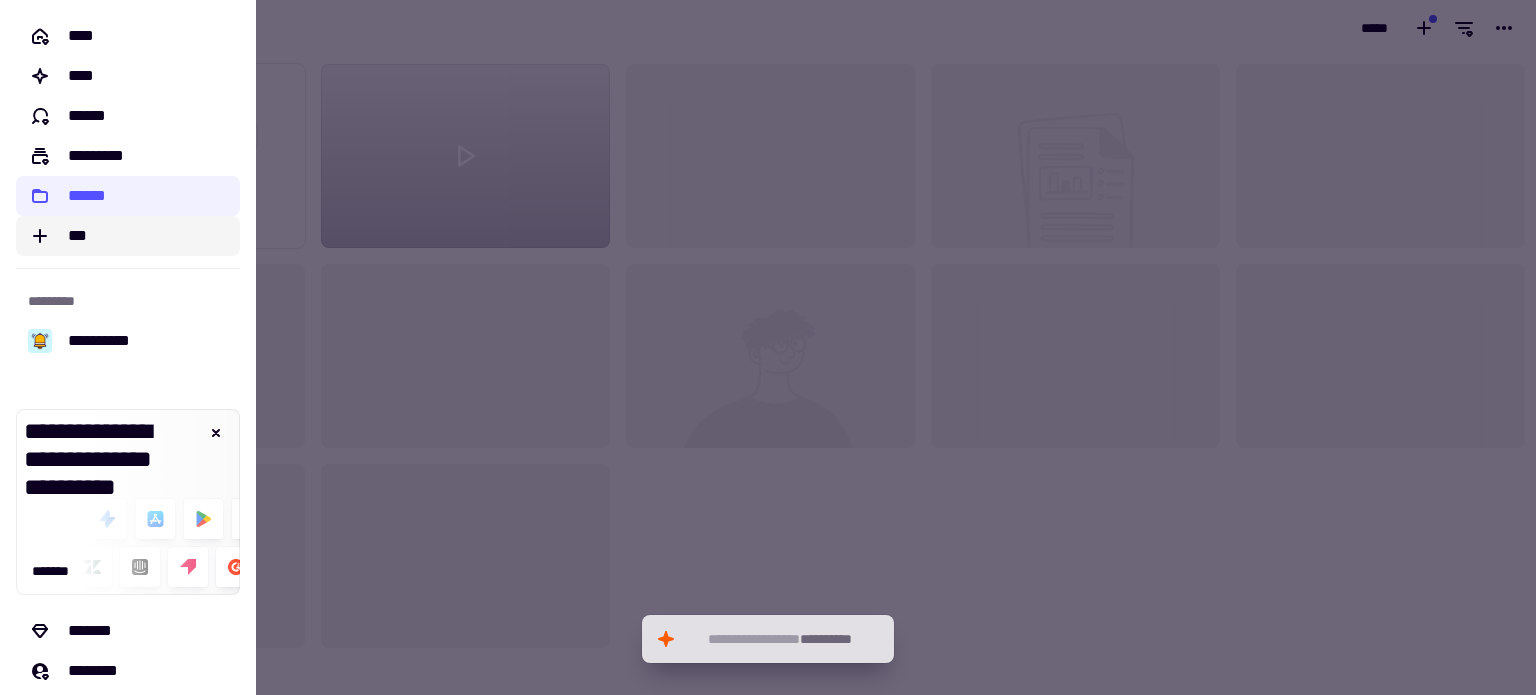 click on "***" 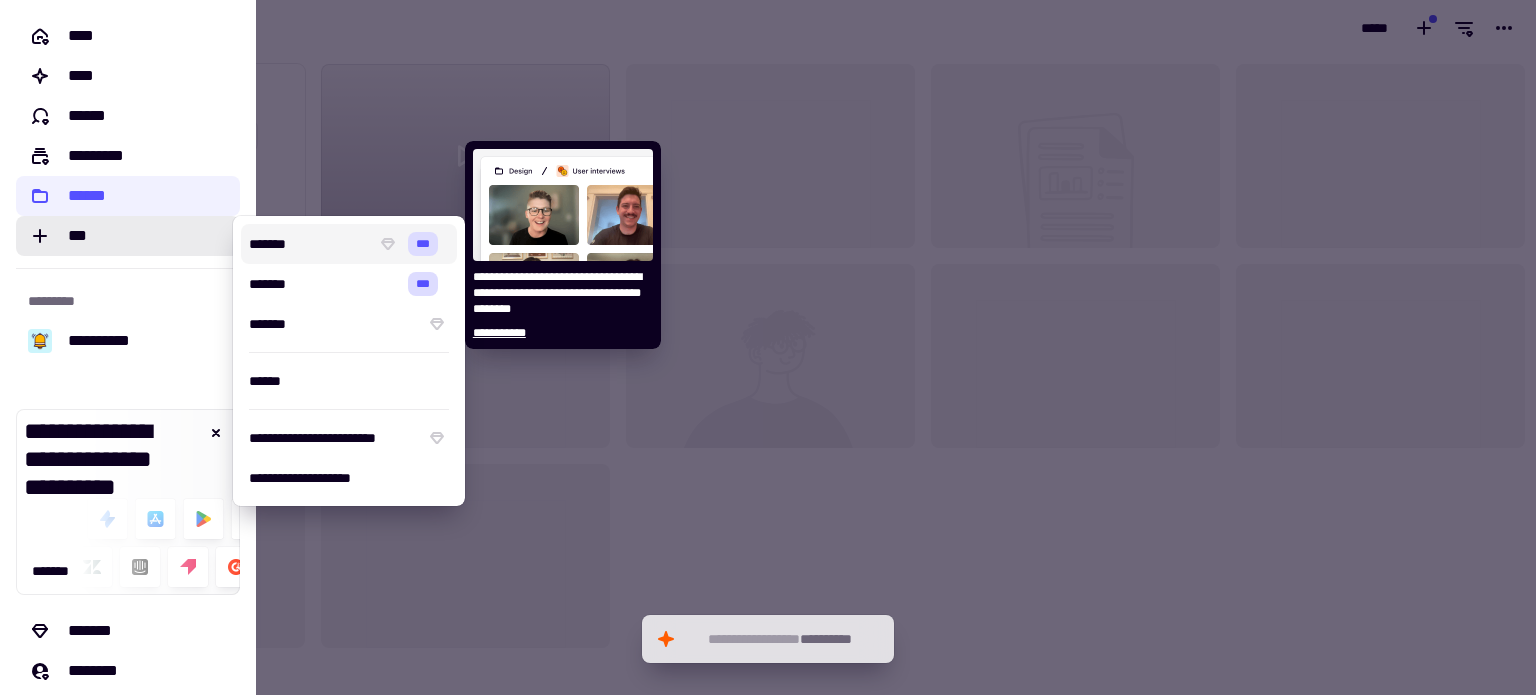 click on "*******" at bounding box center [309, 244] 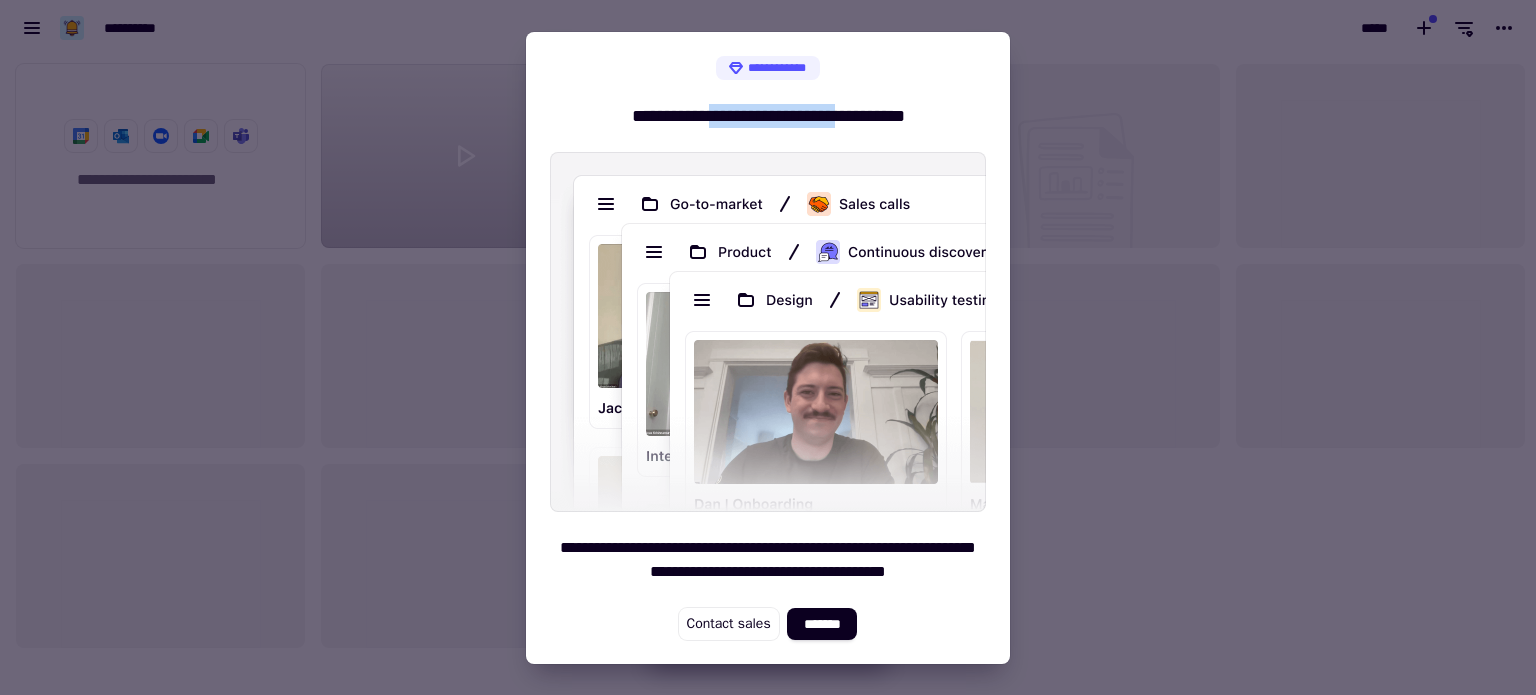 drag, startPoint x: 701, startPoint y: 115, endPoint x: 850, endPoint y: 115, distance: 149 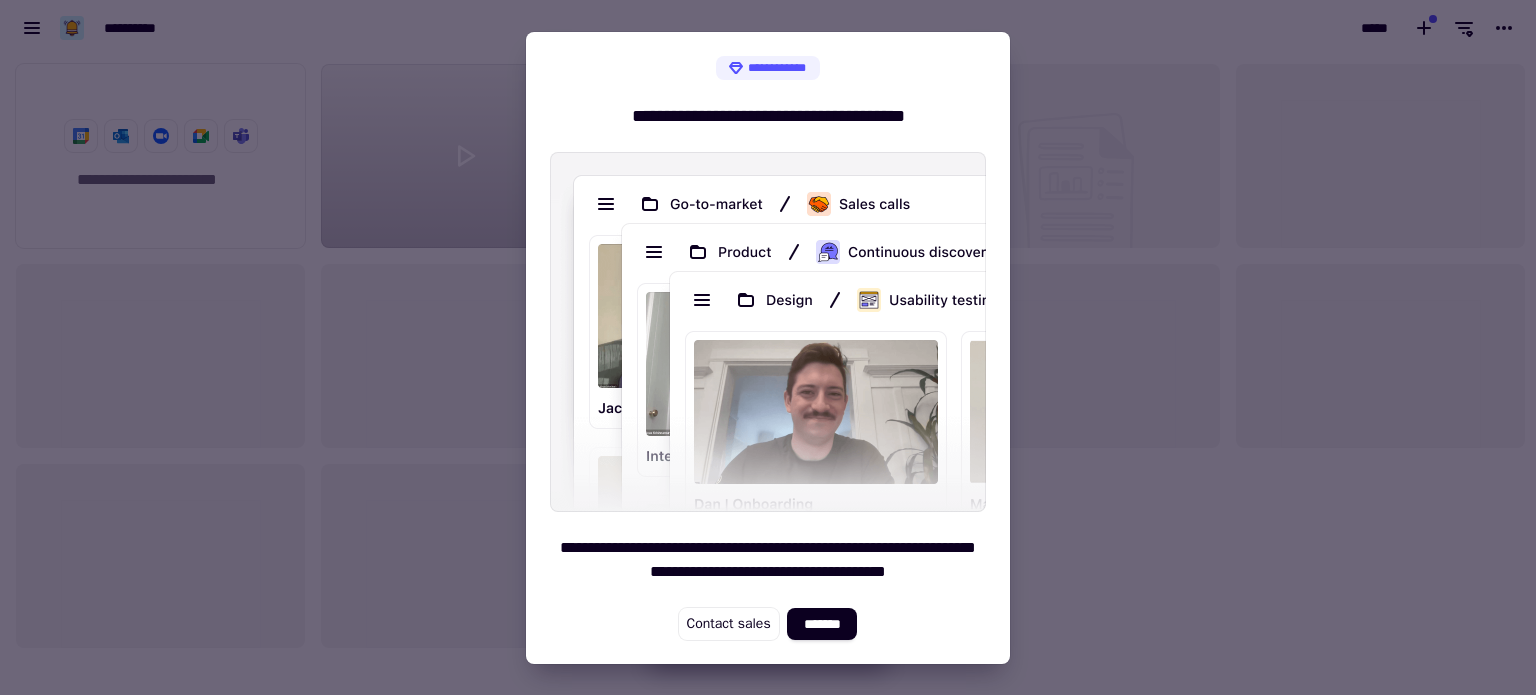 click at bounding box center [768, 347] 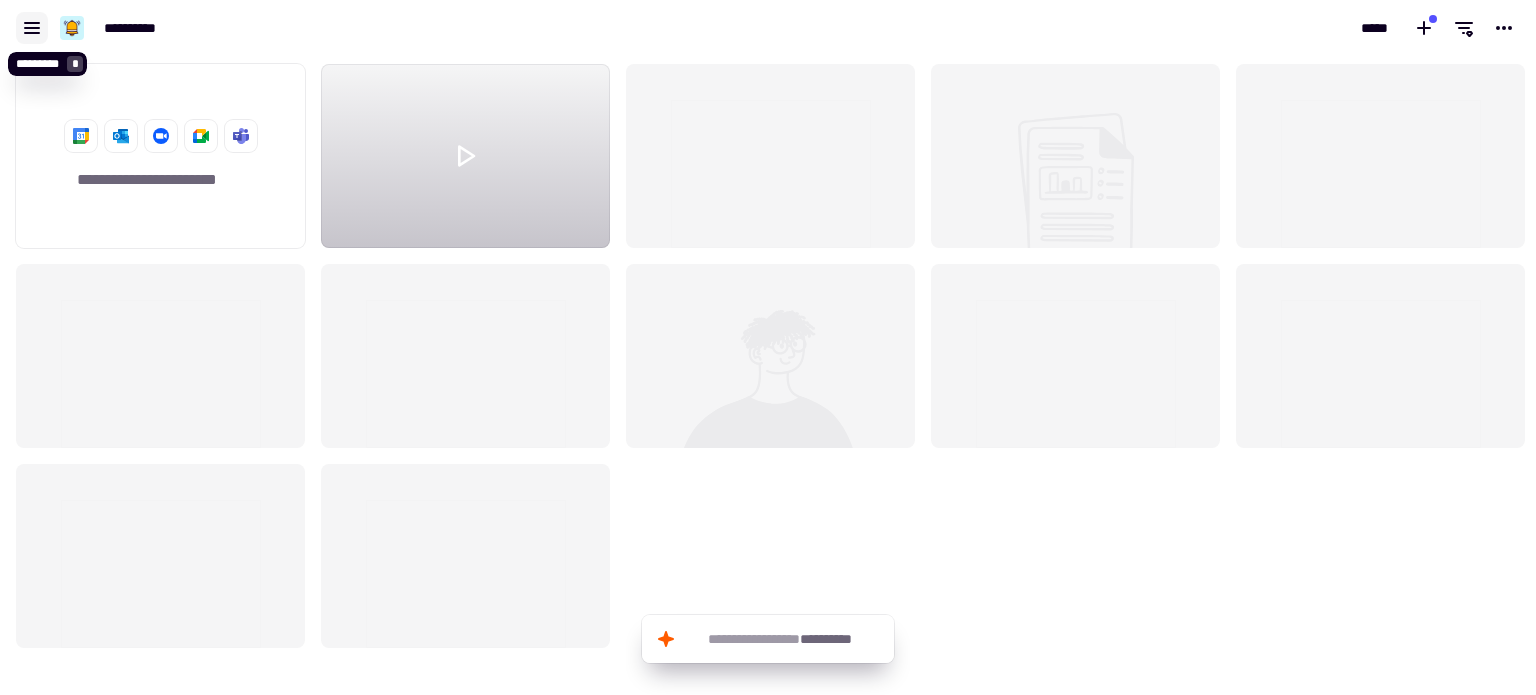 click 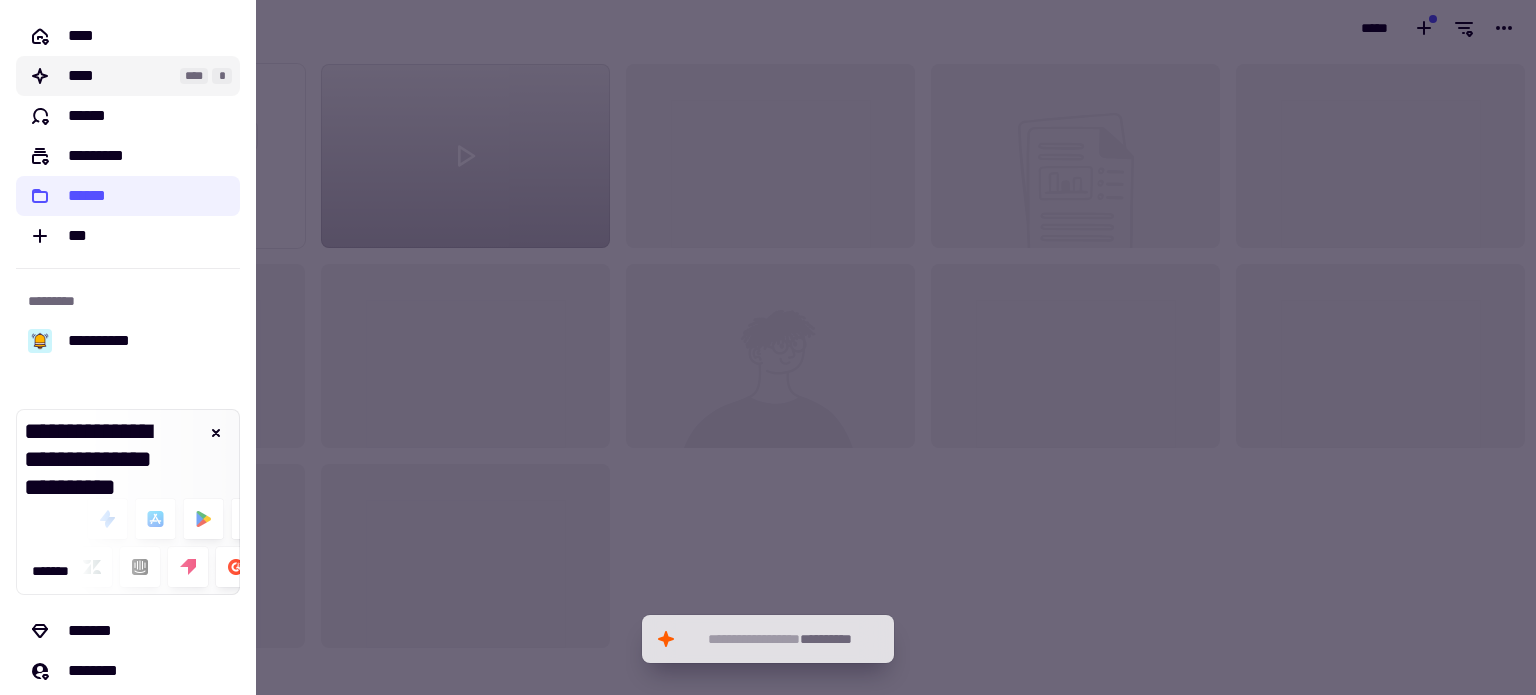 click on "****" 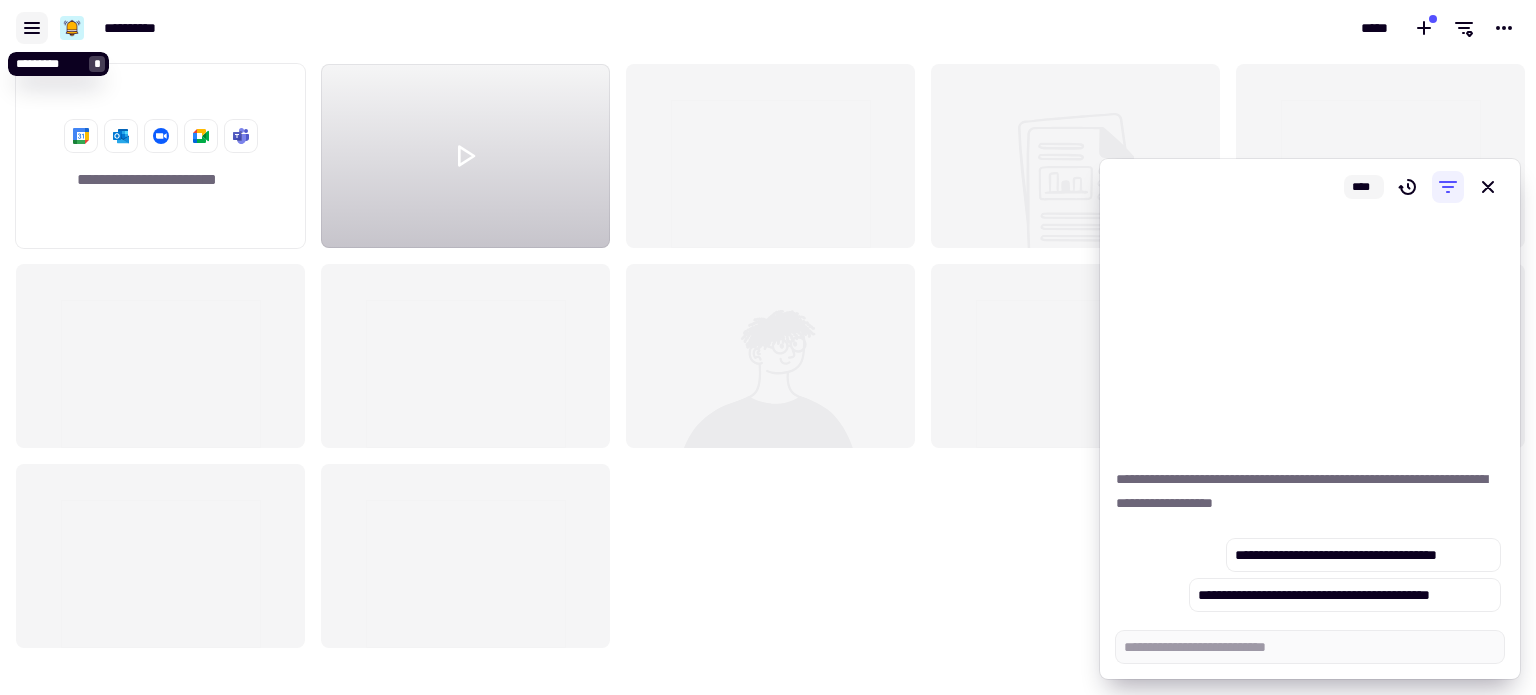 click 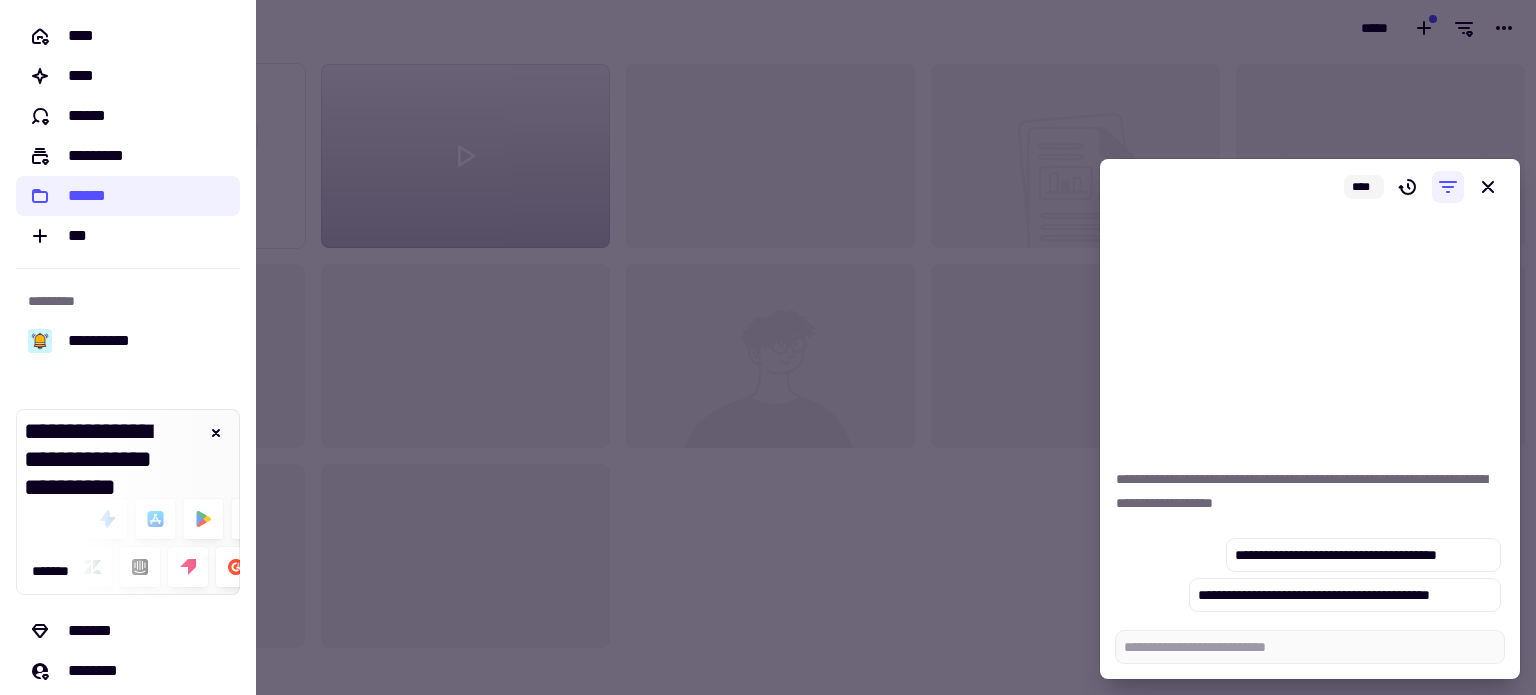 click on "**********" 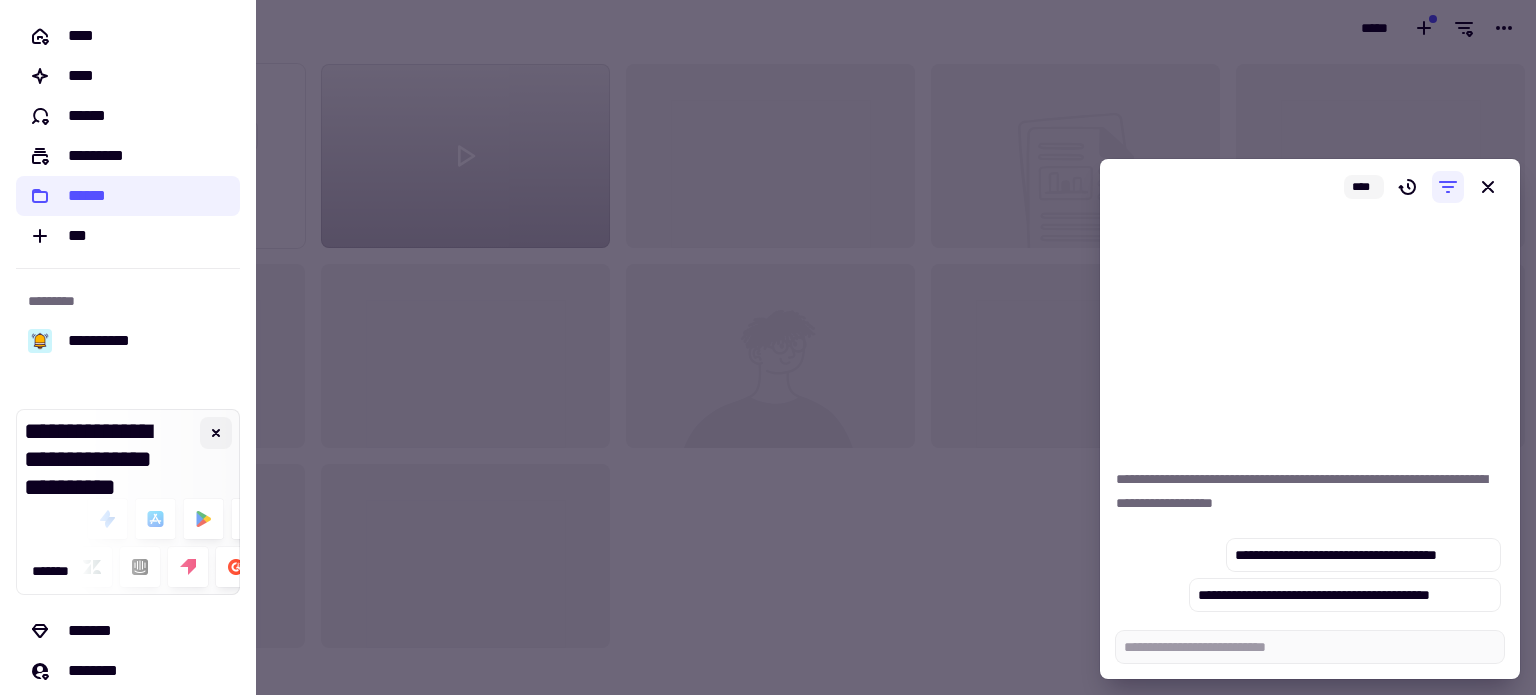 click 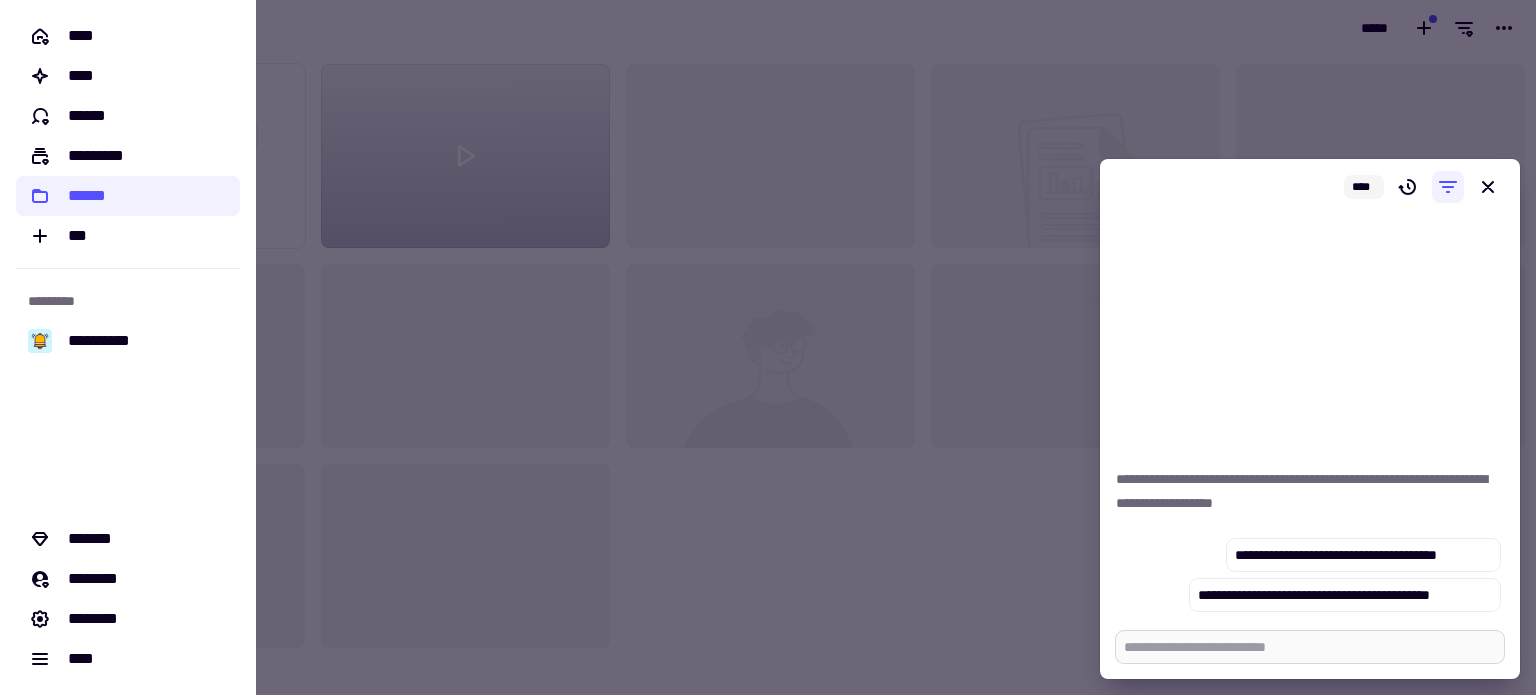 click at bounding box center [1310, 647] 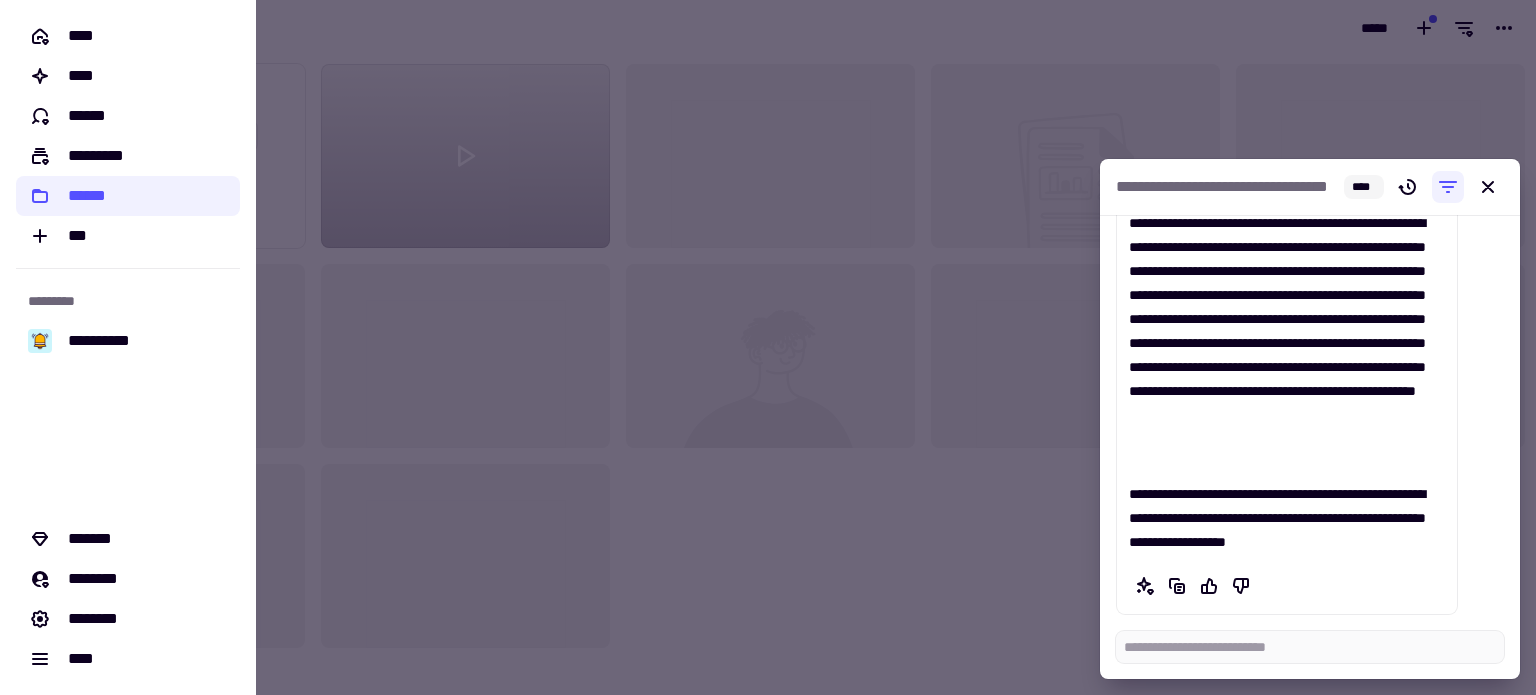 scroll, scrollTop: 151, scrollLeft: 0, axis: vertical 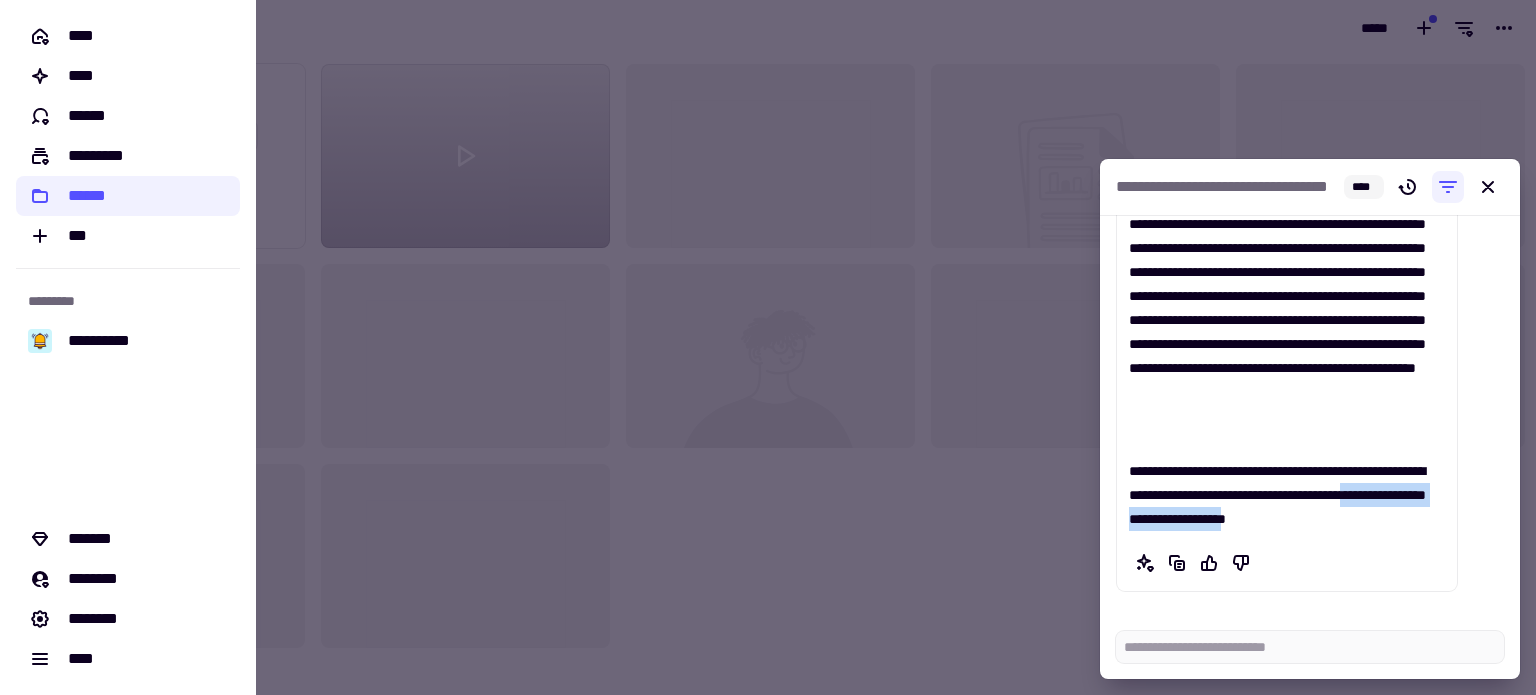 drag, startPoint x: 1195, startPoint y: 521, endPoint x: 1426, endPoint y: 521, distance: 231 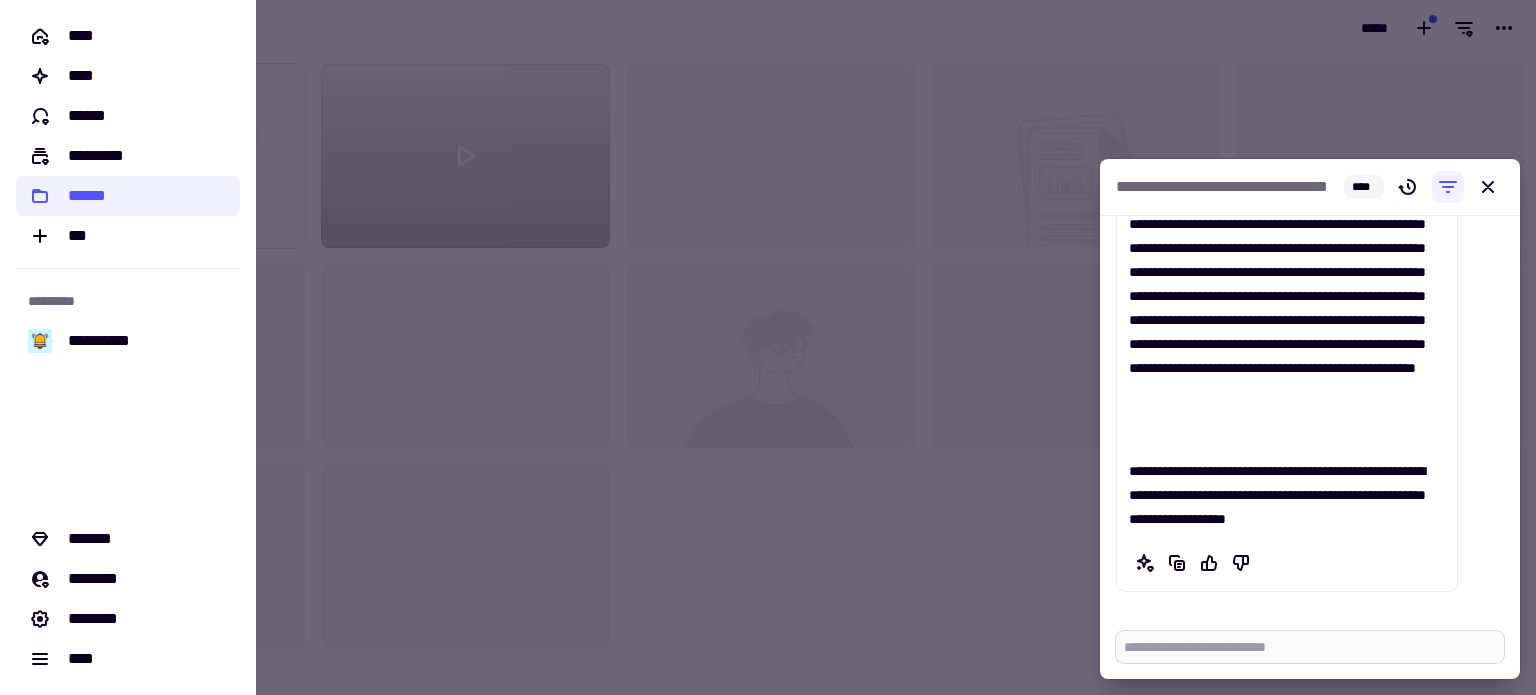 click at bounding box center (1310, 647) 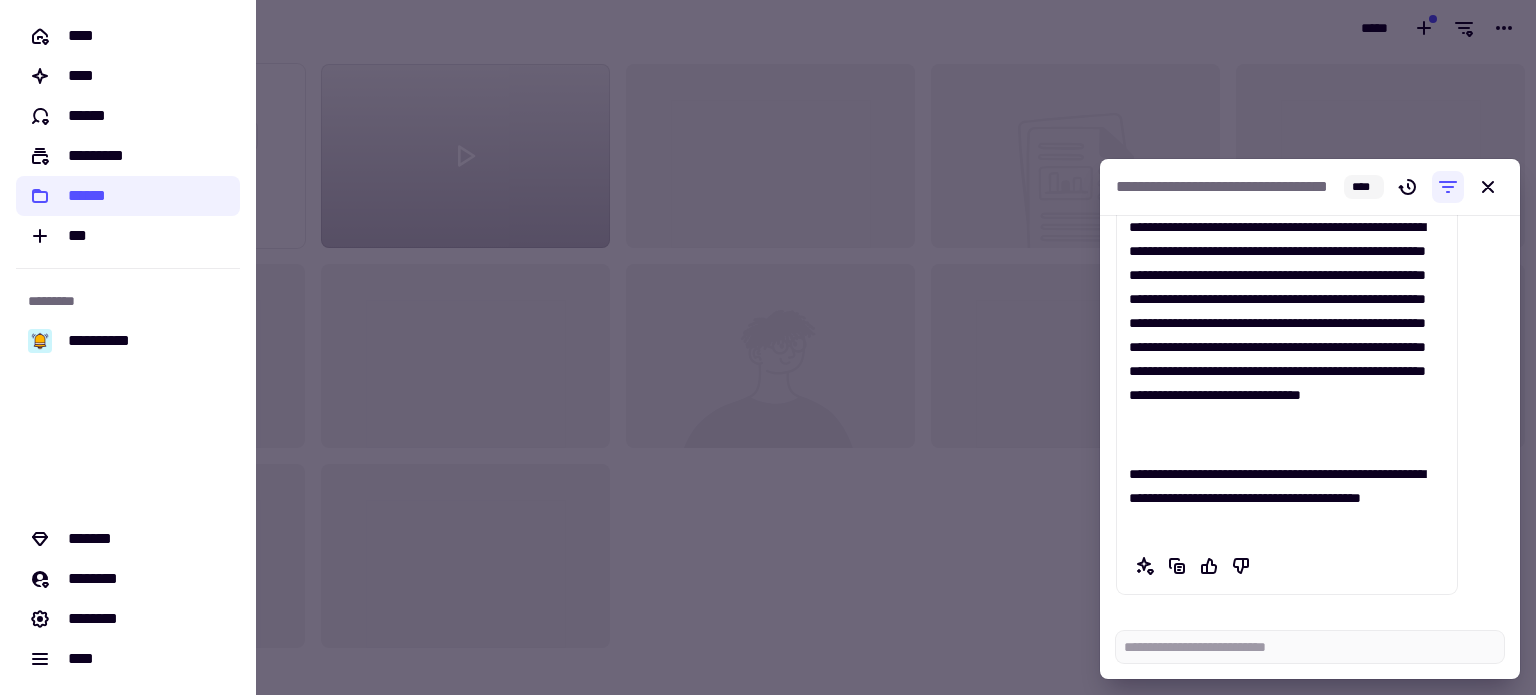 scroll, scrollTop: 638, scrollLeft: 0, axis: vertical 